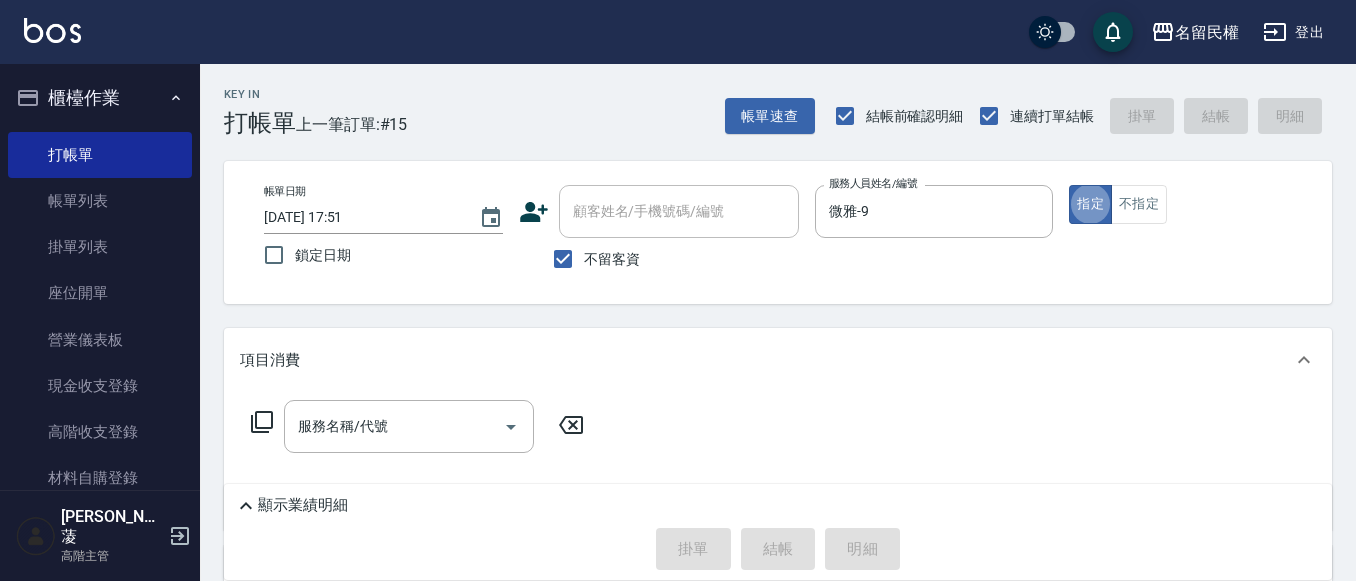 scroll, scrollTop: 0, scrollLeft: 0, axis: both 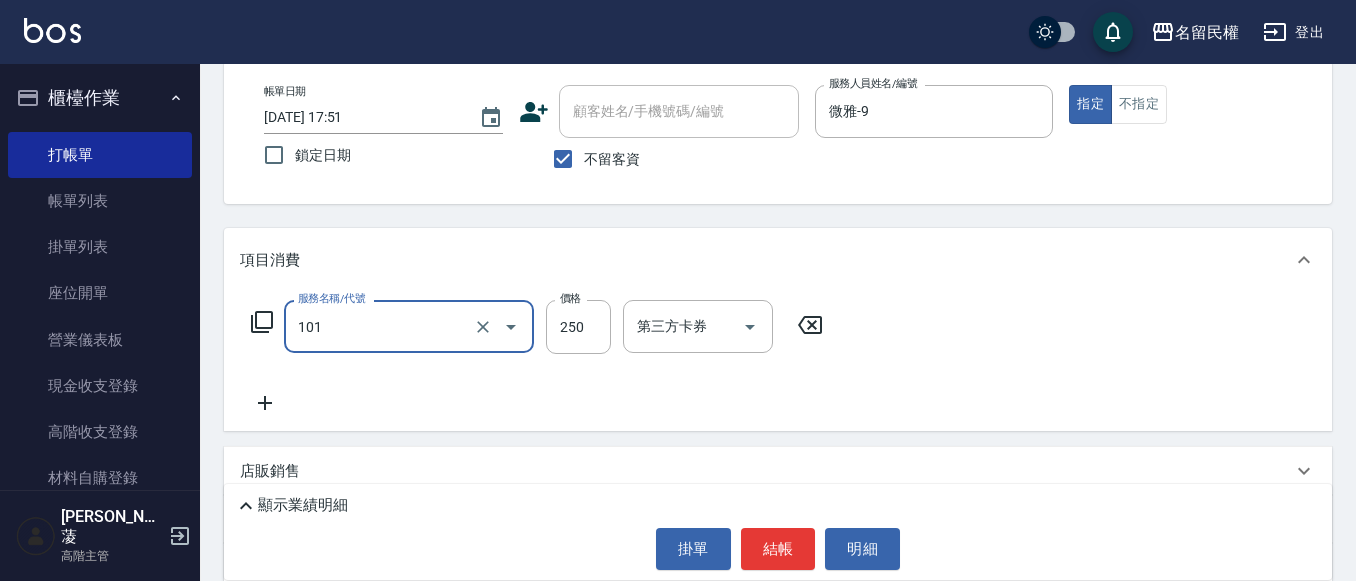type on "不指定洗髮(101)" 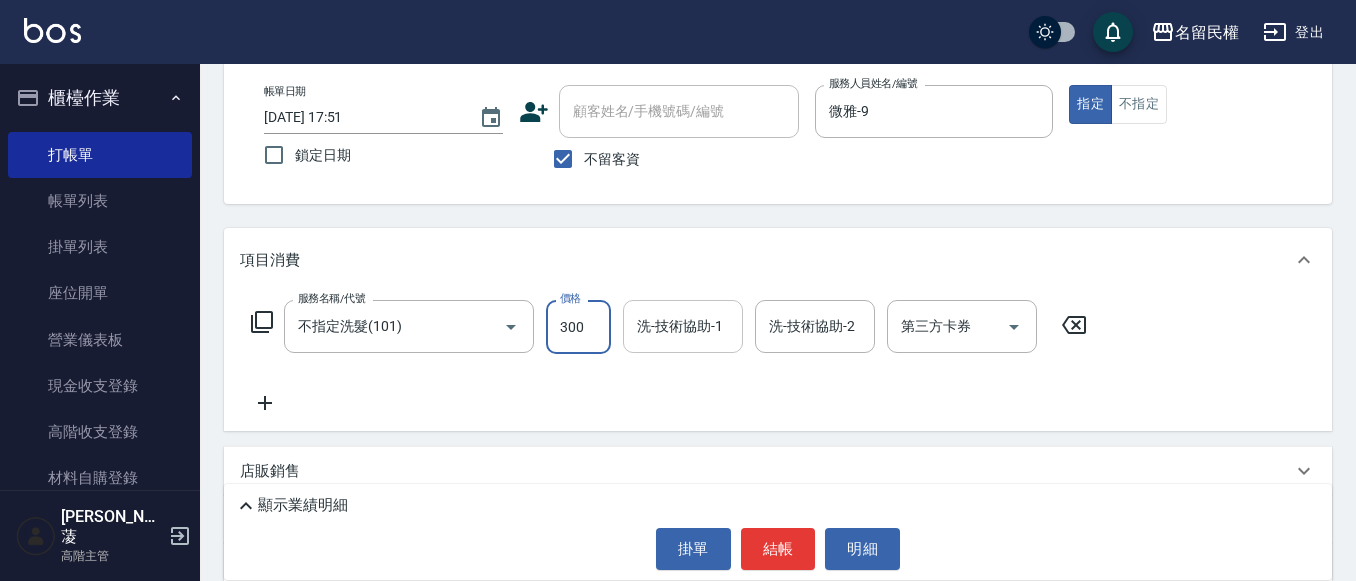 type on "300" 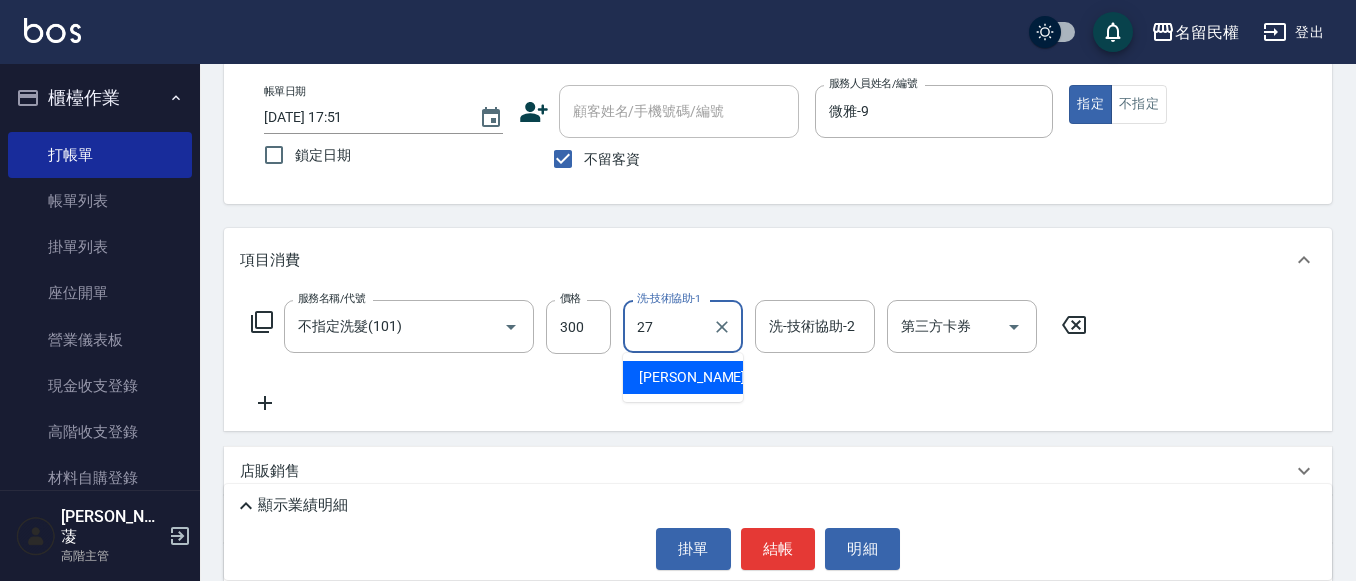 type on "[PERSON_NAME]-27" 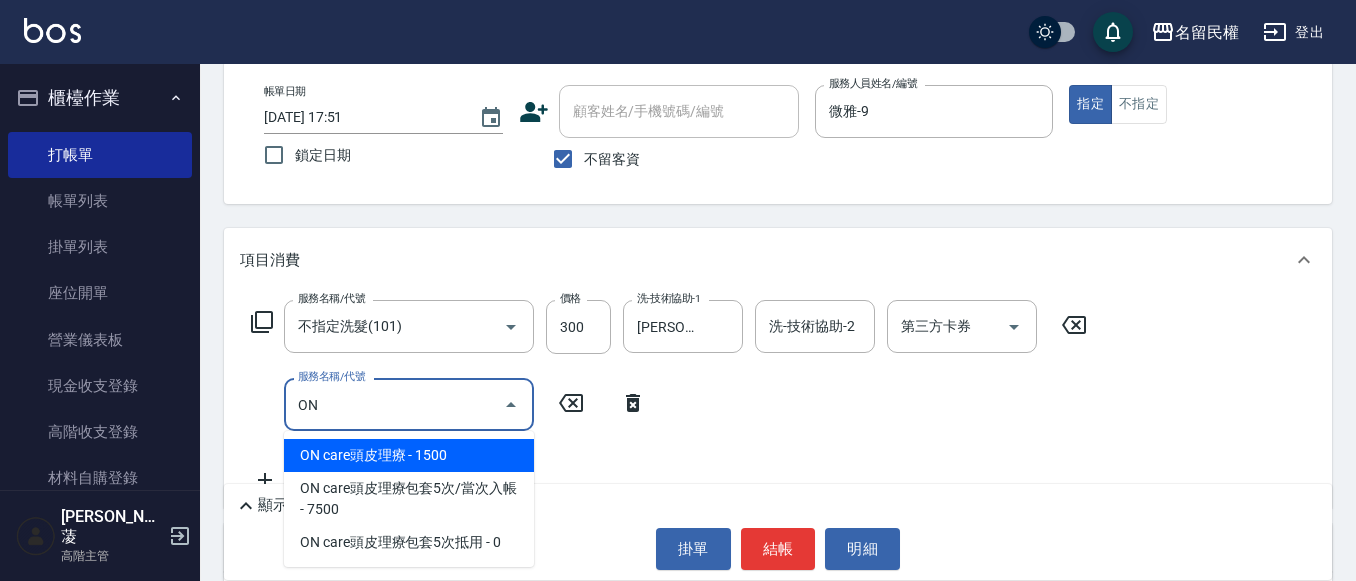 click on "ON care頭皮理療 - 1500" at bounding box center [409, 455] 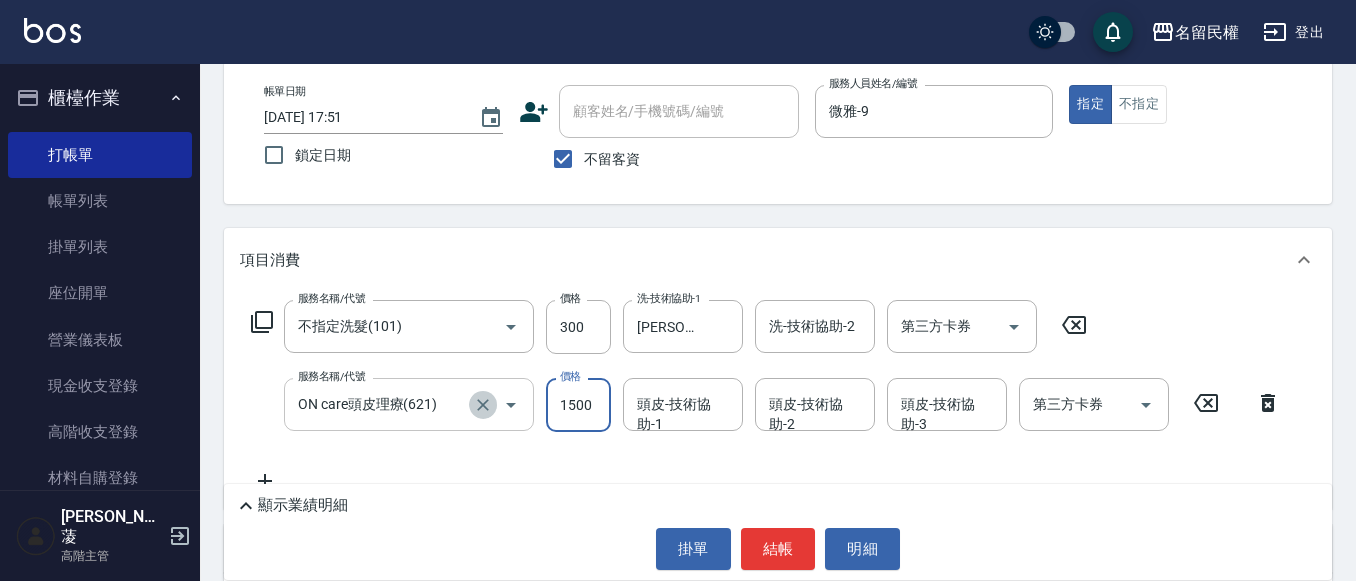 click 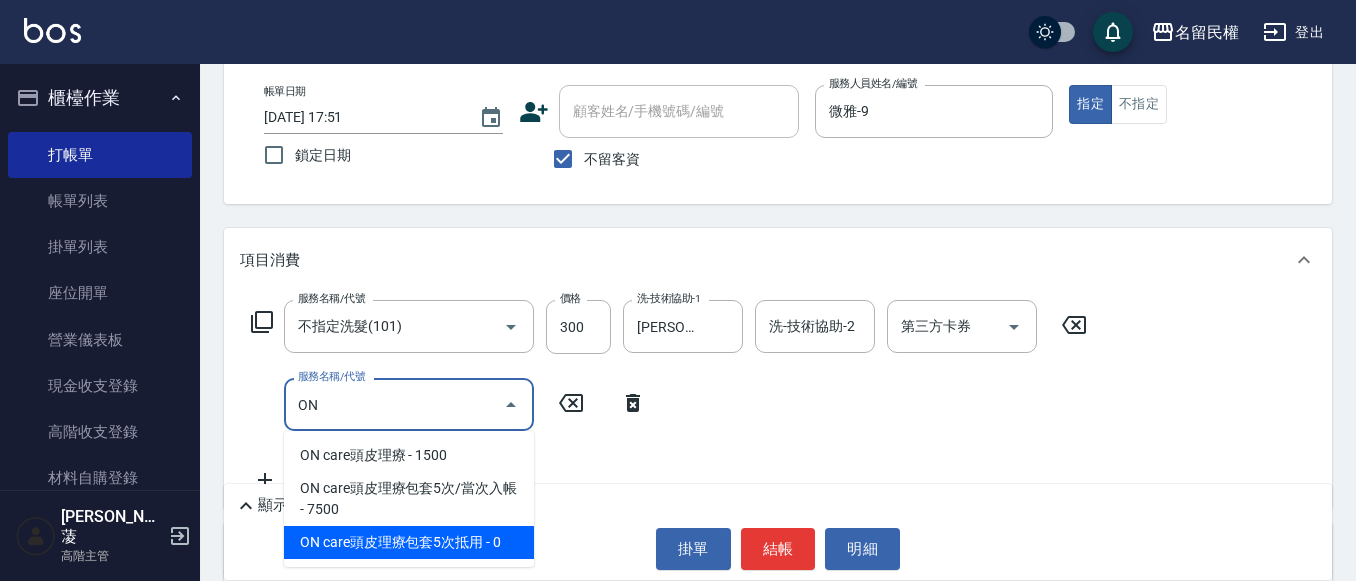 click on "ON care頭皮理療包套5次抵用 - 0" at bounding box center (409, 542) 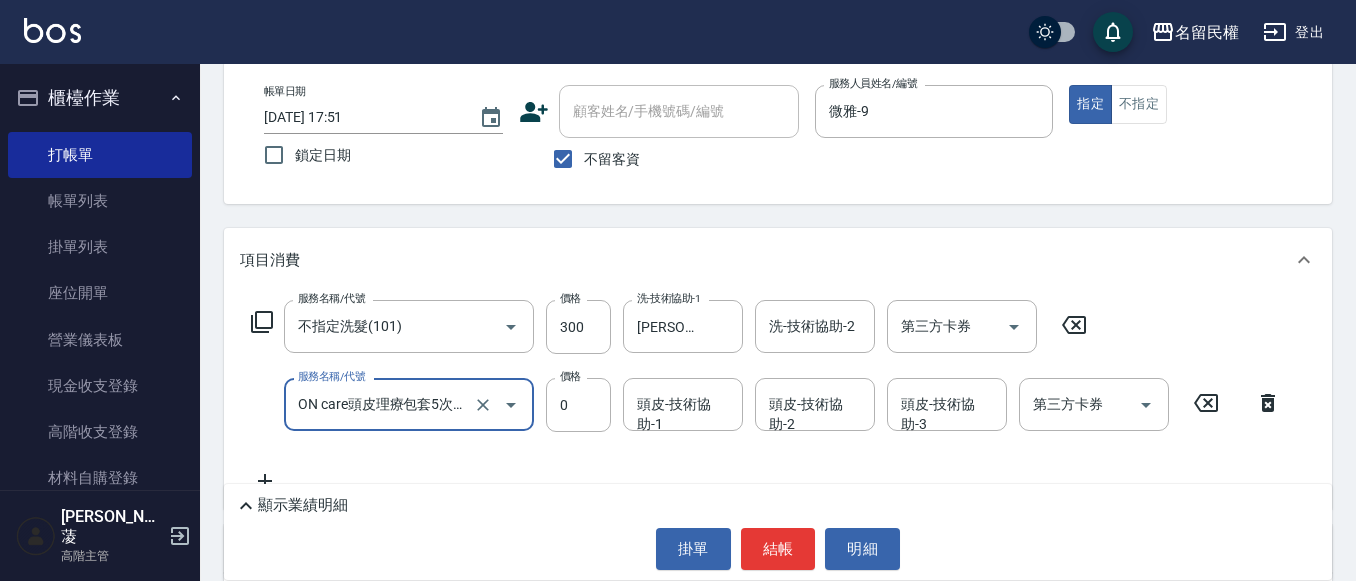 type on "ON care頭皮理療包套5次抵用(623)" 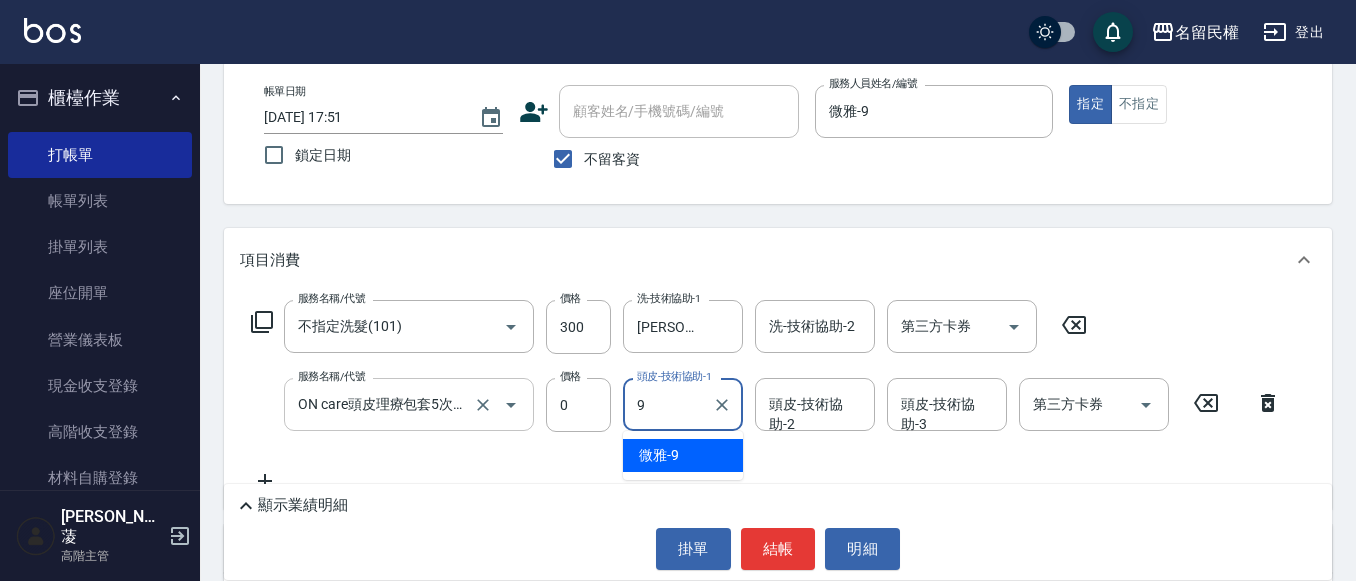 type on "微雅-9" 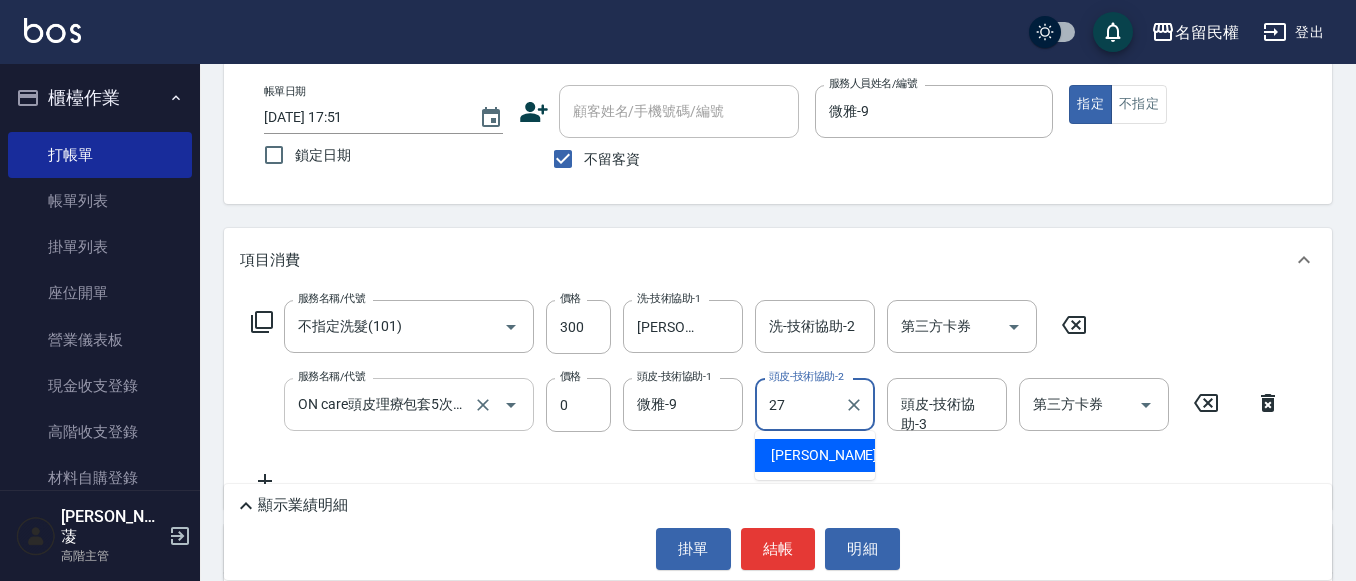 type on "[PERSON_NAME]-27" 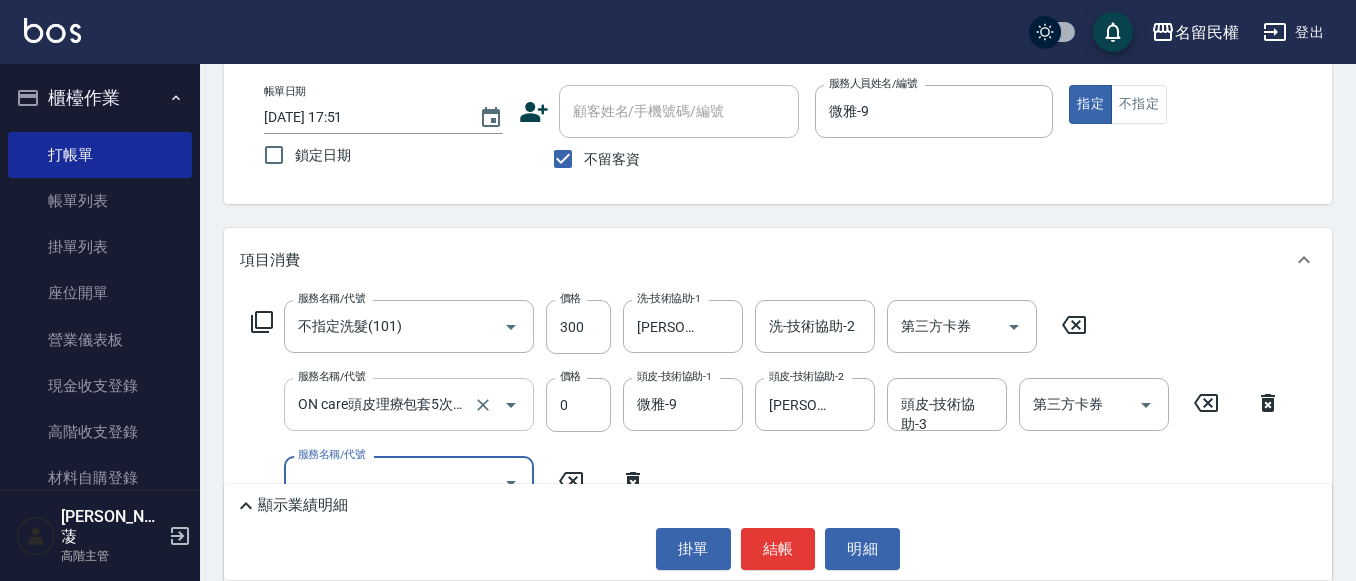scroll, scrollTop: 0, scrollLeft: 0, axis: both 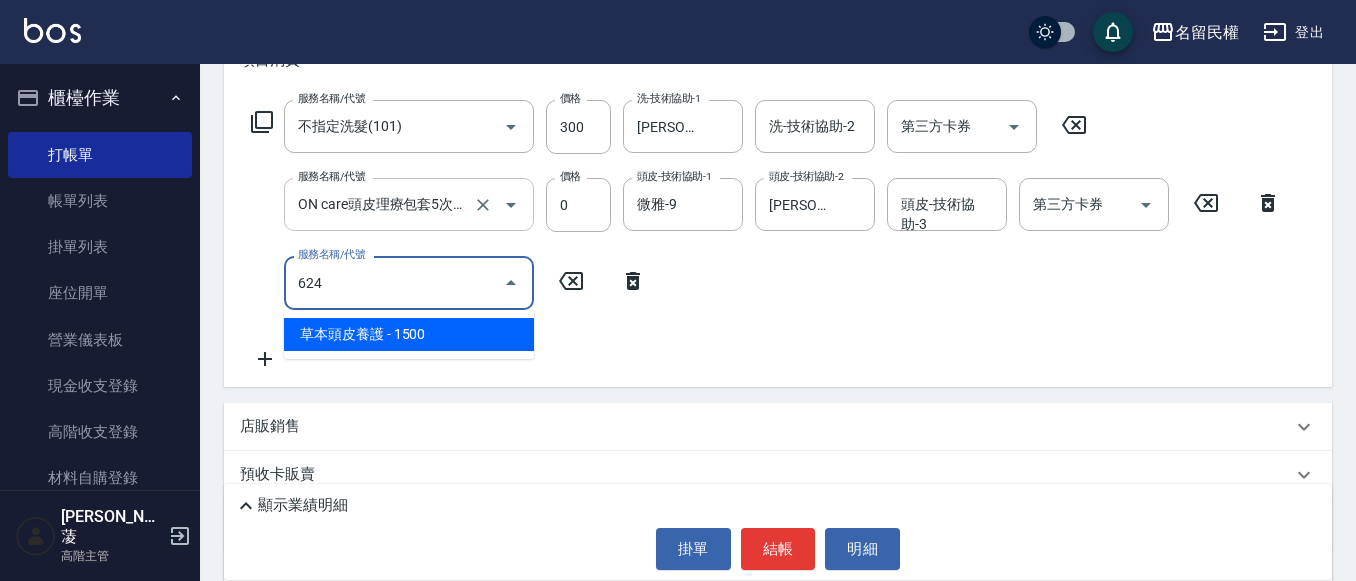 type on "草本頭皮養護(624)" 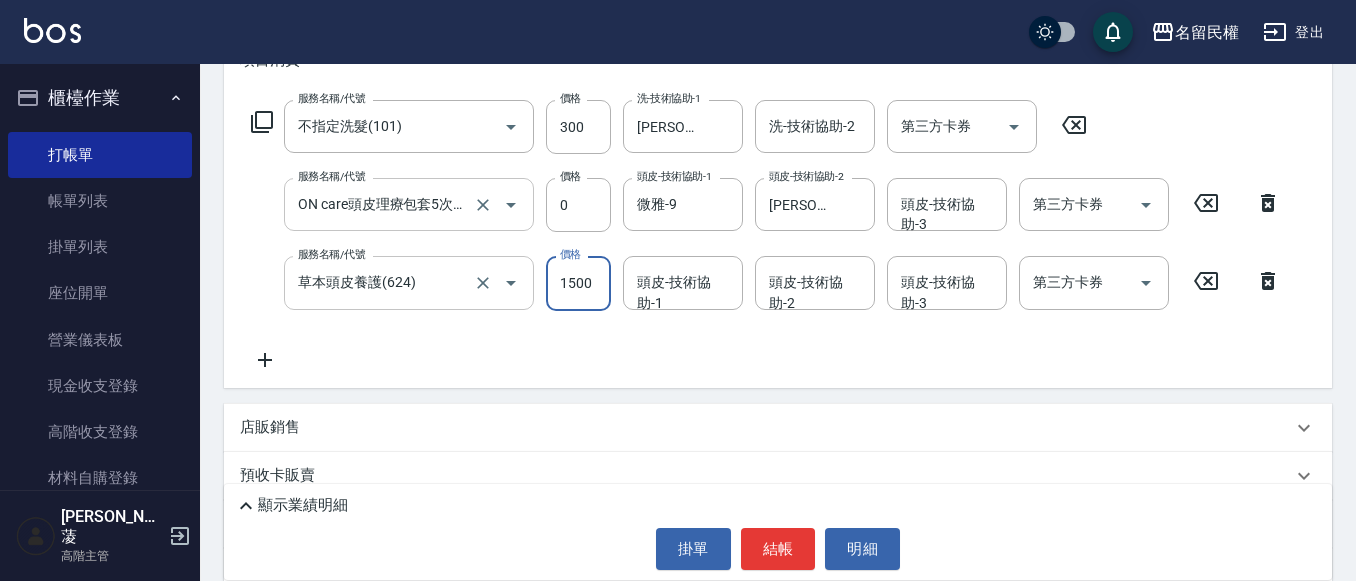 click on "草本頭皮養護(624)" at bounding box center (381, 282) 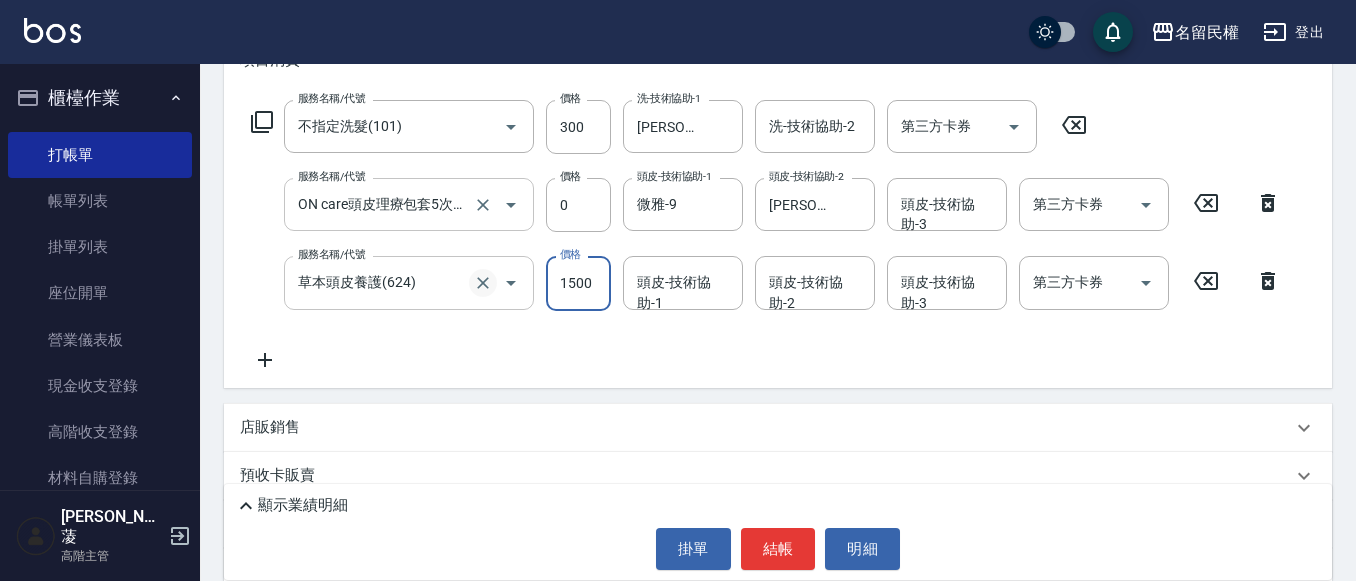 scroll, scrollTop: 0, scrollLeft: 0, axis: both 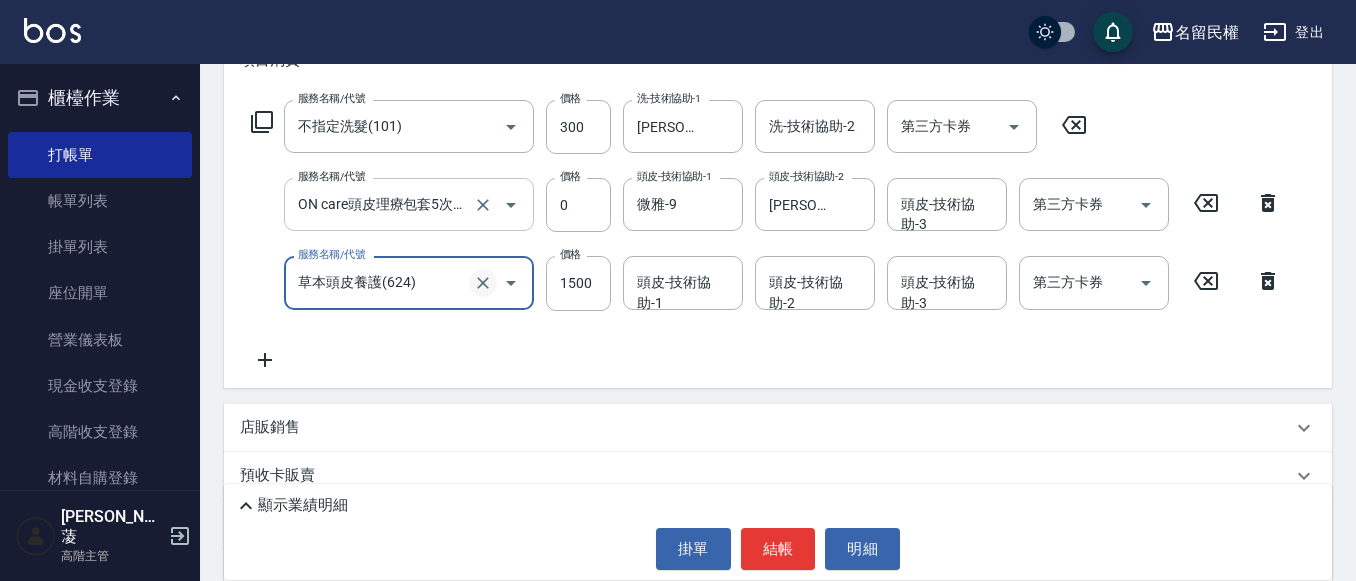 click 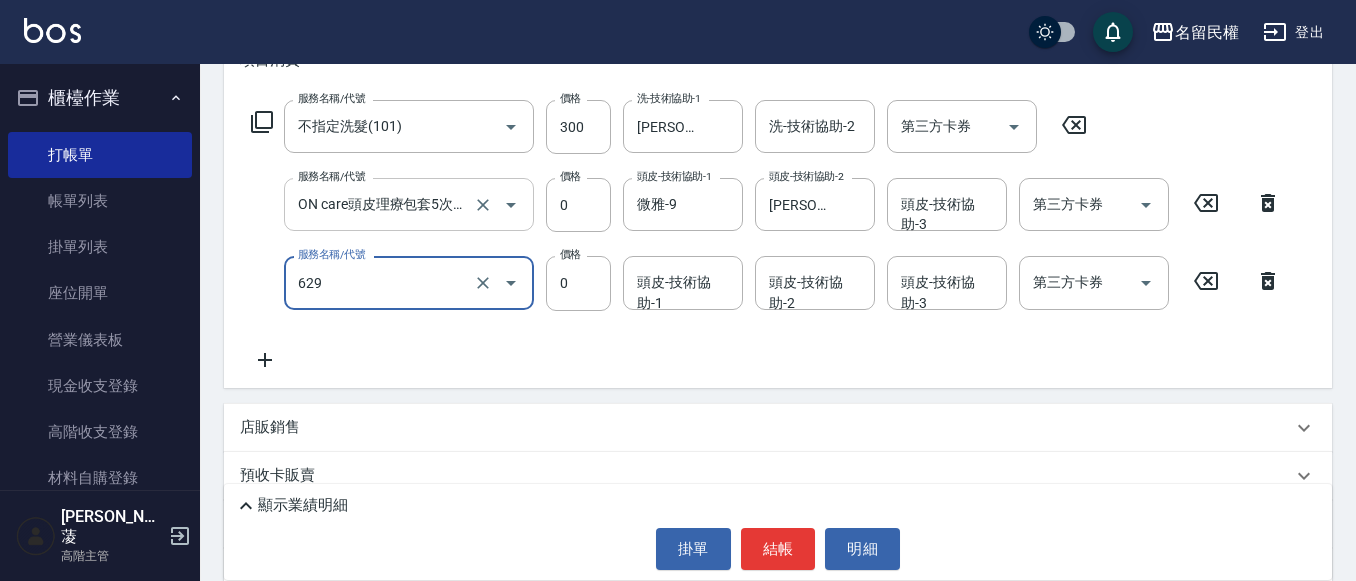 type on "草本頭皮養護包套抵用(629)" 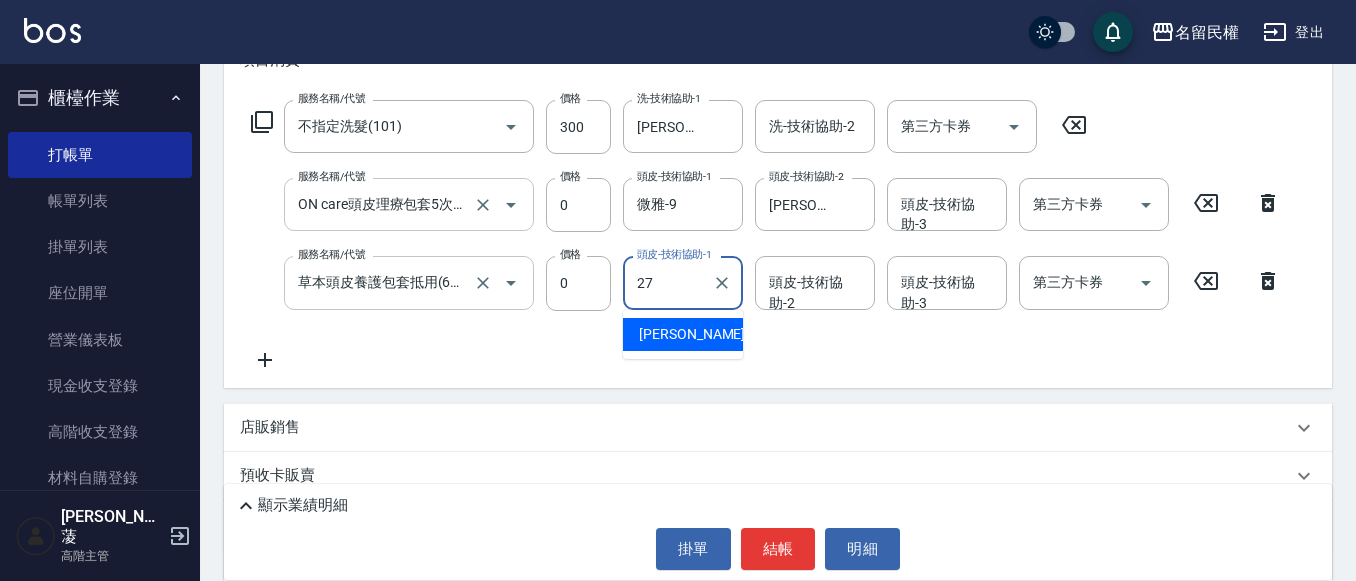 type on "[PERSON_NAME]-27" 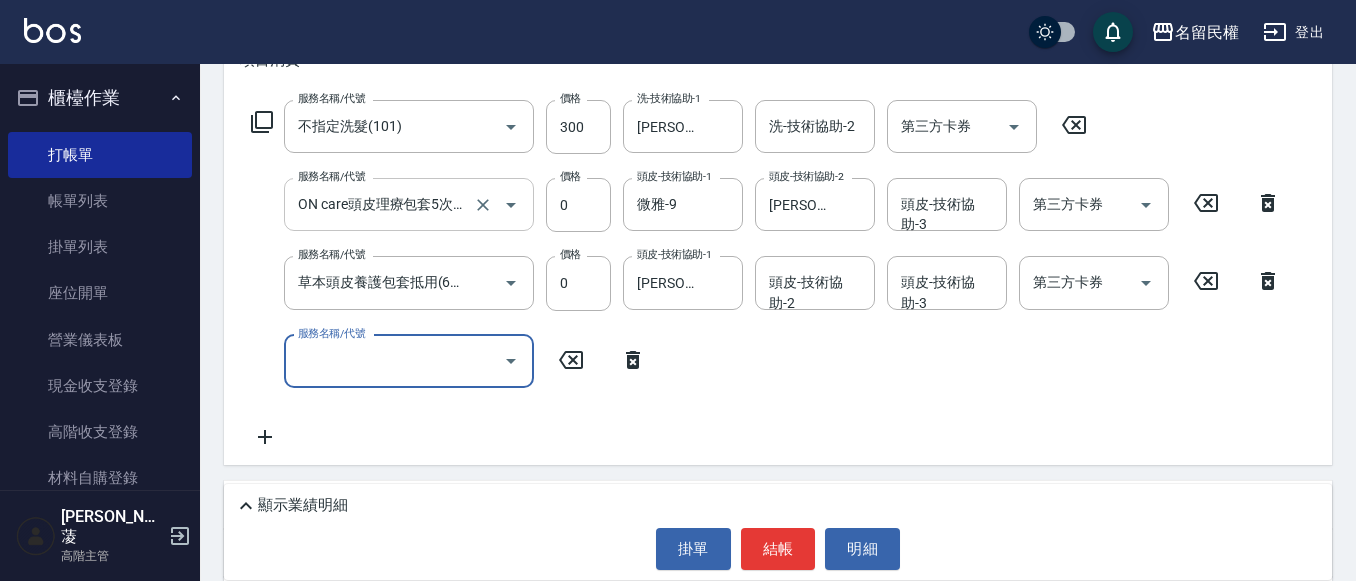 scroll, scrollTop: 0, scrollLeft: 0, axis: both 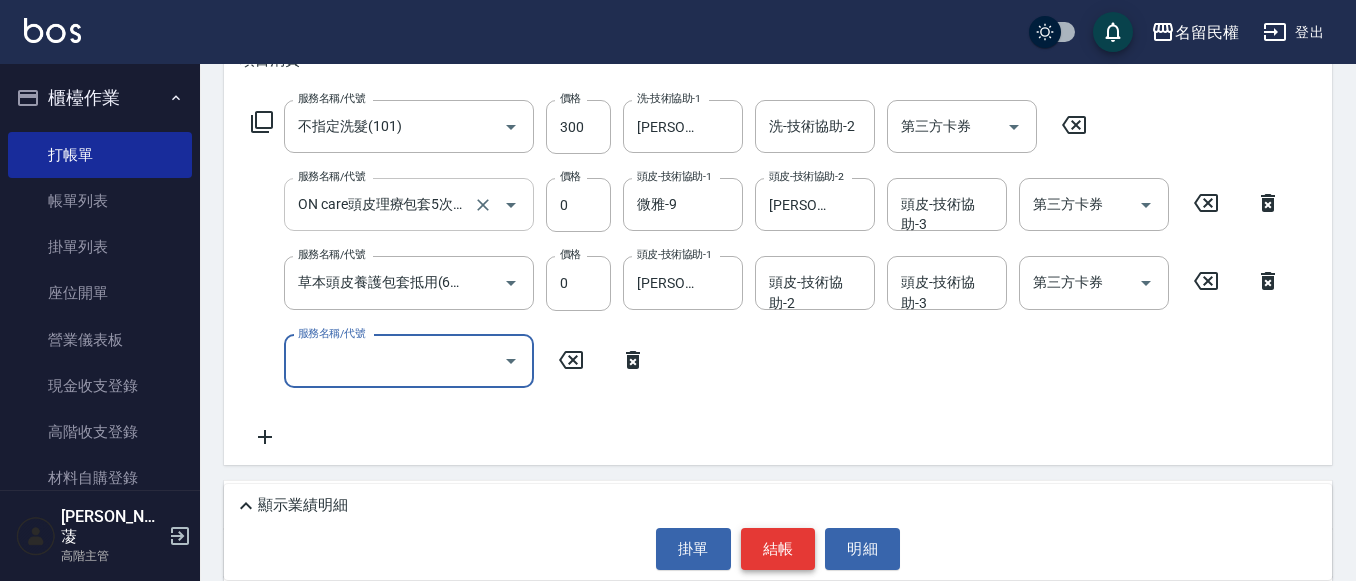click on "結帳" at bounding box center (778, 549) 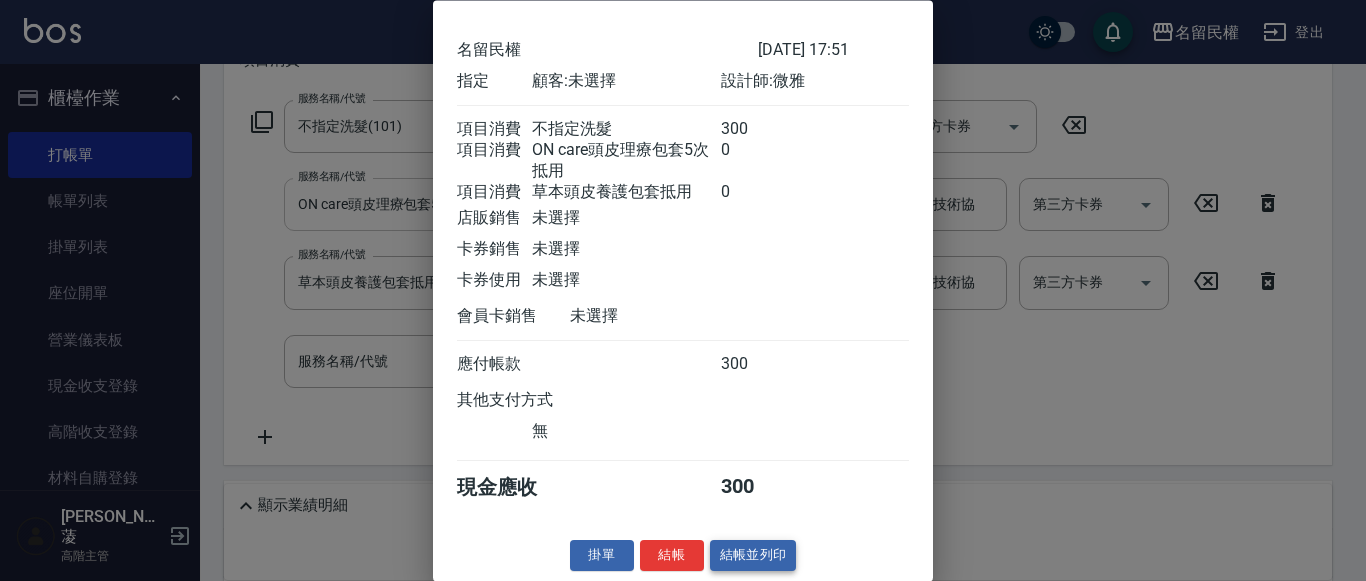 scroll, scrollTop: 98, scrollLeft: 0, axis: vertical 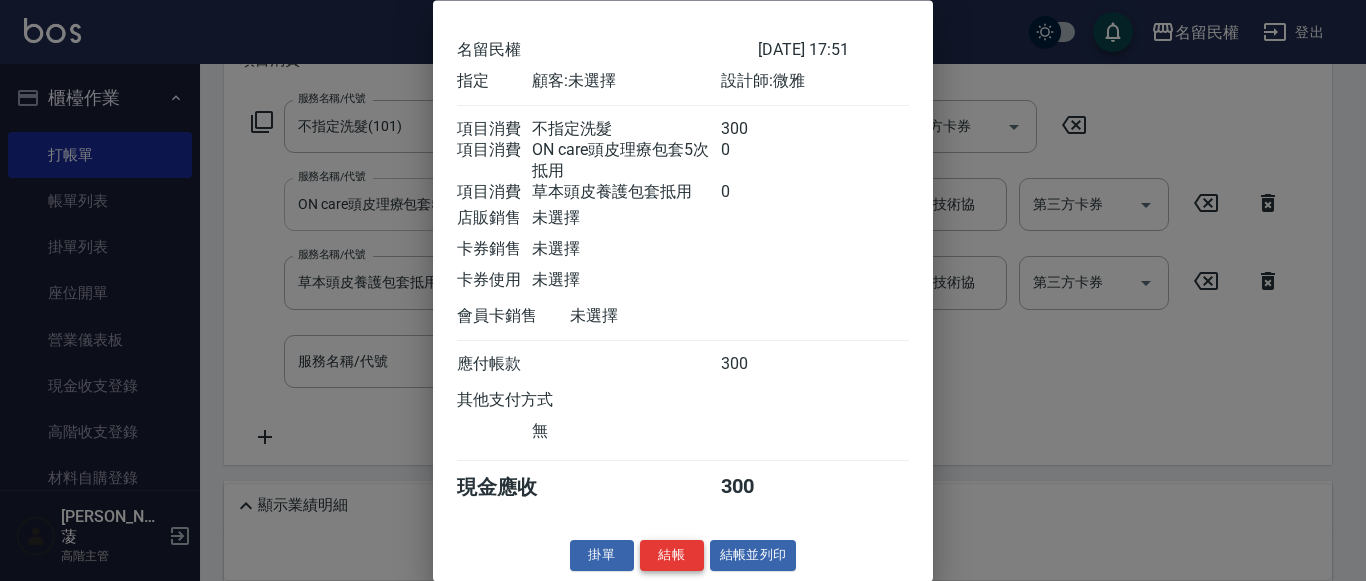 click on "結帳" at bounding box center (672, 556) 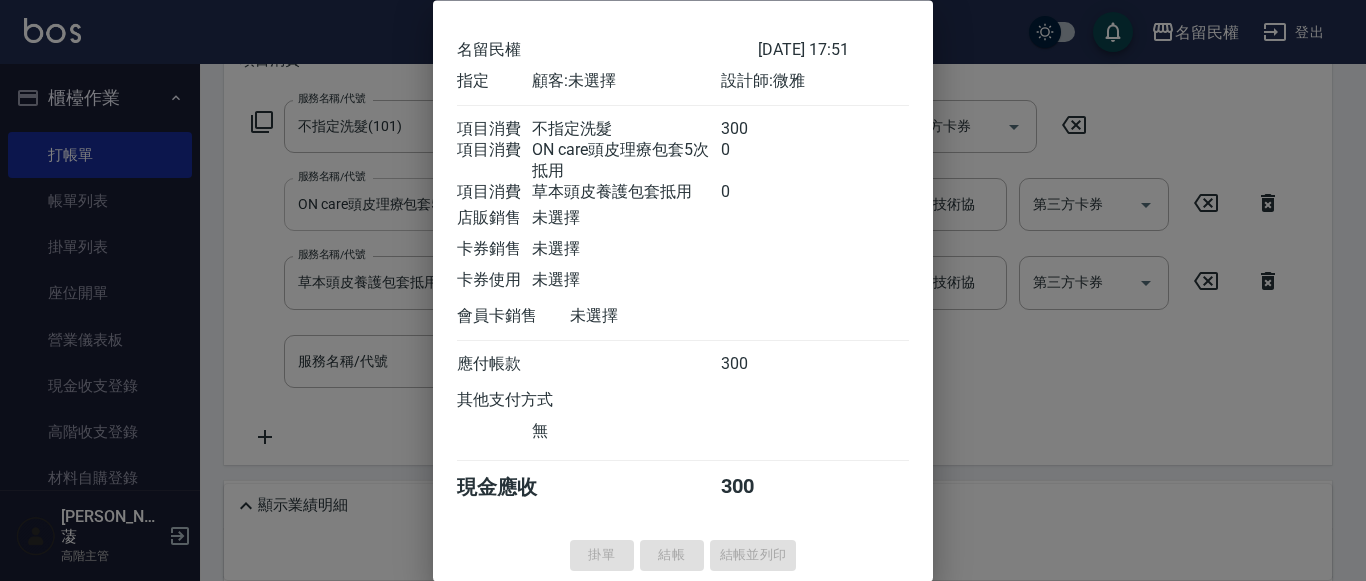 type on "[DATE] 18:31" 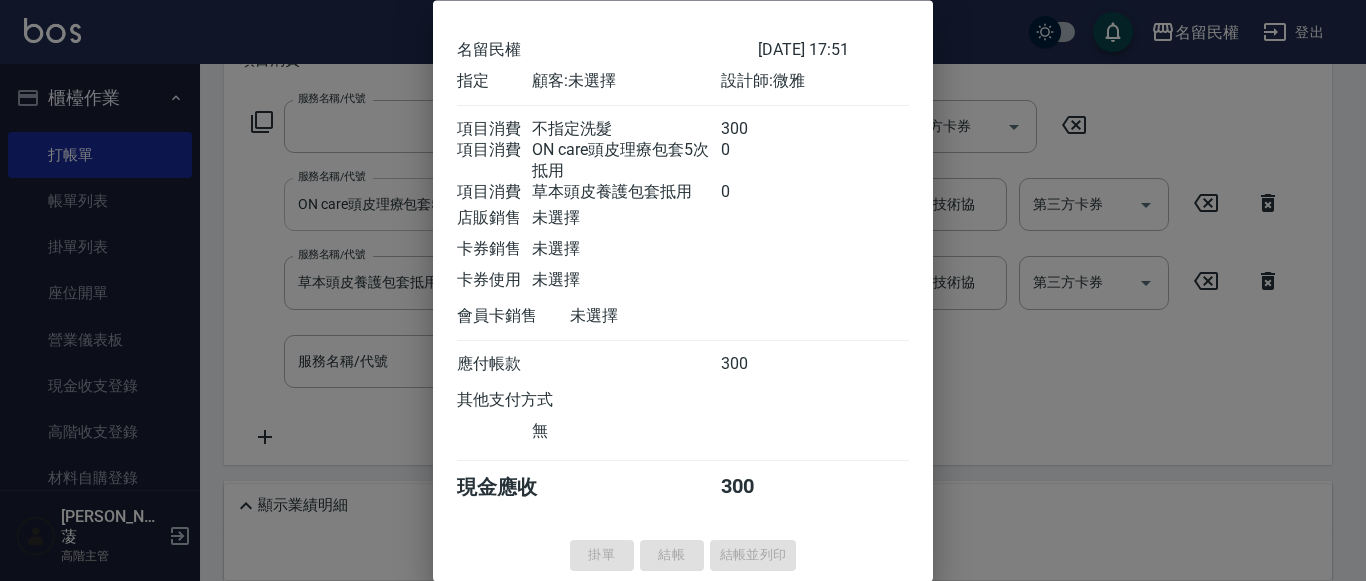 scroll, scrollTop: 0, scrollLeft: 0, axis: both 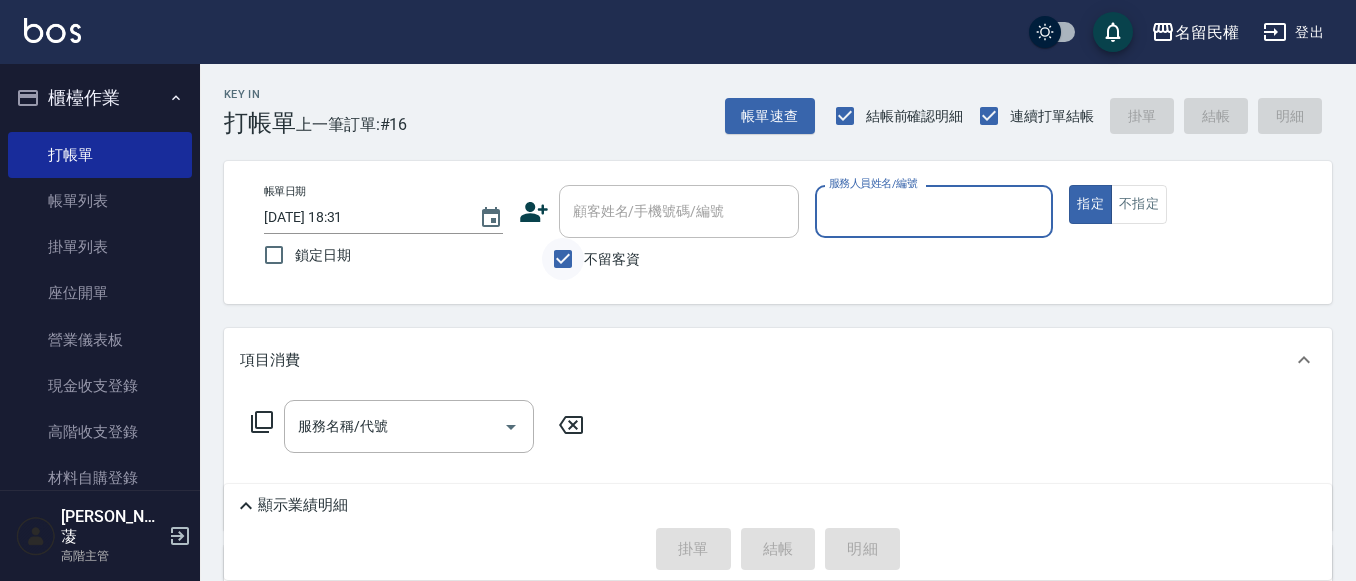 drag, startPoint x: 561, startPoint y: 258, endPoint x: 551, endPoint y: 234, distance: 26 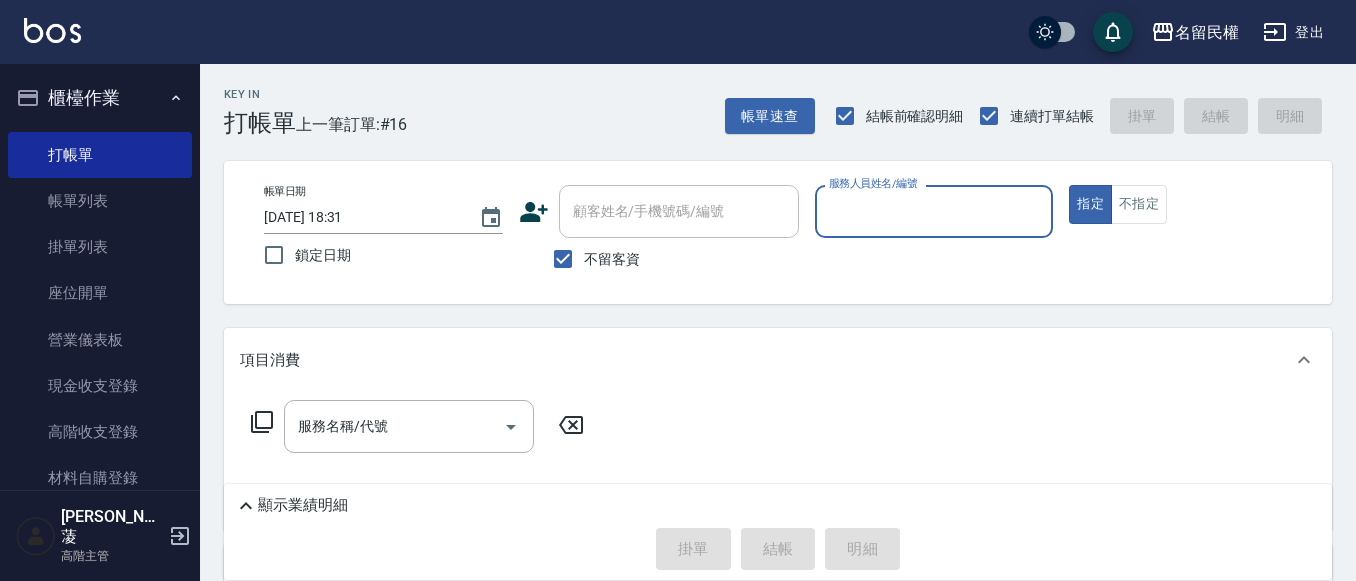 click on "不留客資" at bounding box center (563, 259) 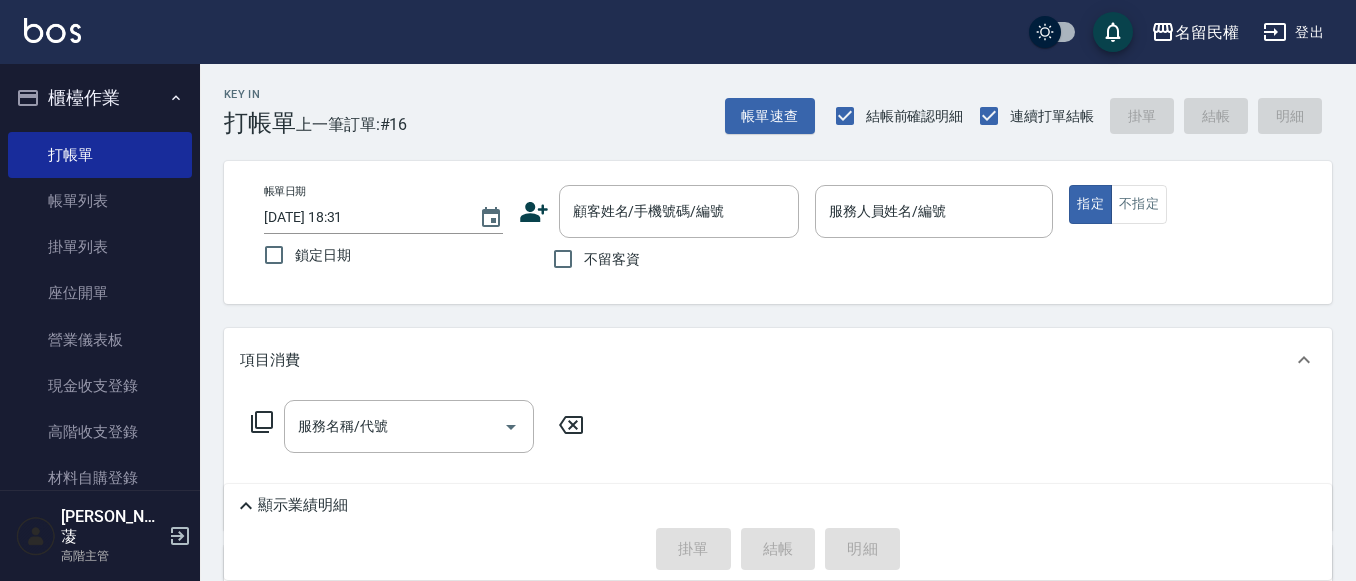 click 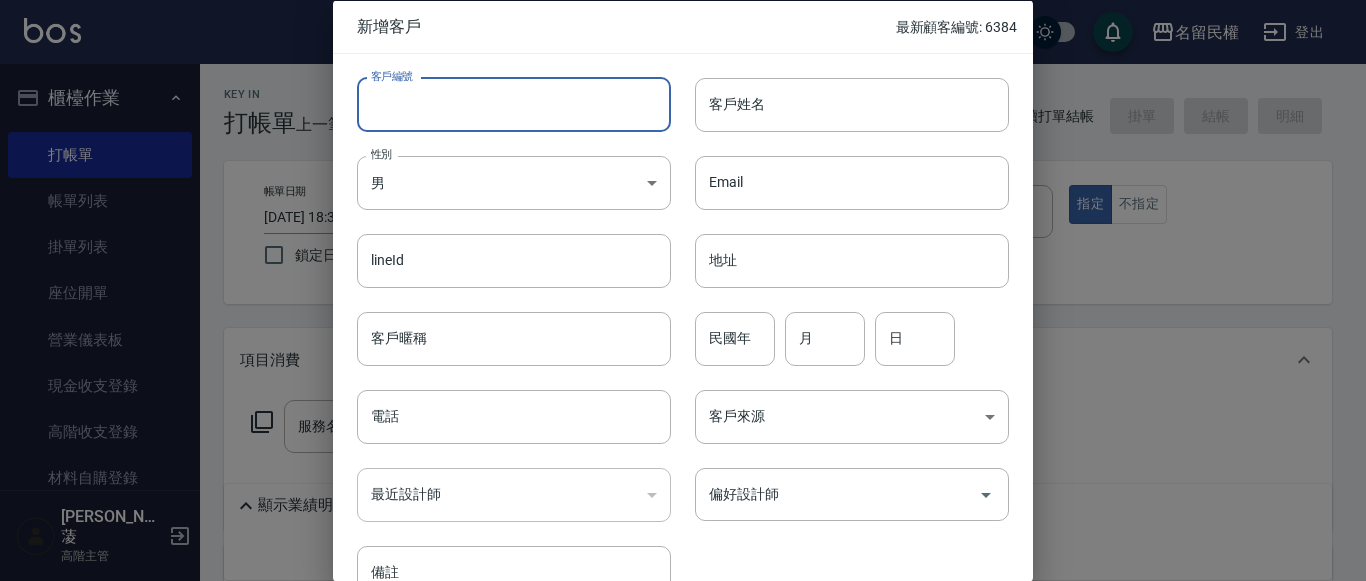 click on "客戶編號" at bounding box center (514, 104) 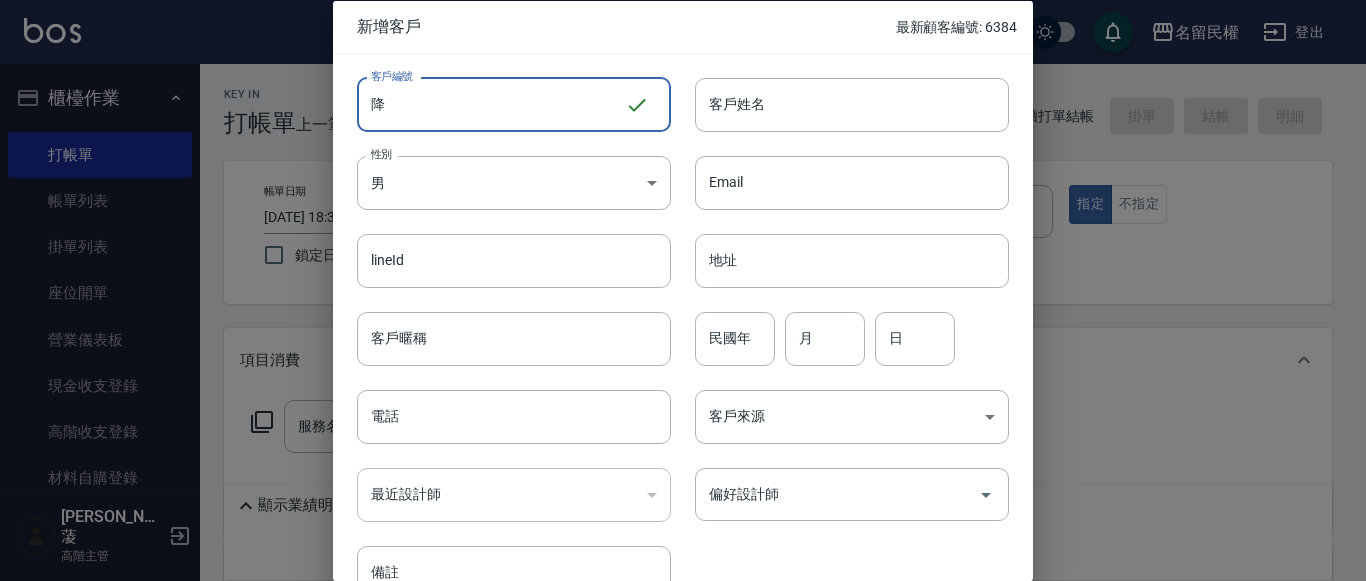 type on "醬" 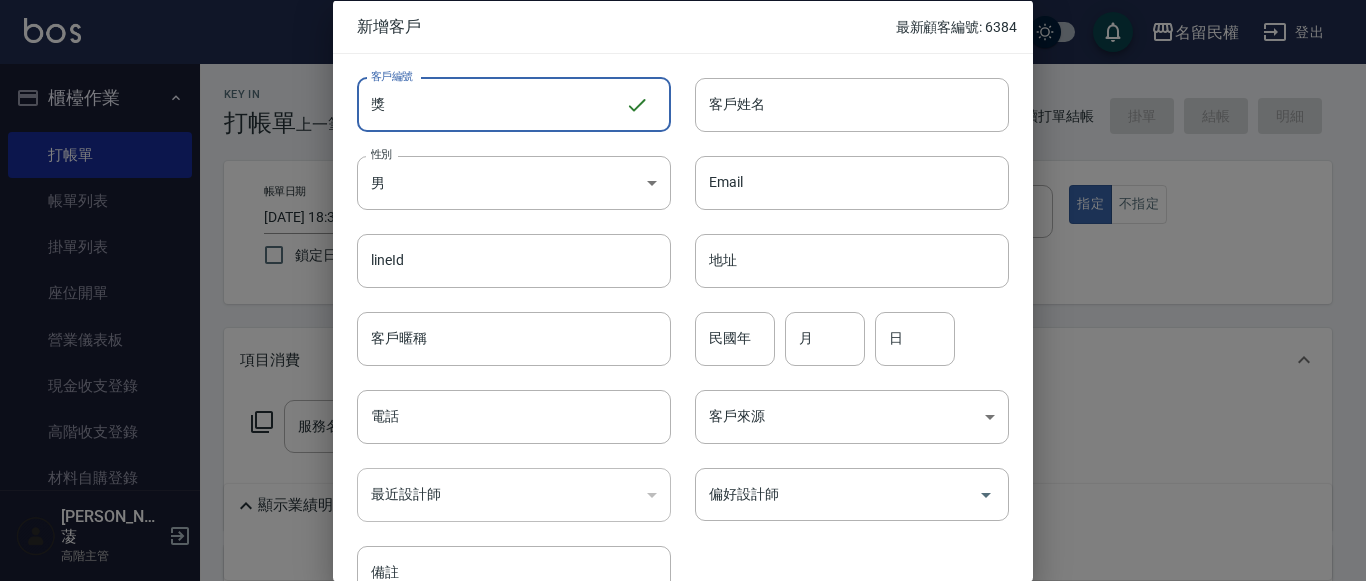 type on "講" 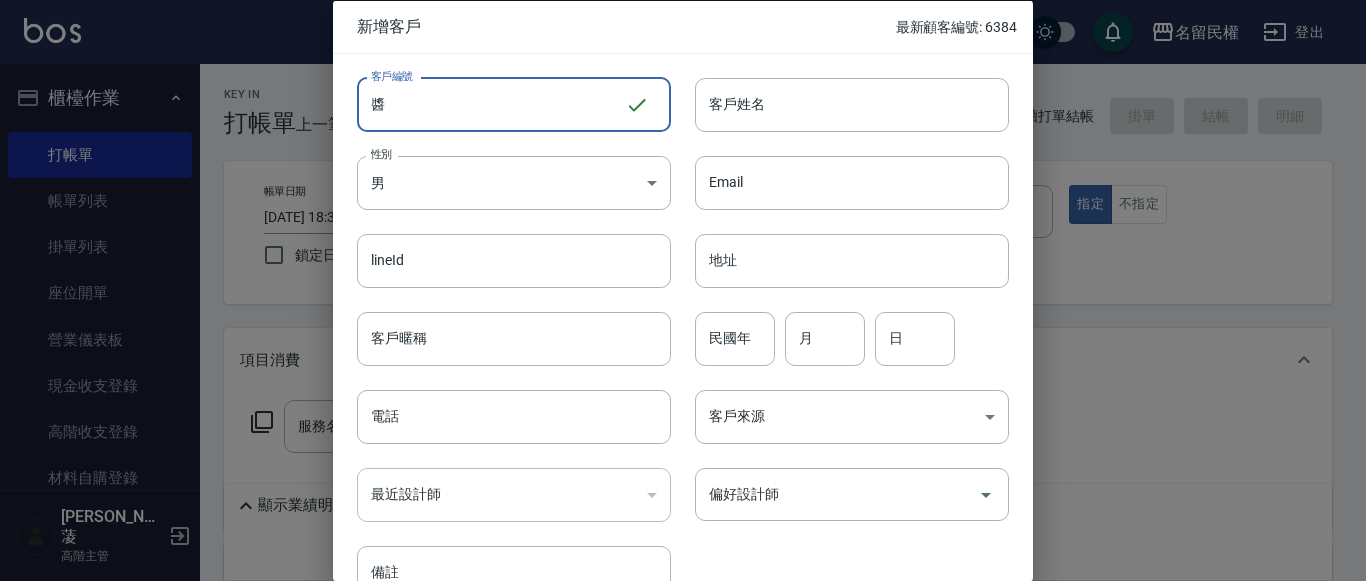 type on "降" 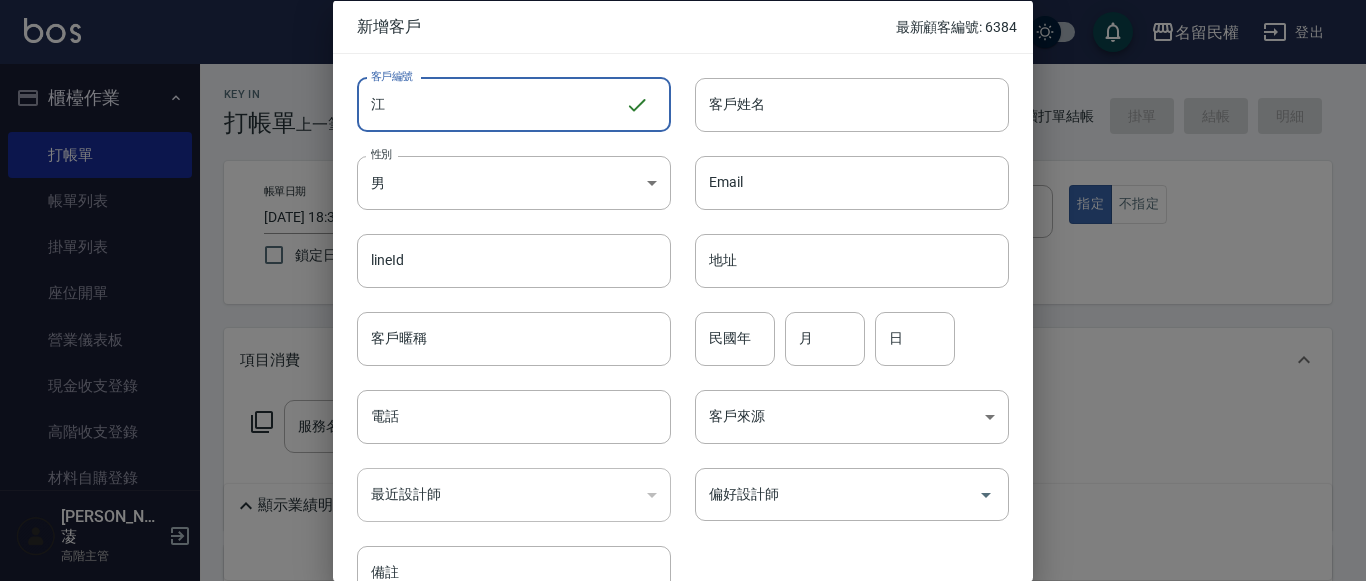 type on "江" 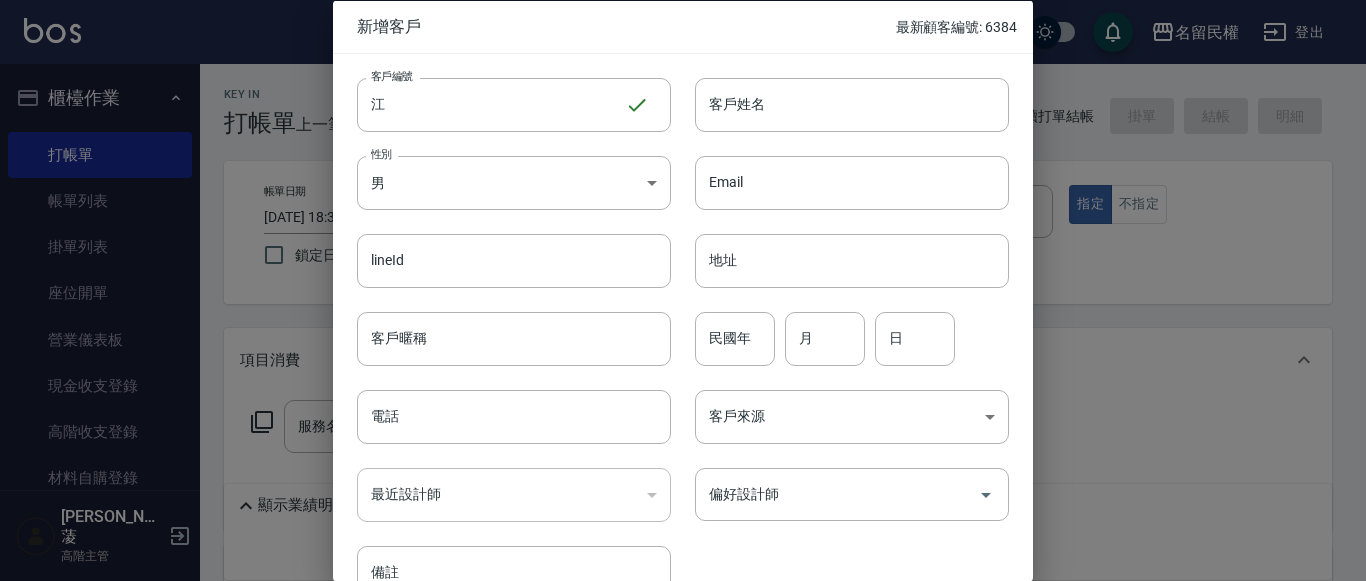 click at bounding box center (683, 290) 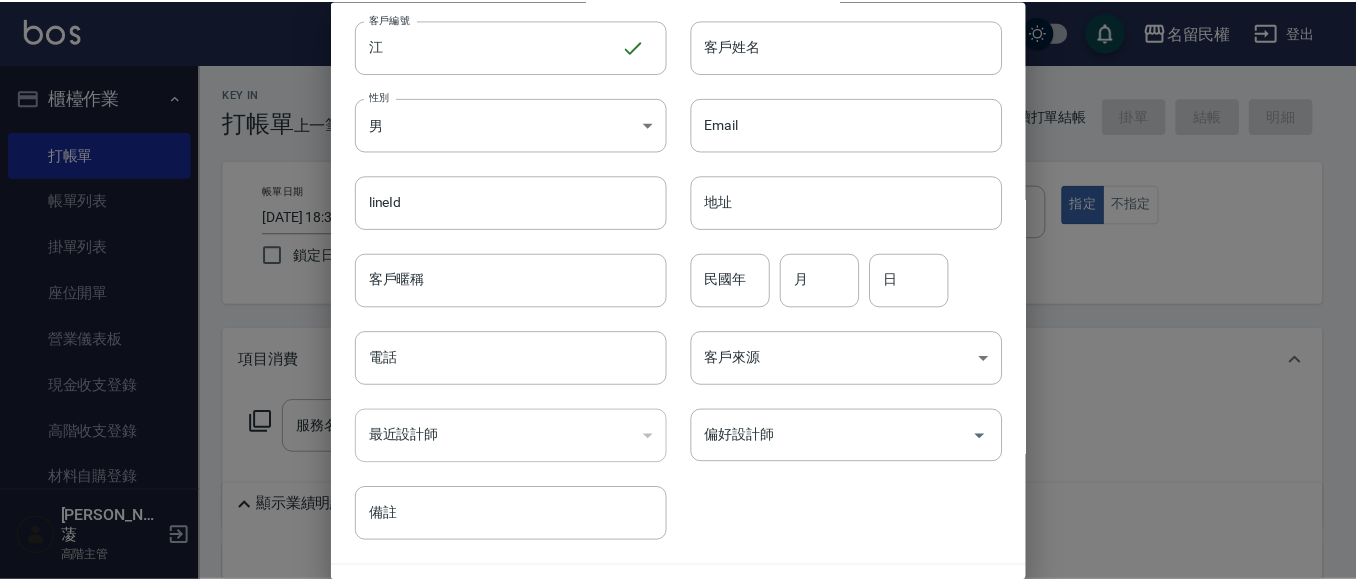scroll, scrollTop: 112, scrollLeft: 0, axis: vertical 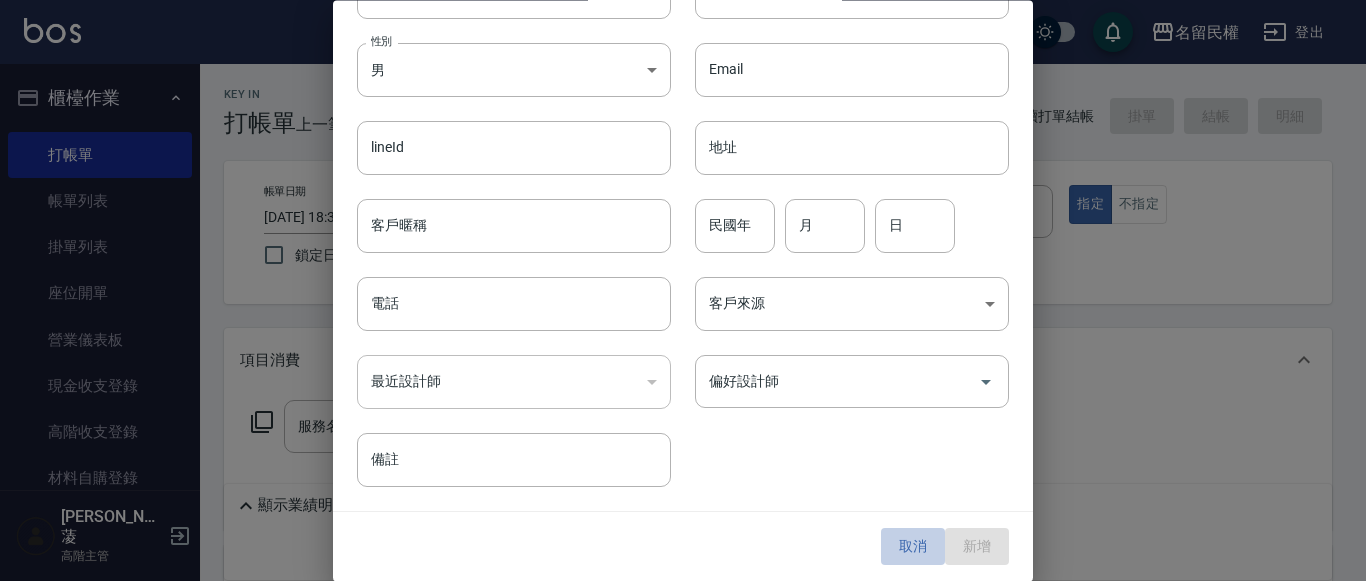click on "取消" at bounding box center (913, 547) 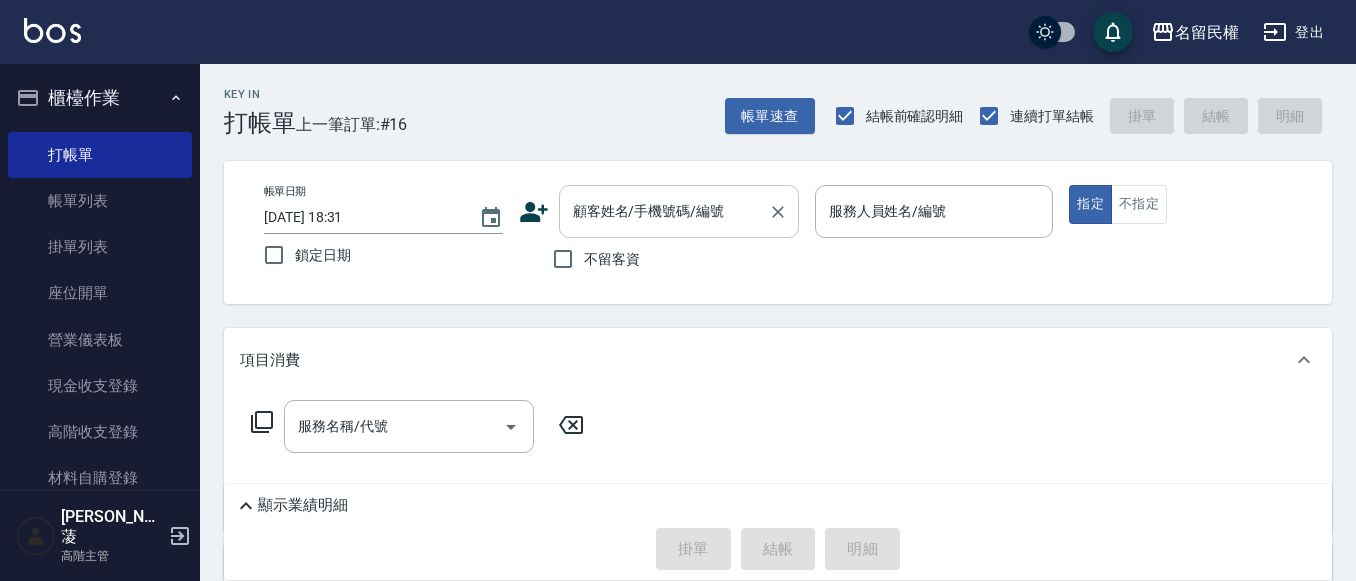 click on "顧客姓名/手機號碼/編號" at bounding box center [664, 211] 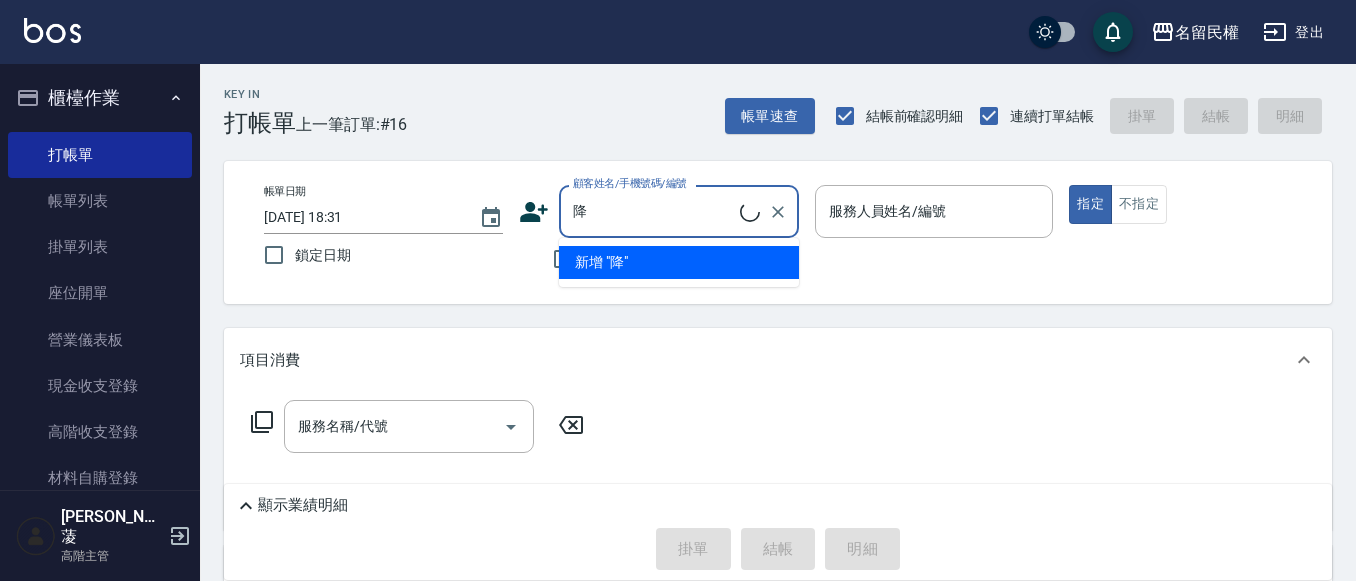 type on "匠" 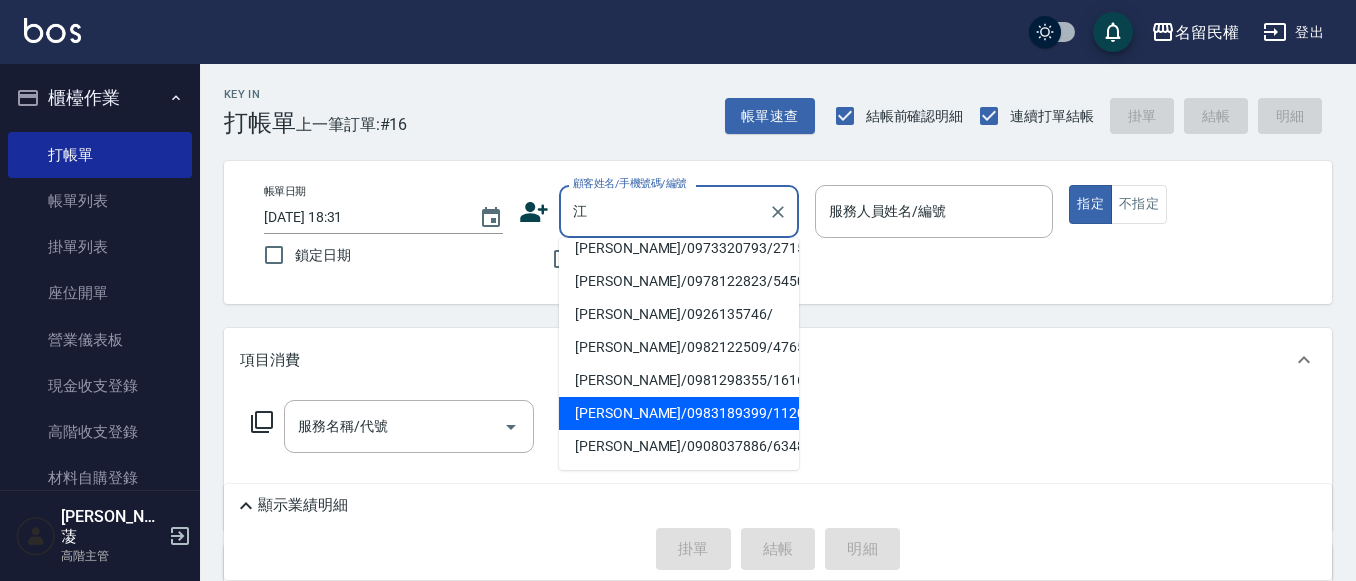 scroll, scrollTop: 400, scrollLeft: 0, axis: vertical 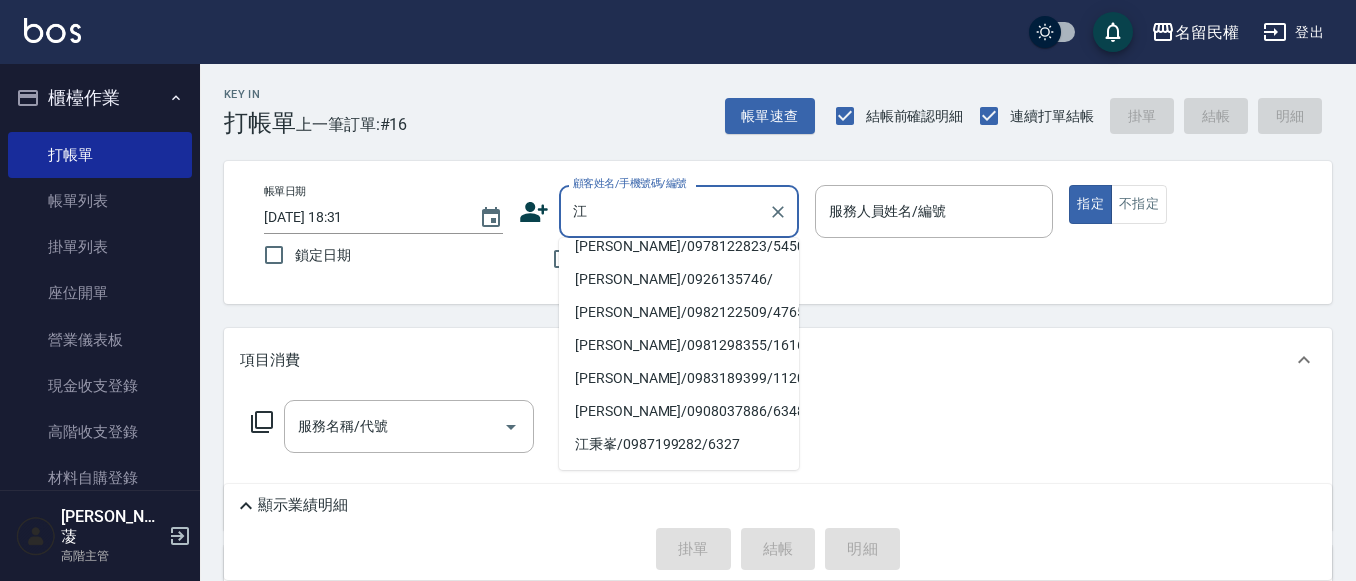 click on "[PERSON_NAME]嫺/0972118759/4718" at bounding box center [679, -61] 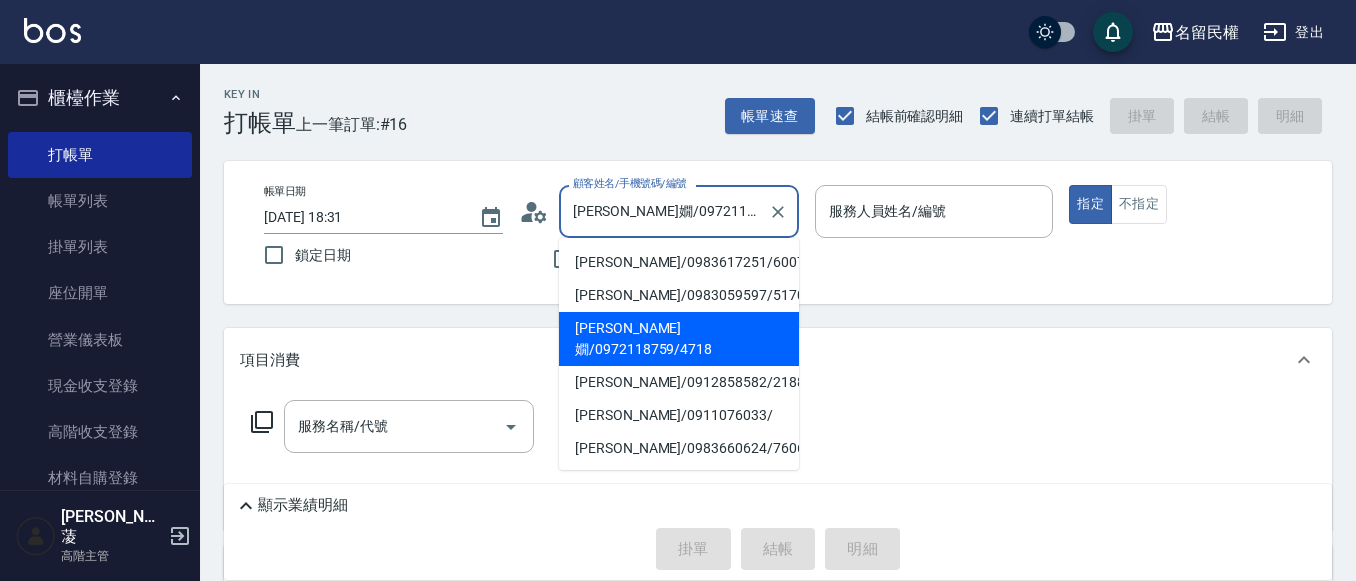 click on "[PERSON_NAME]嫺/0972118759/4718" at bounding box center [664, 211] 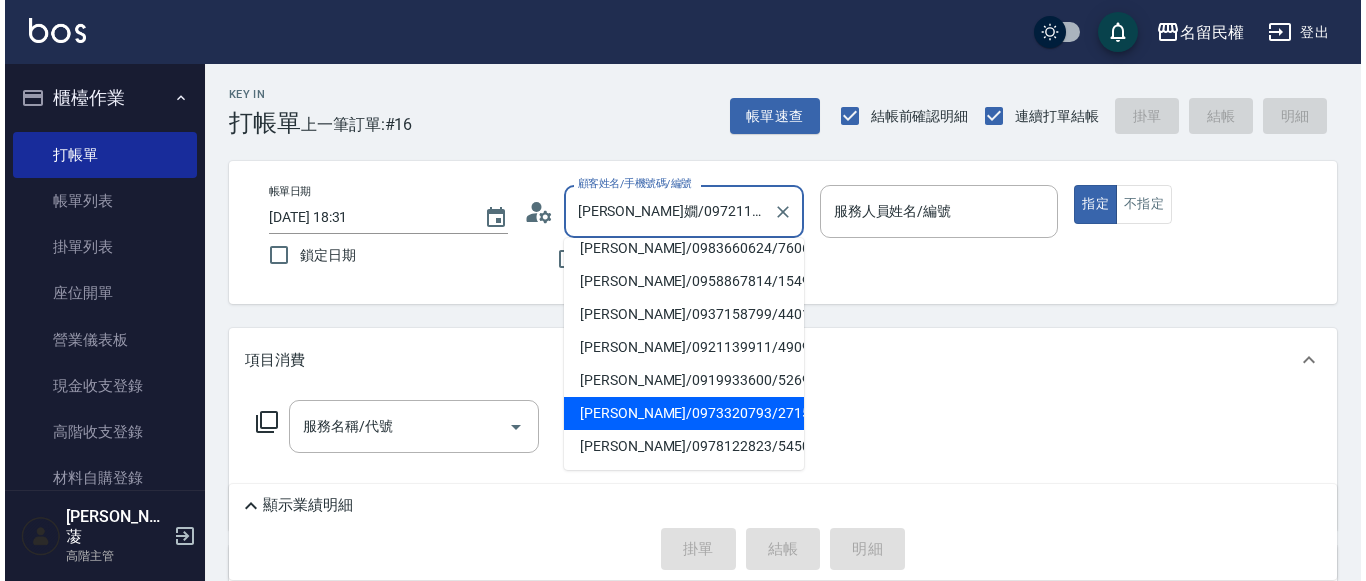 scroll, scrollTop: 400, scrollLeft: 0, axis: vertical 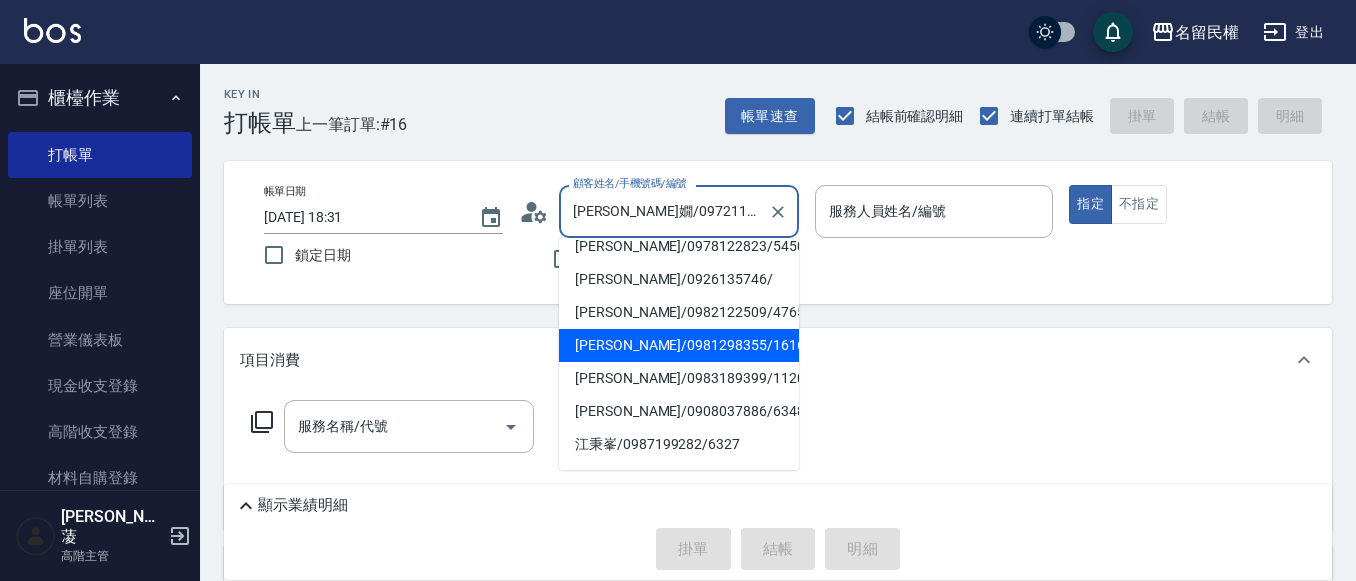 click on "[PERSON_NAME]/0981298355/1616" at bounding box center (679, 345) 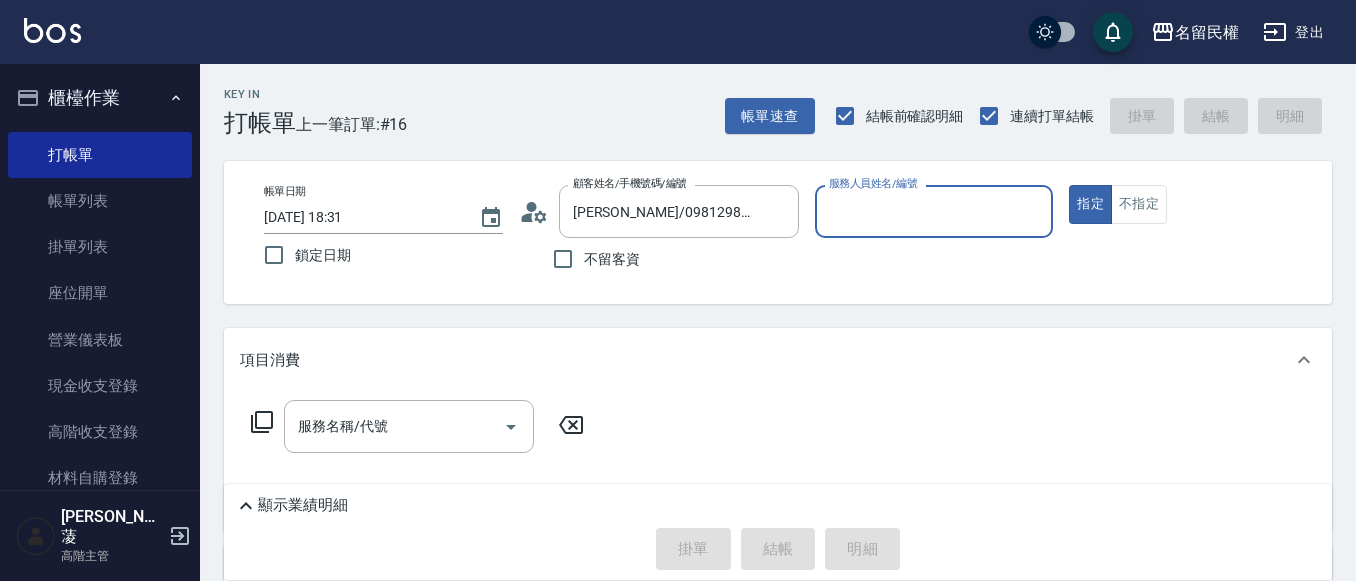 click 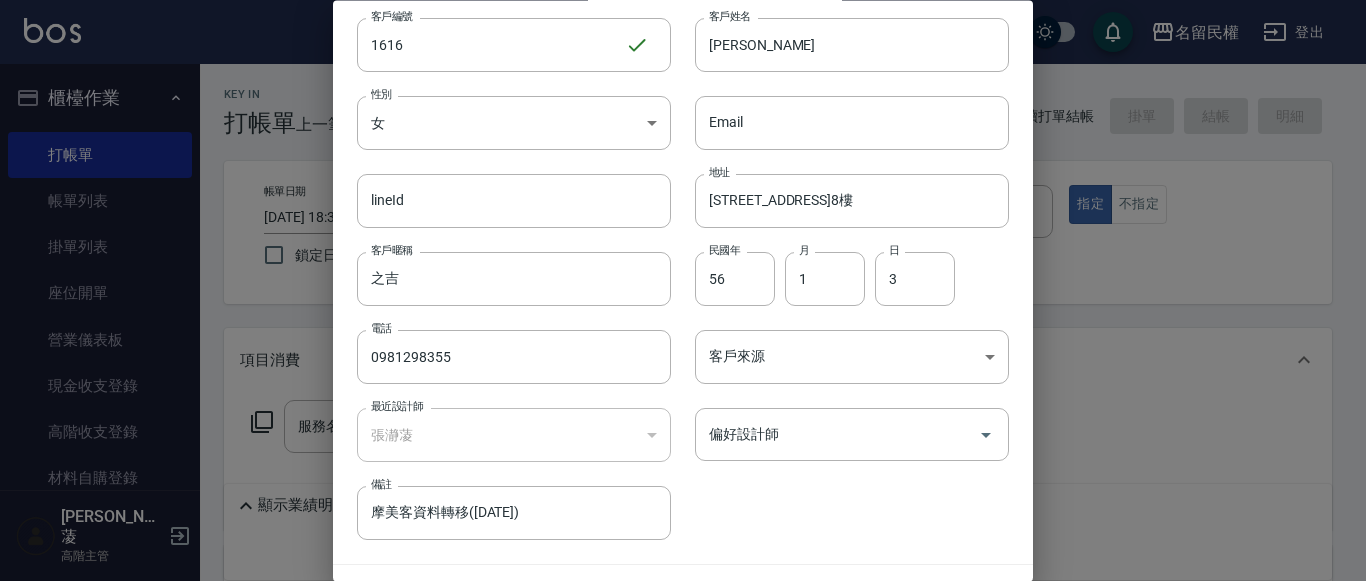 scroll, scrollTop: 112, scrollLeft: 0, axis: vertical 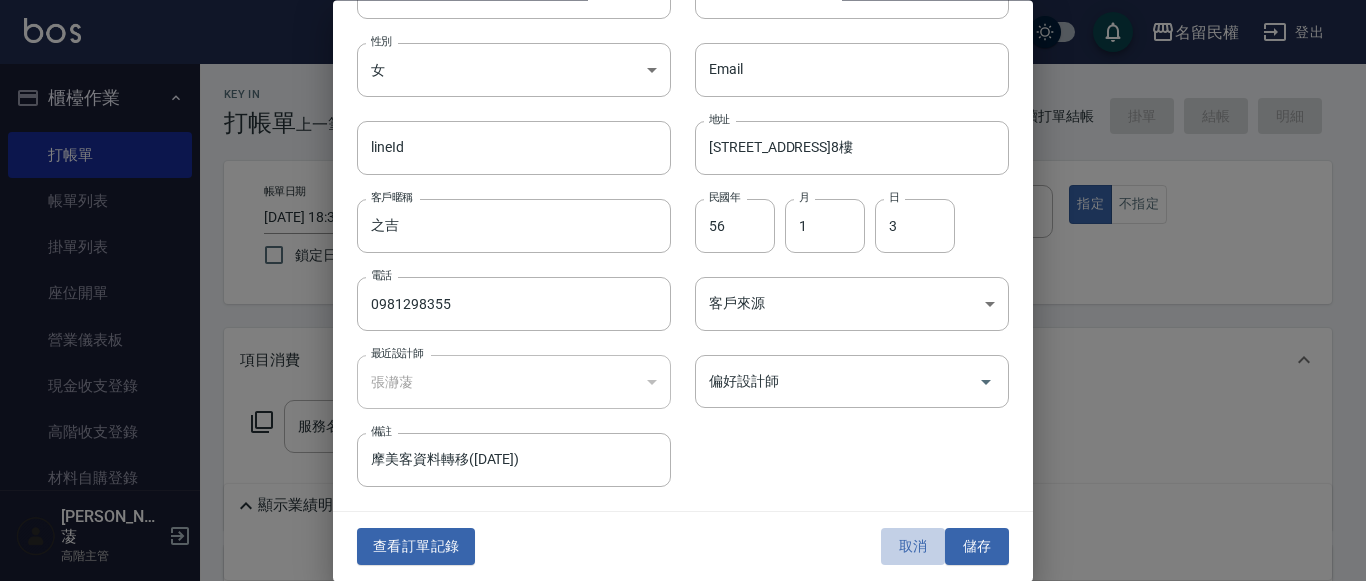 click on "取消" at bounding box center [913, 547] 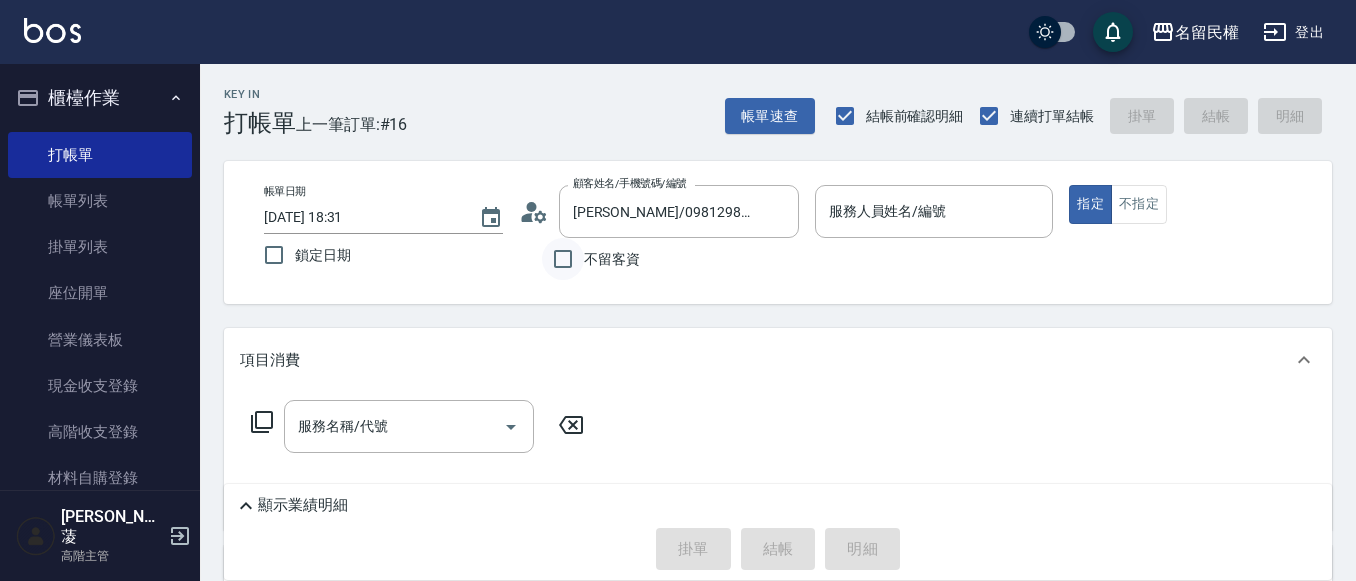 click on "不留客資" at bounding box center (563, 259) 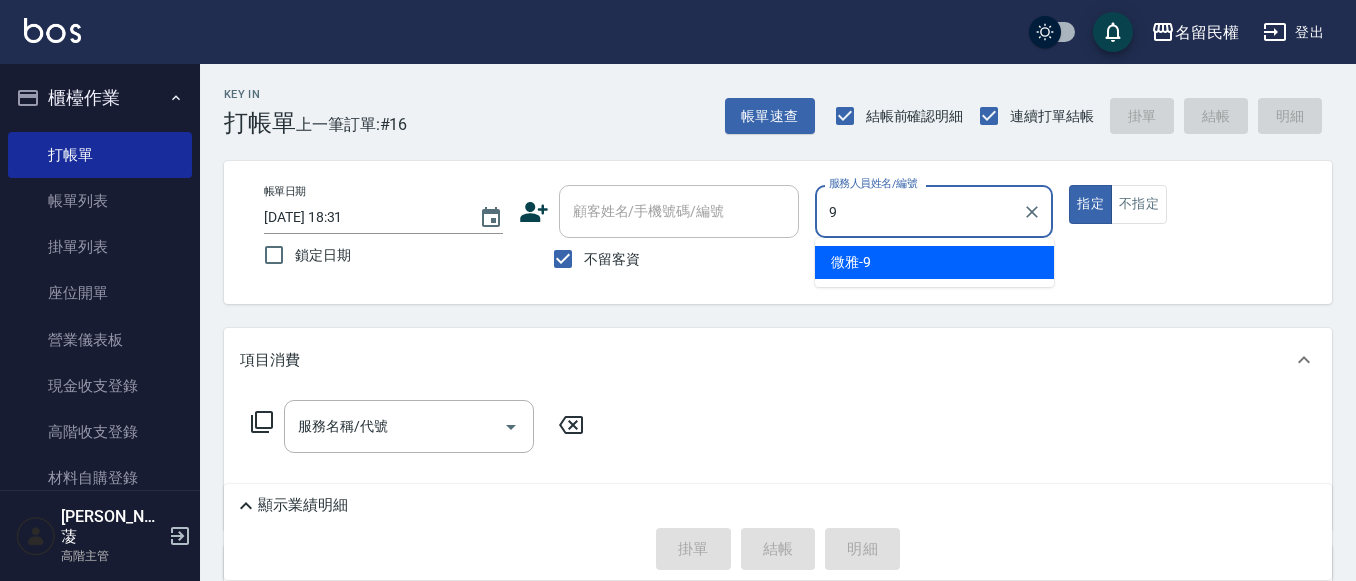 type on "微雅-9" 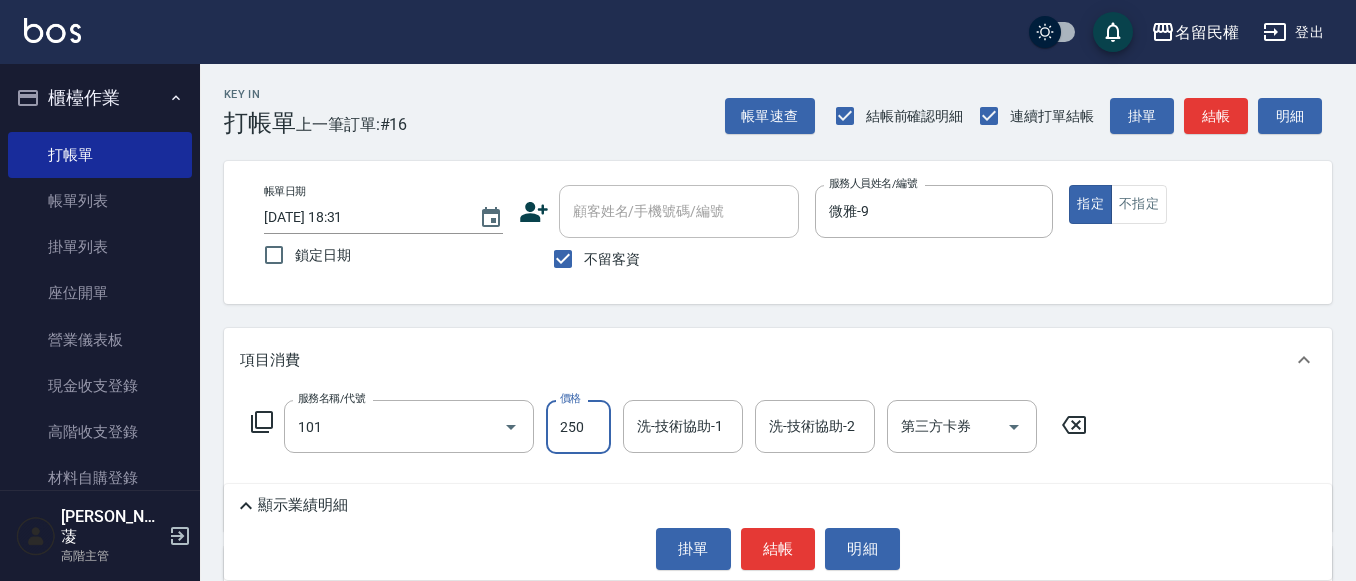 type on "不指定洗髮(101)" 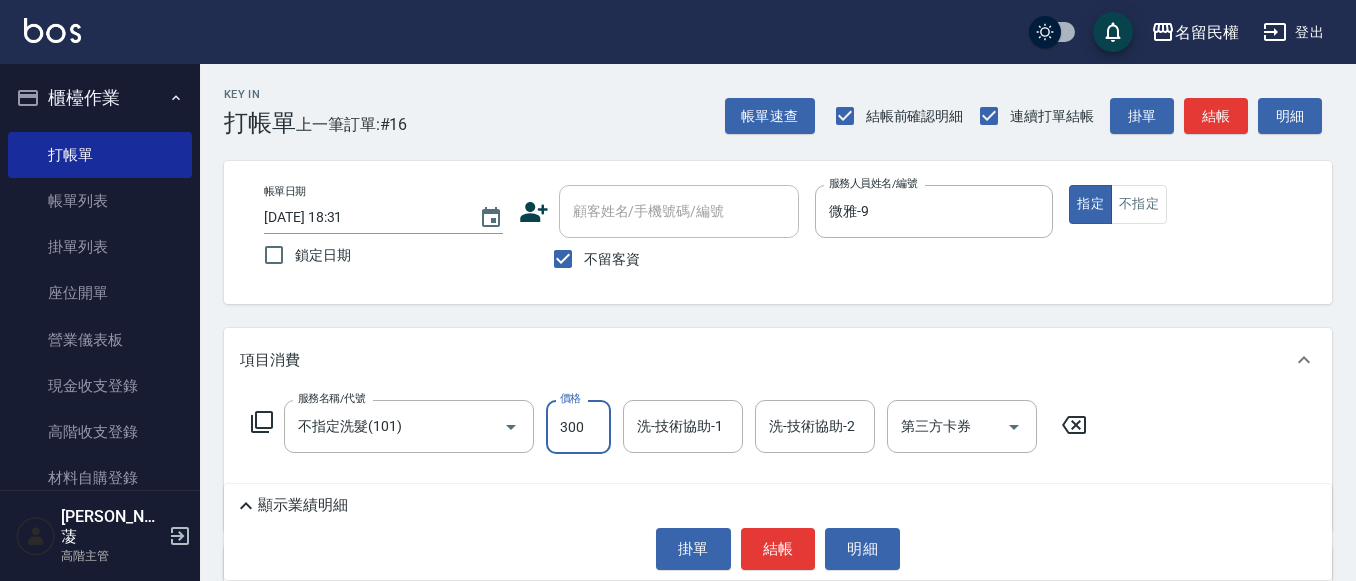 type on "300" 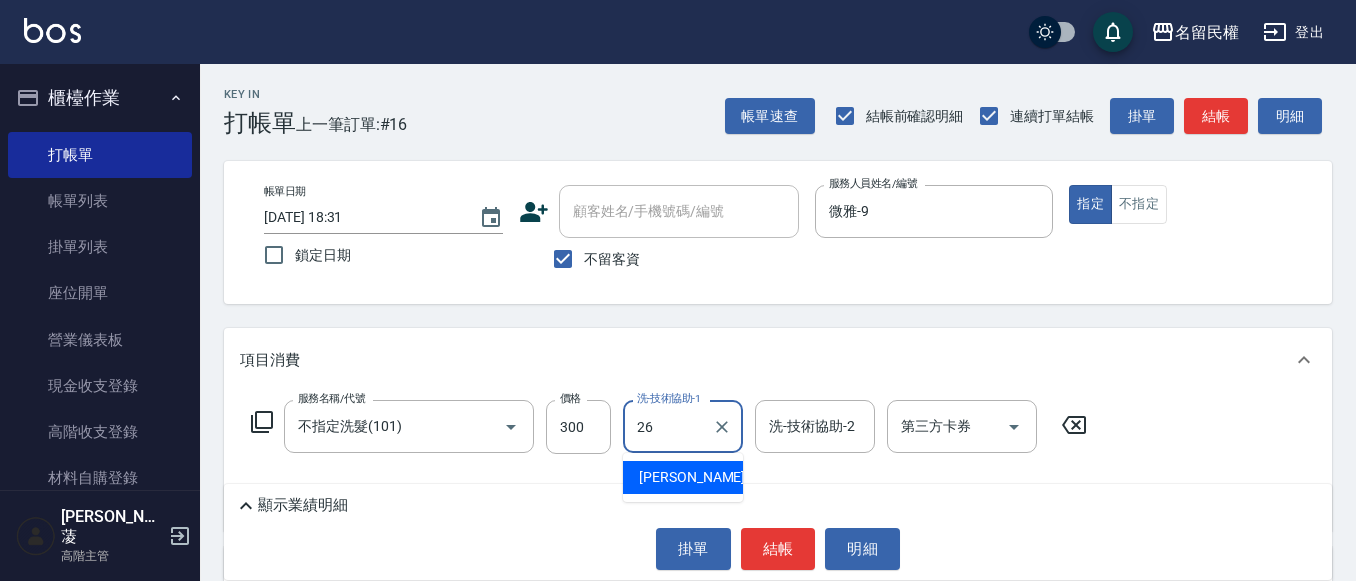 type on "沅莘-26" 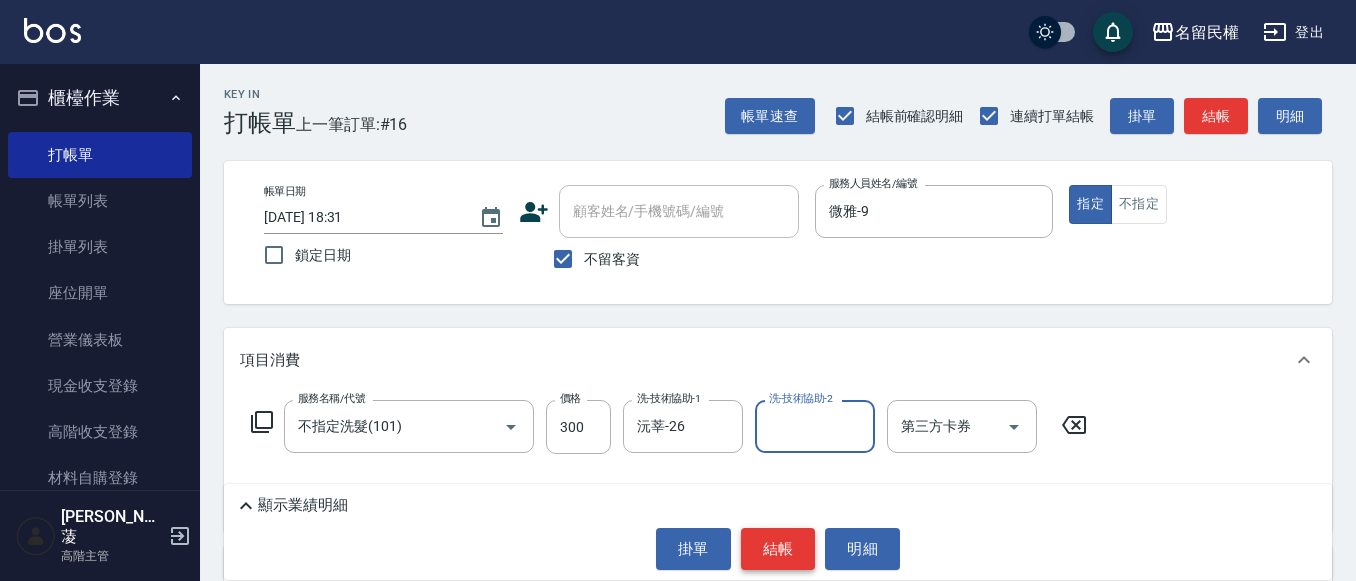 click on "結帳" at bounding box center [778, 549] 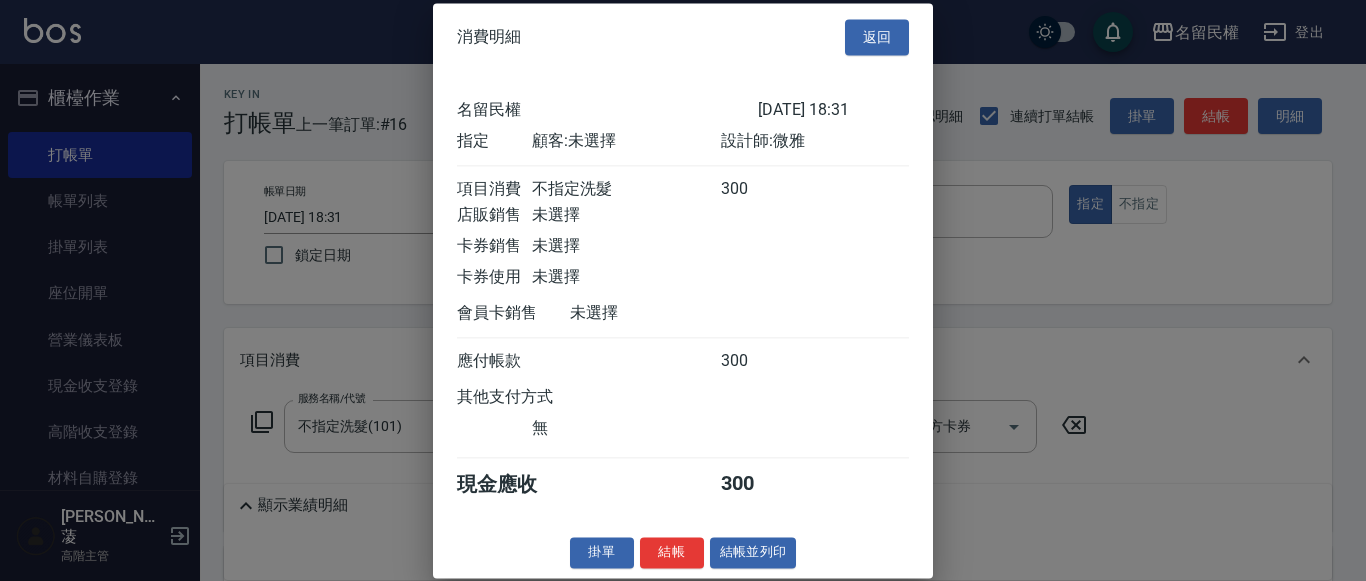 scroll, scrollTop: 26, scrollLeft: 0, axis: vertical 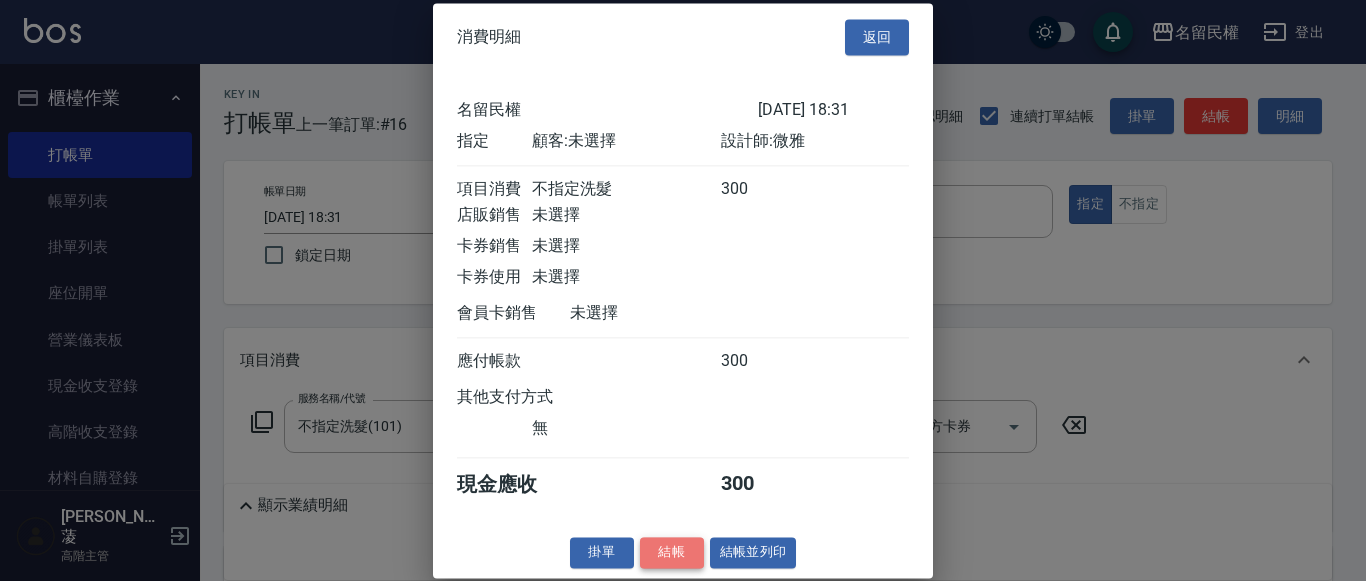 click on "結帳" at bounding box center [672, 552] 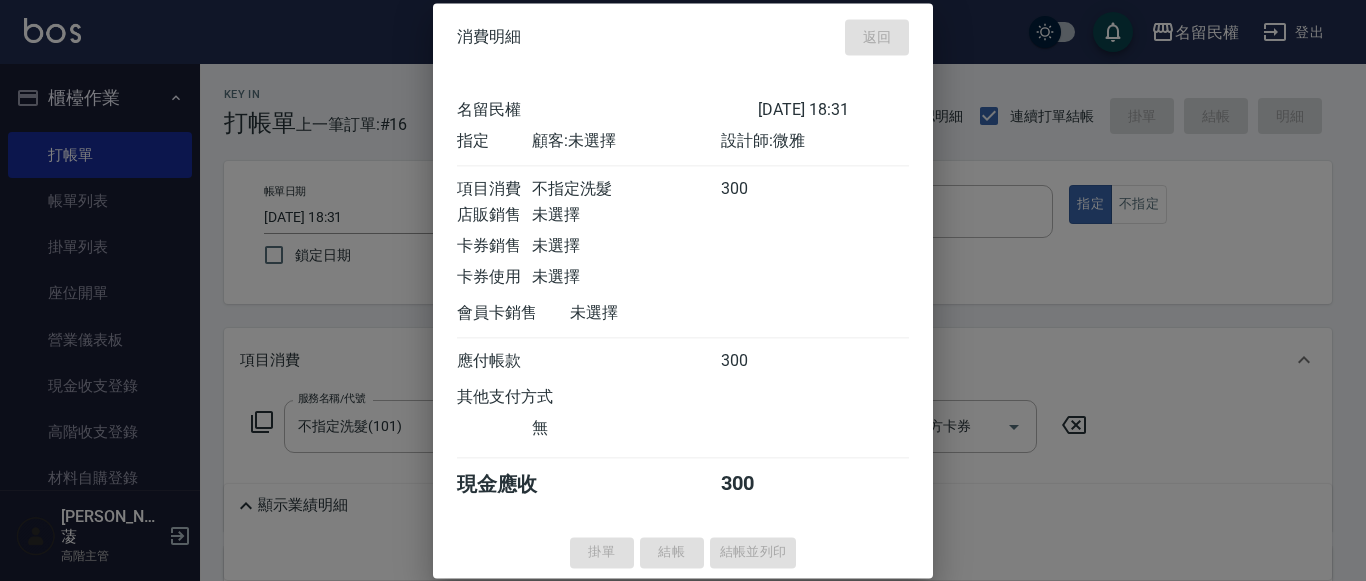 type on "[DATE] 18:39" 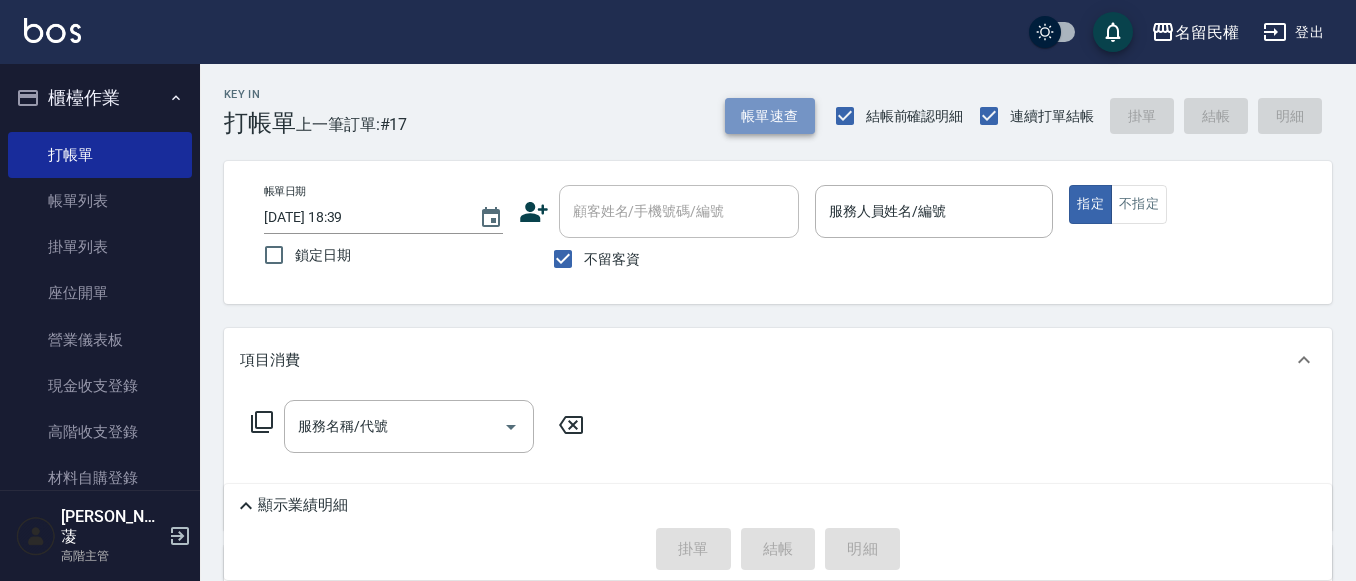 click on "帳單速查" at bounding box center [770, 116] 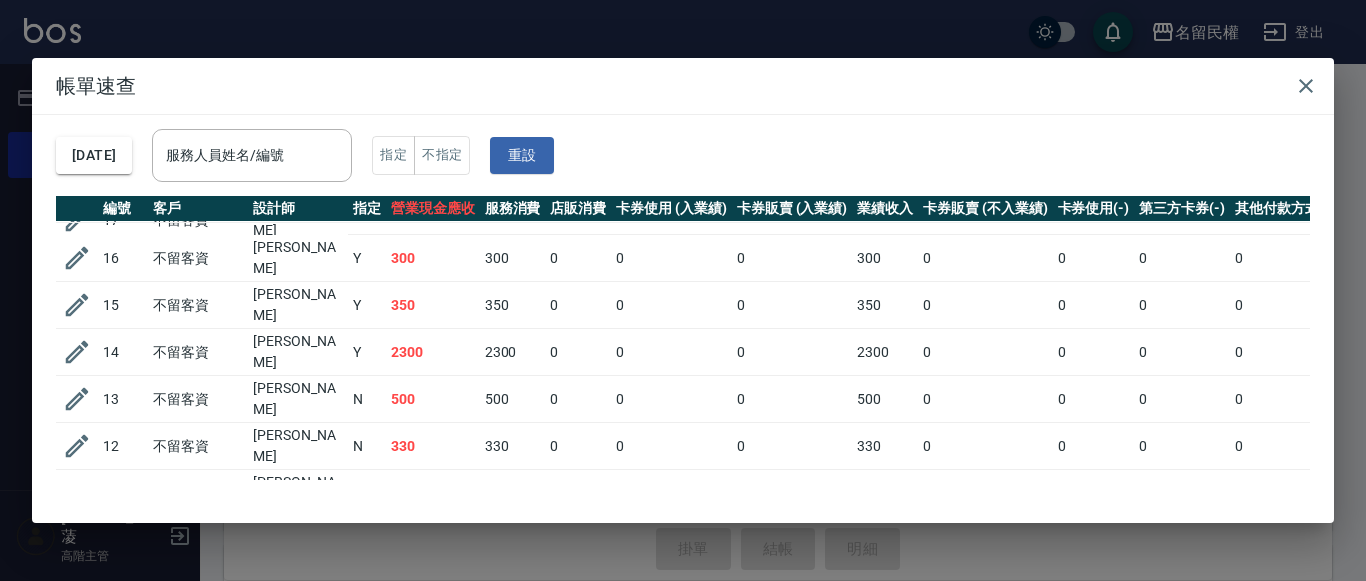 scroll, scrollTop: 0, scrollLeft: 0, axis: both 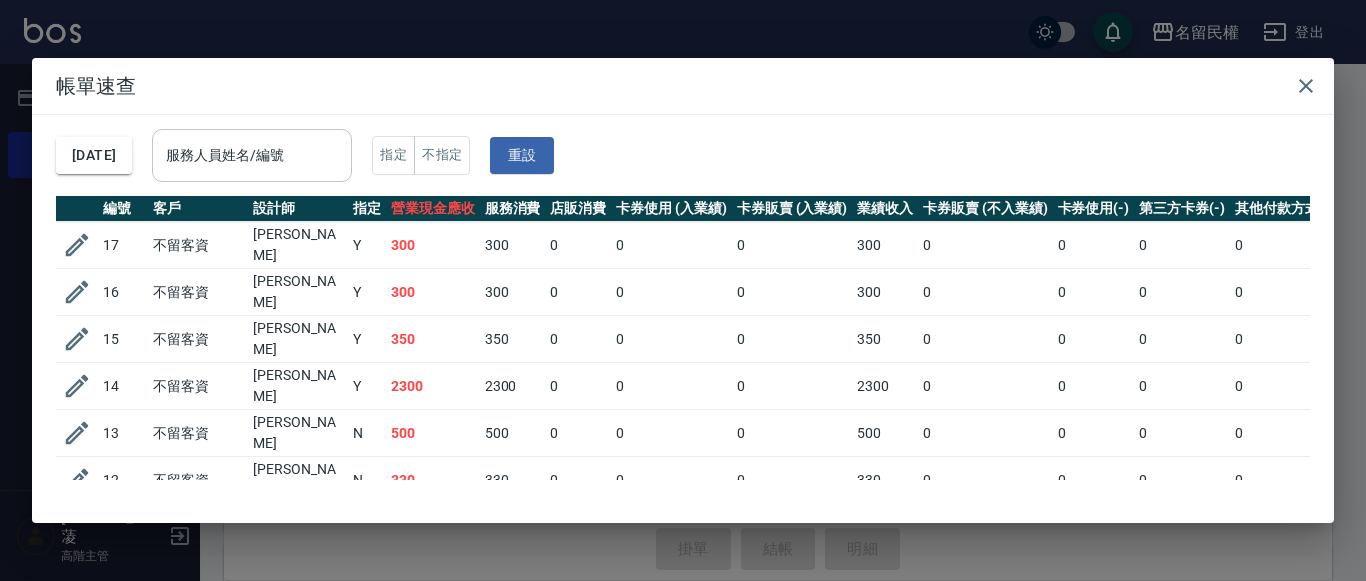click on "服務人員姓名/編號" at bounding box center [252, 155] 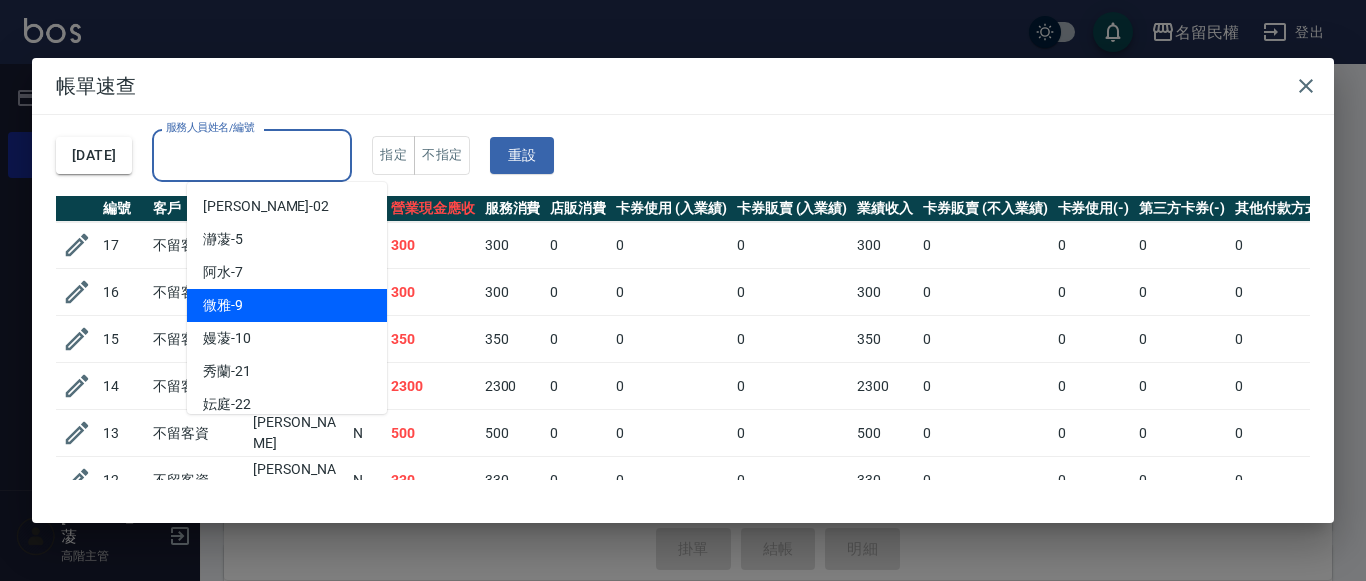 click on "微雅 -9" at bounding box center [287, 305] 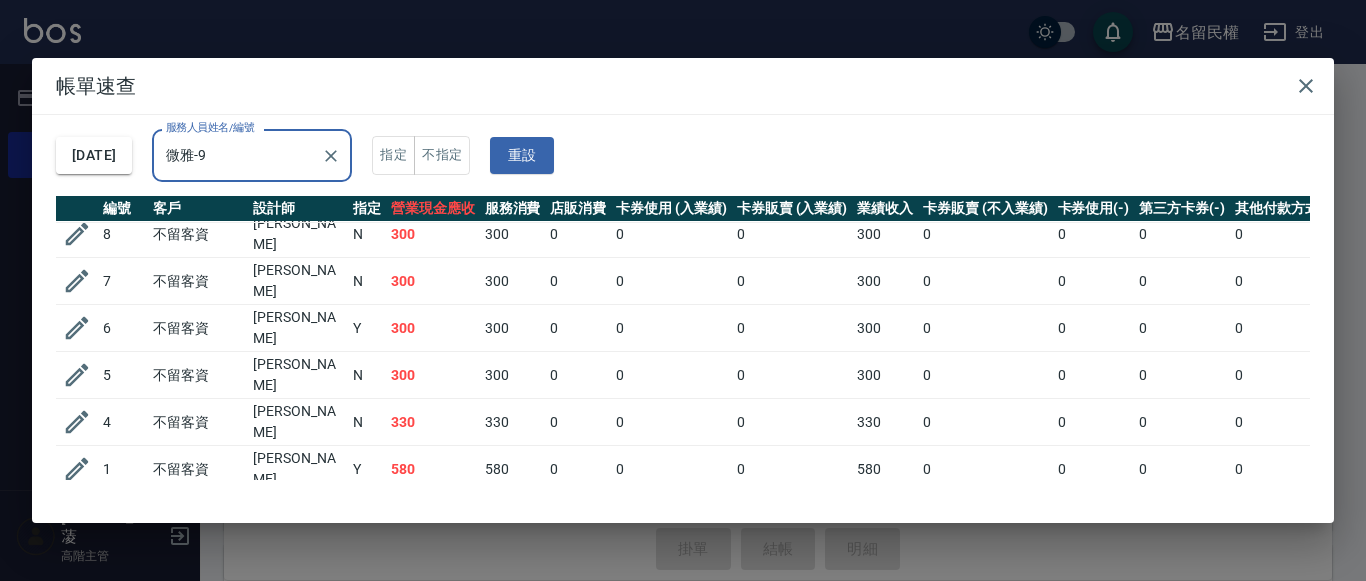 scroll, scrollTop: 256, scrollLeft: 0, axis: vertical 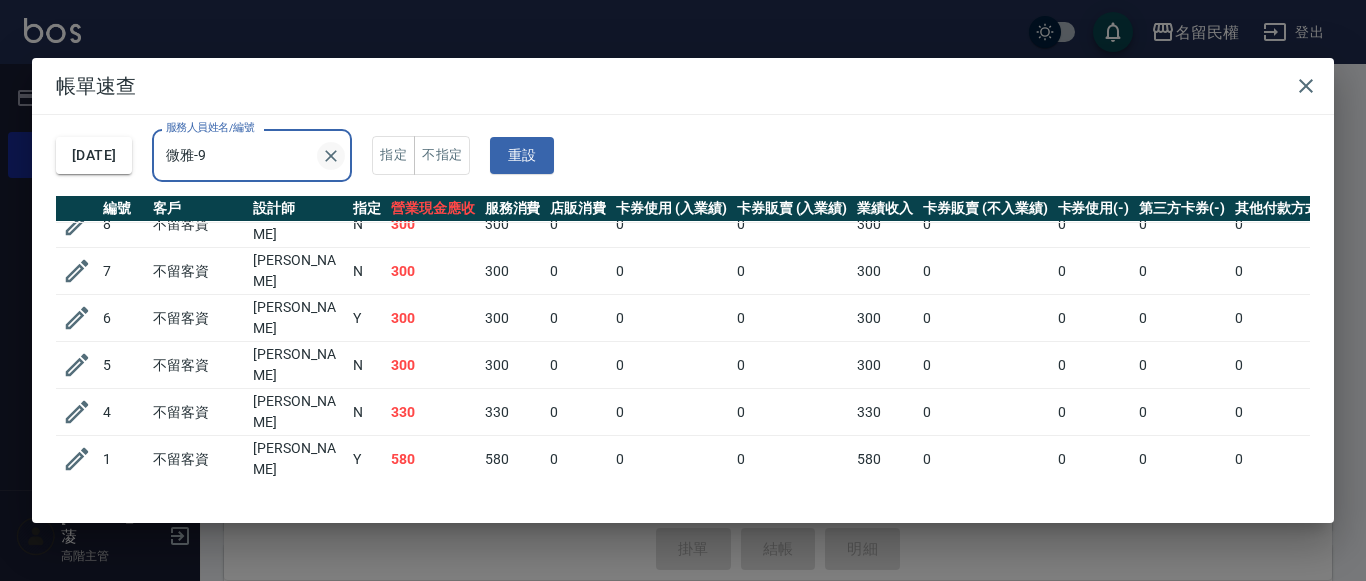 click 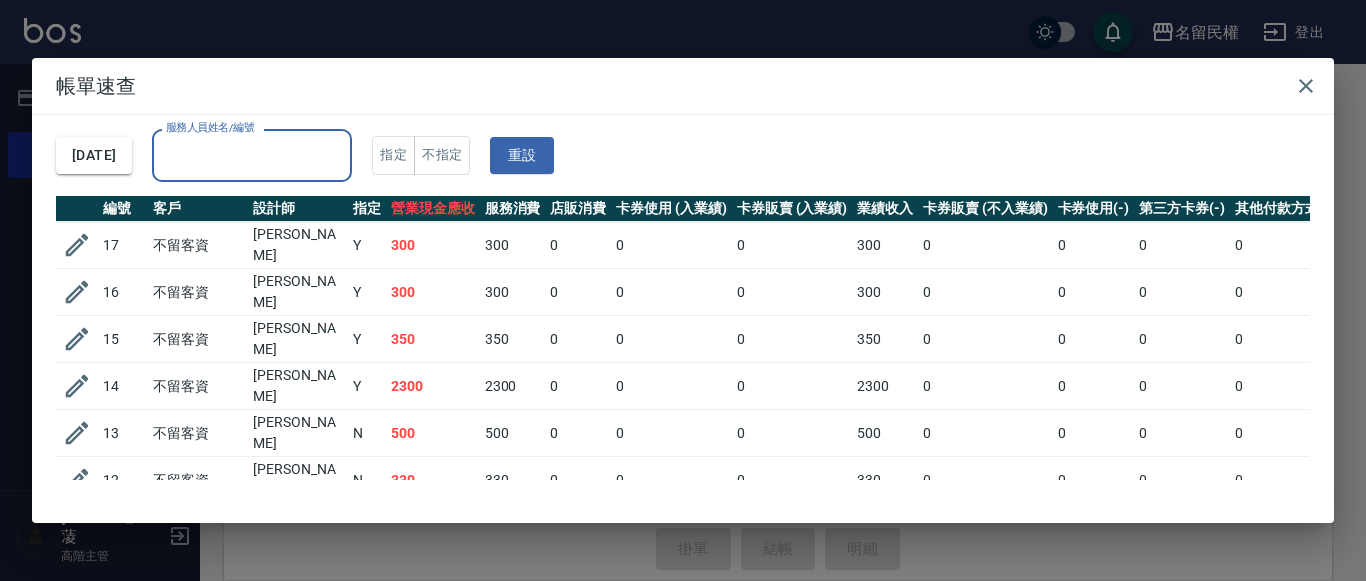 click on "服務人員姓名/編號" at bounding box center [252, 155] 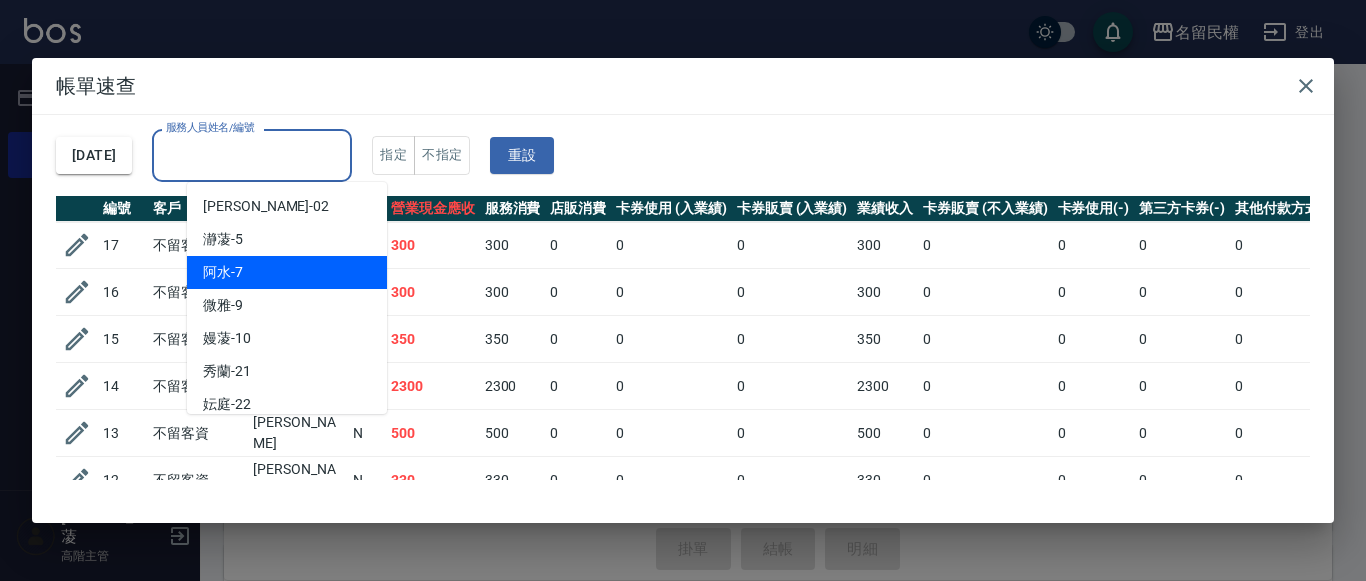click on "阿水 -7" at bounding box center (287, 272) 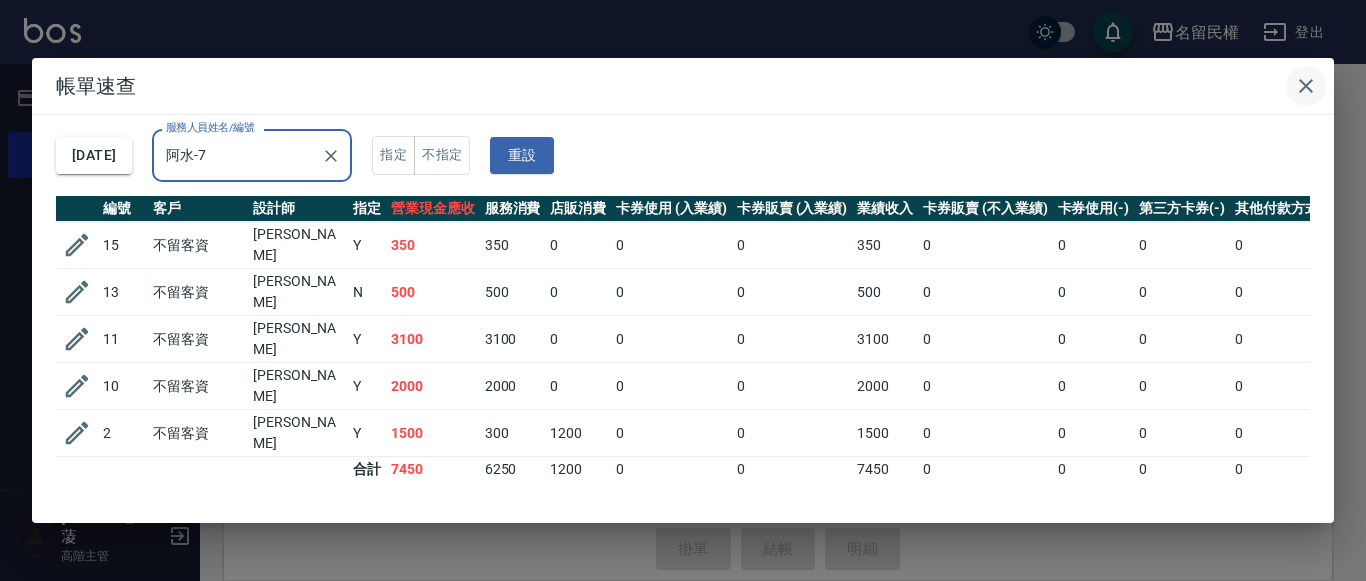 click 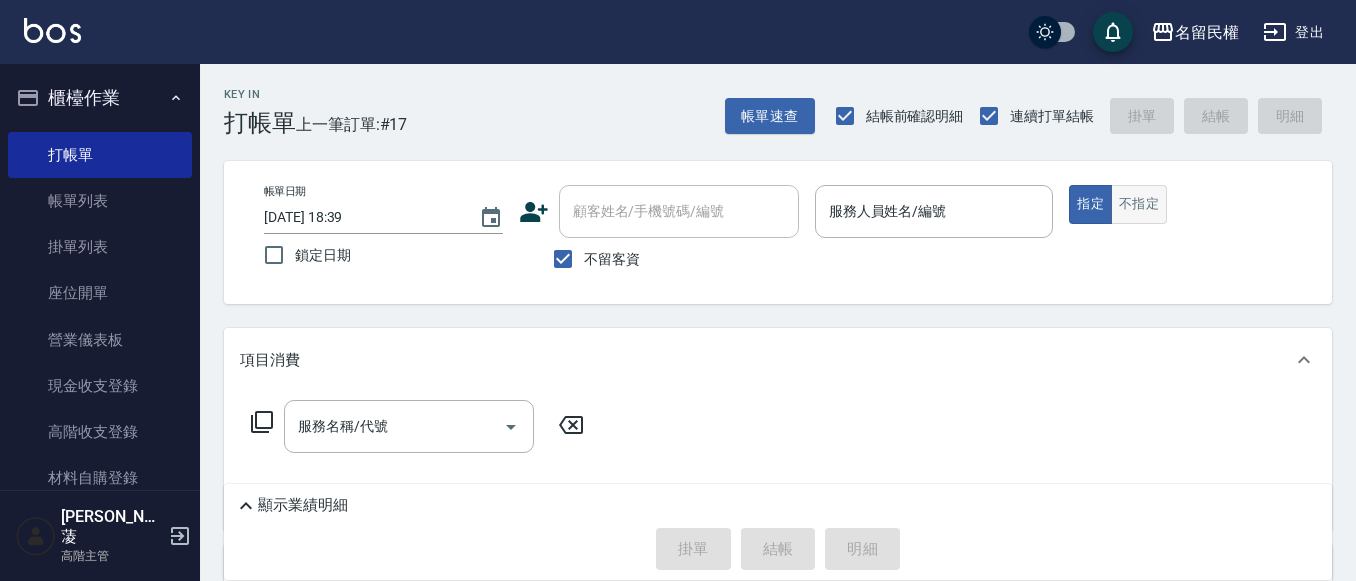 click on "不指定" at bounding box center (1139, 204) 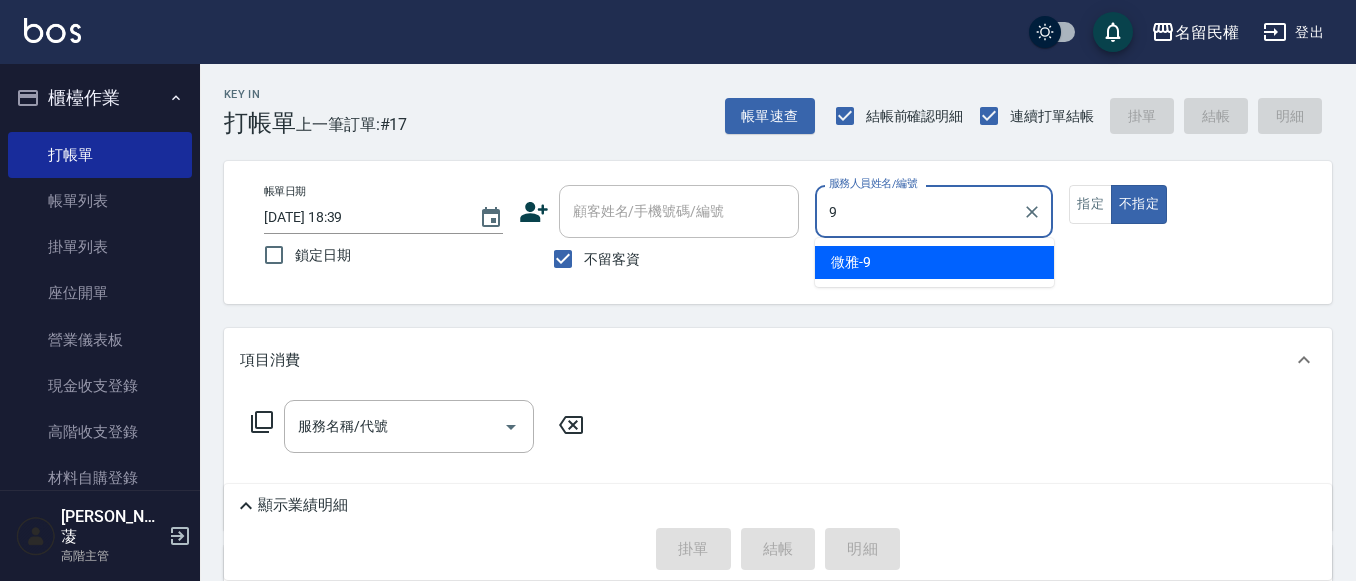 type on "微雅-9" 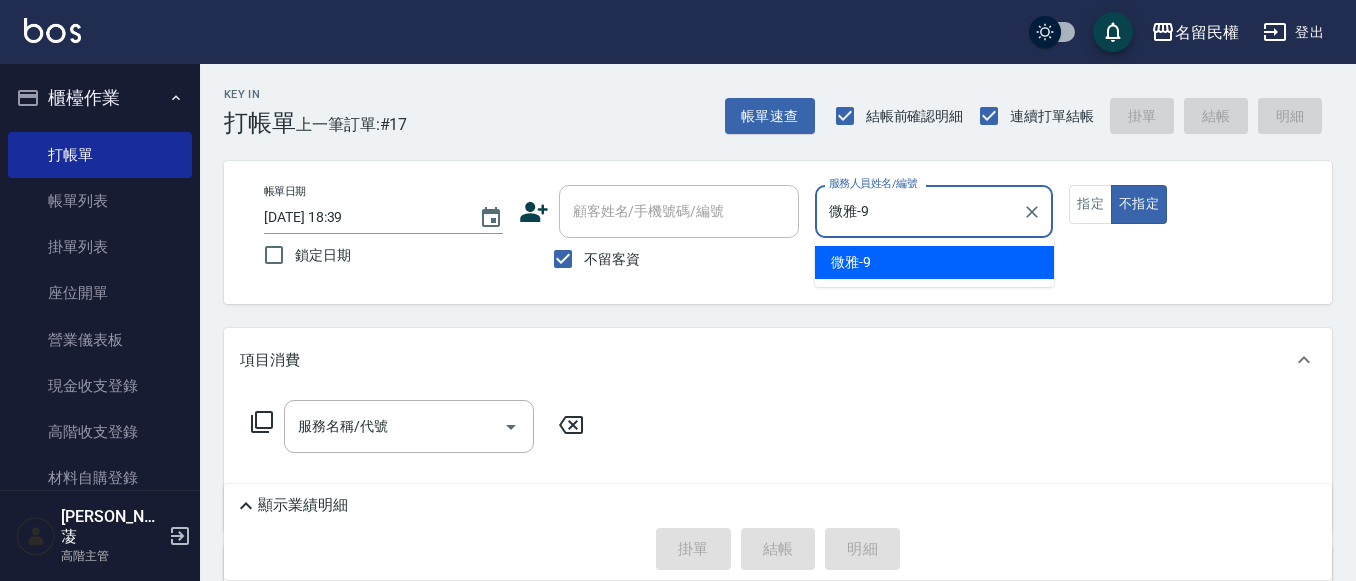 type on "false" 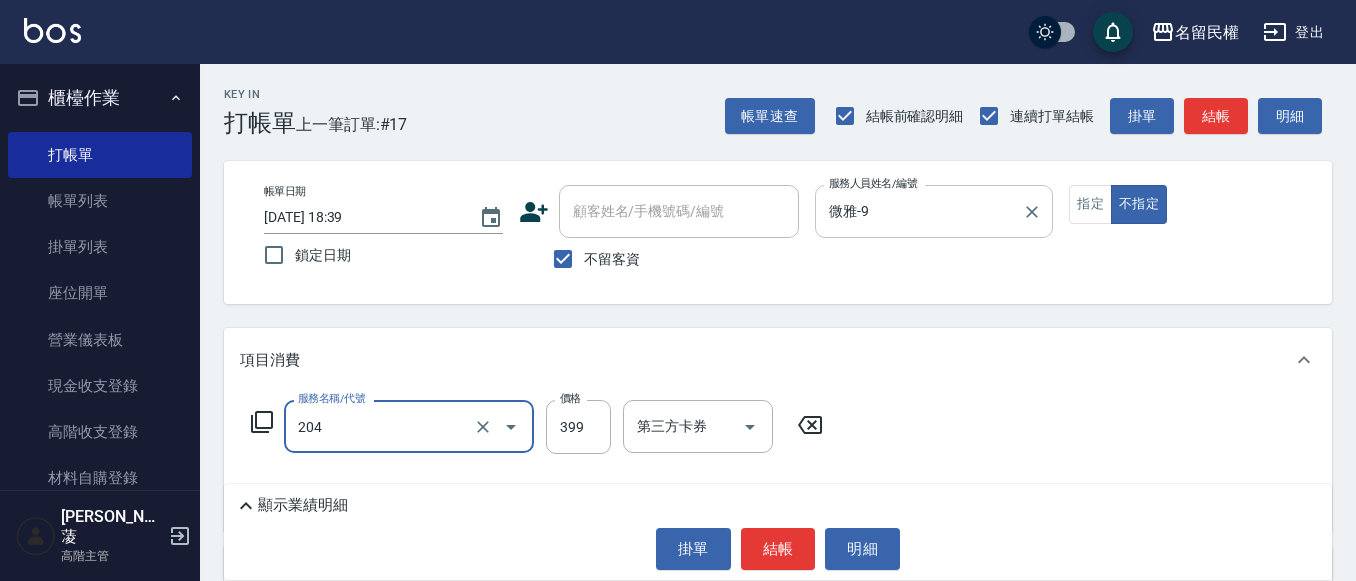 type on "不指定洗剪(204)" 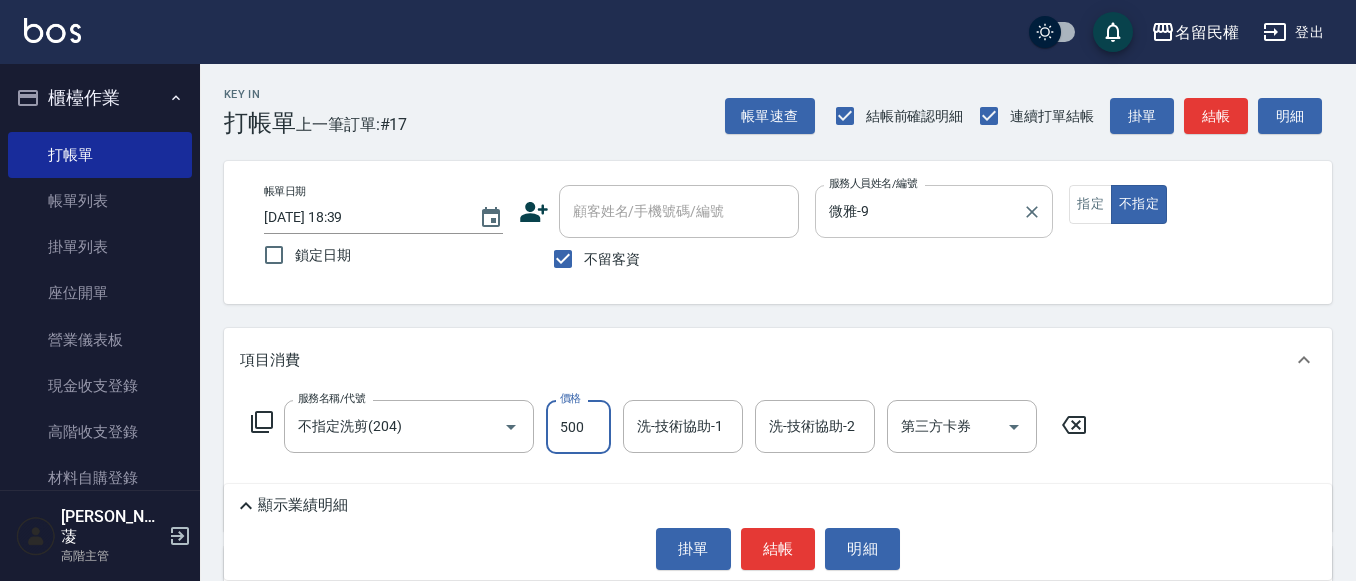 type on "500" 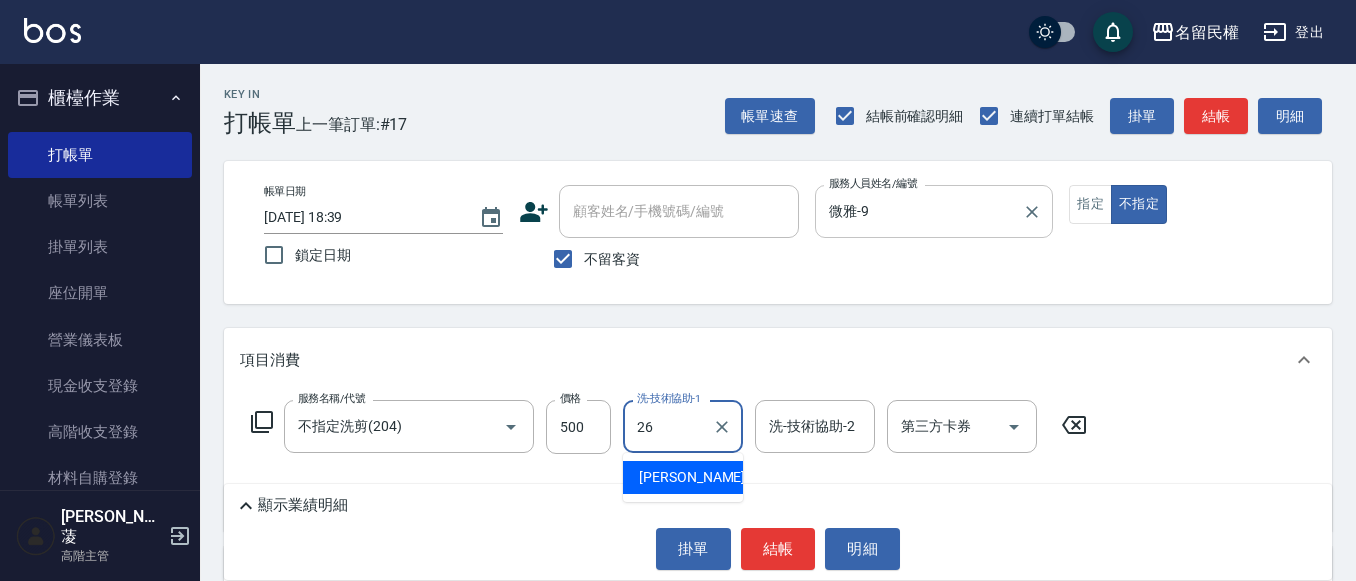type on "沅莘-26" 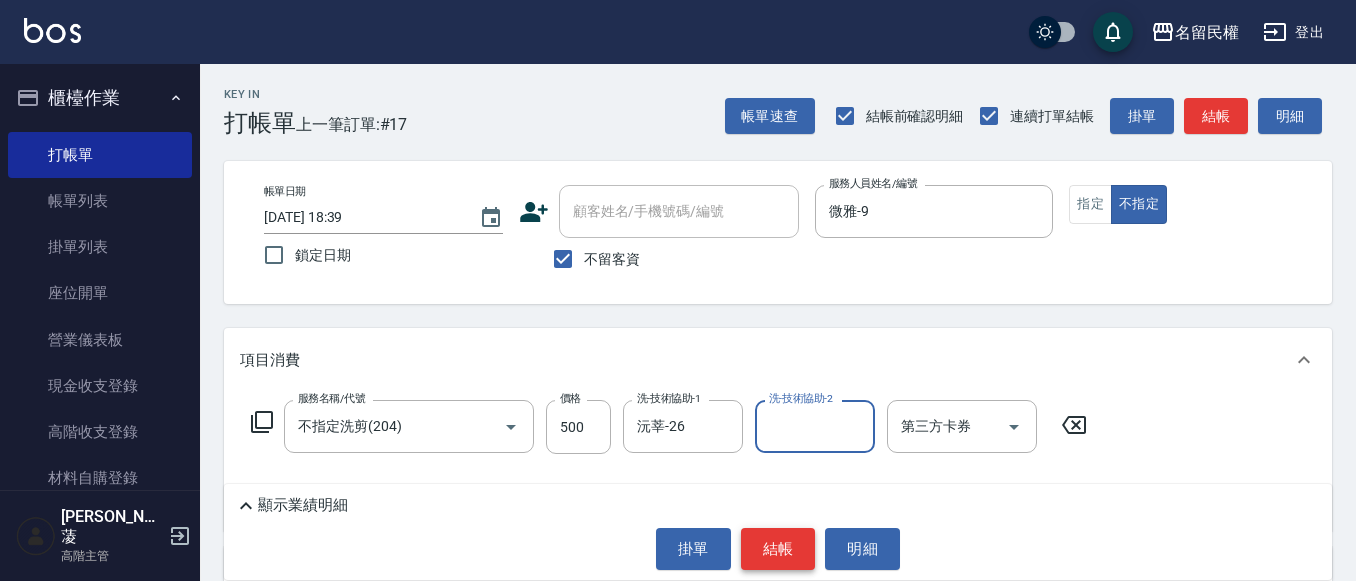 click on "結帳" at bounding box center (778, 549) 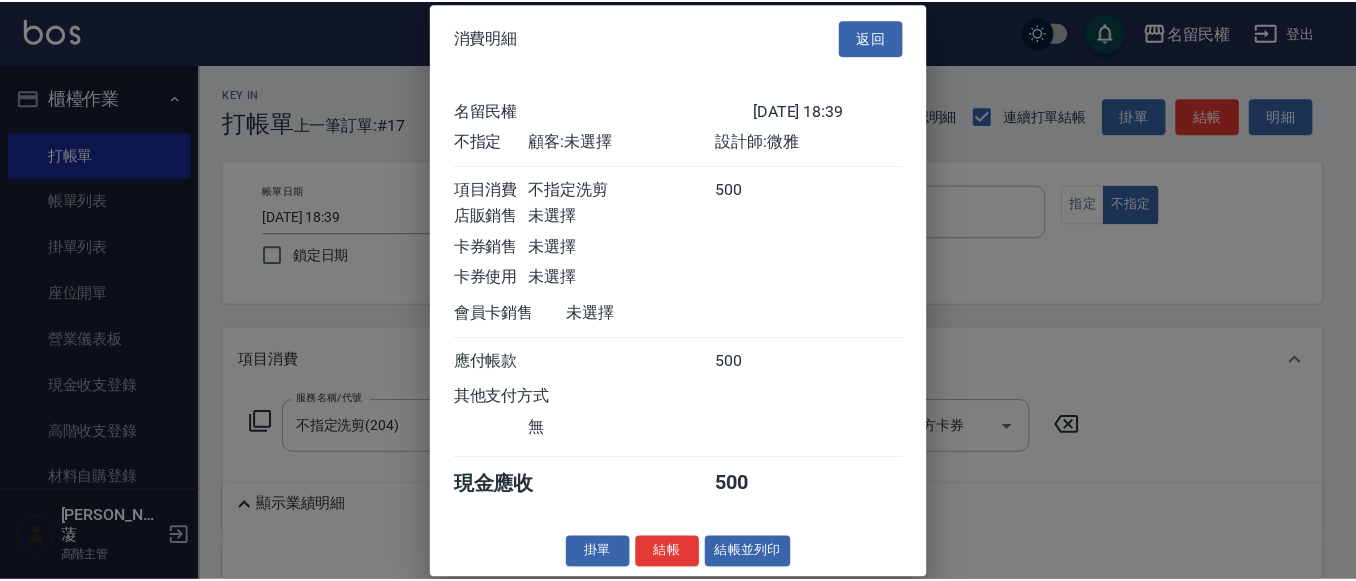 scroll, scrollTop: 26, scrollLeft: 0, axis: vertical 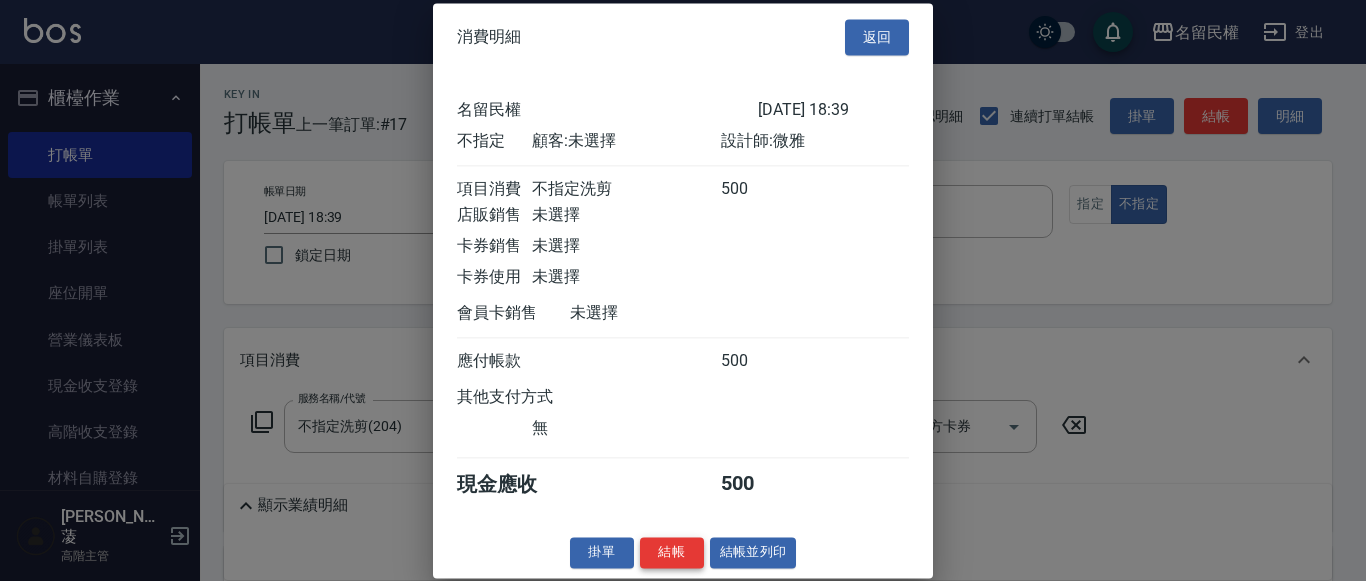 click on "結帳" at bounding box center (672, 552) 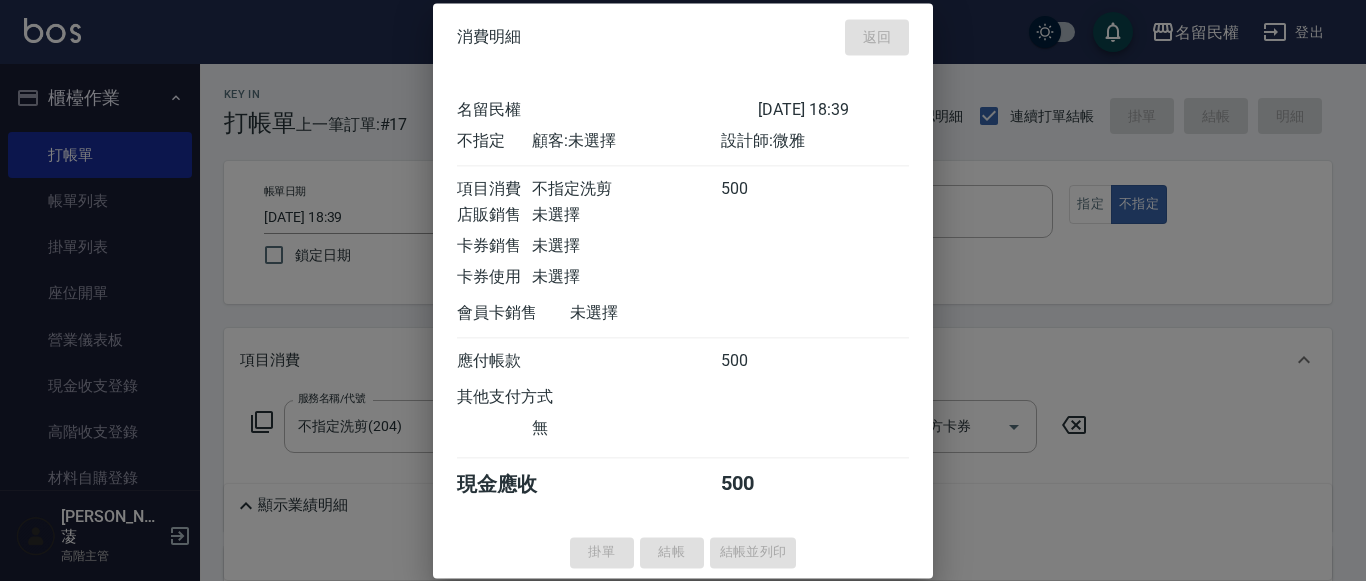 type on "[DATE] 18:41" 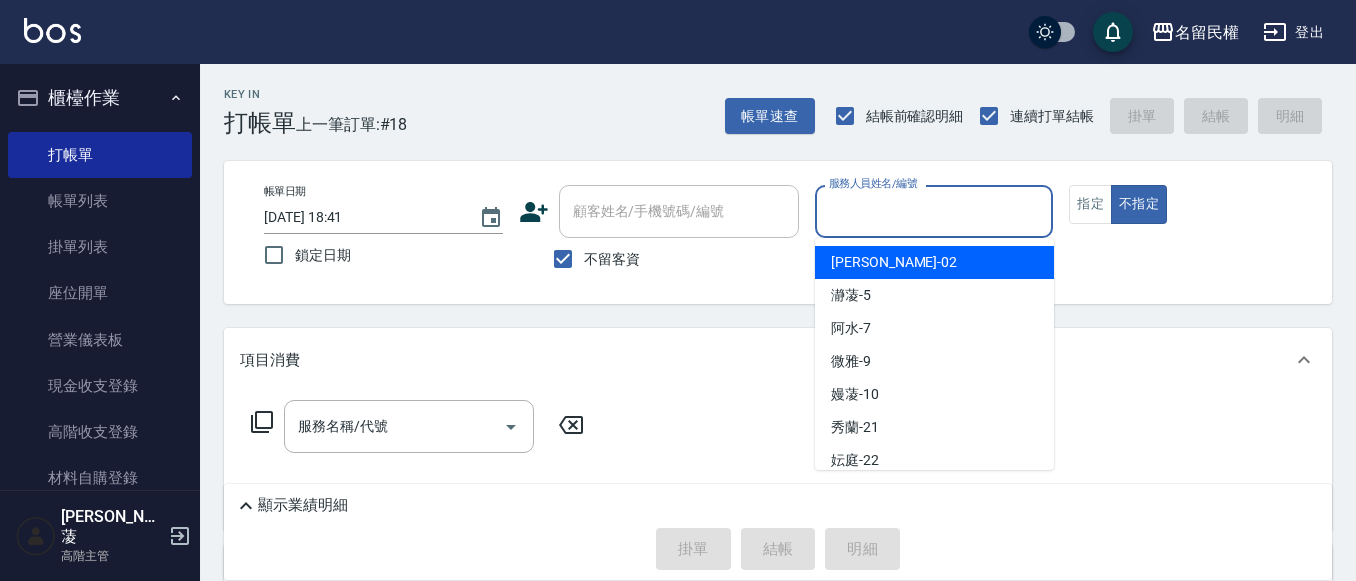 click on "服務人員姓名/編號" at bounding box center [934, 211] 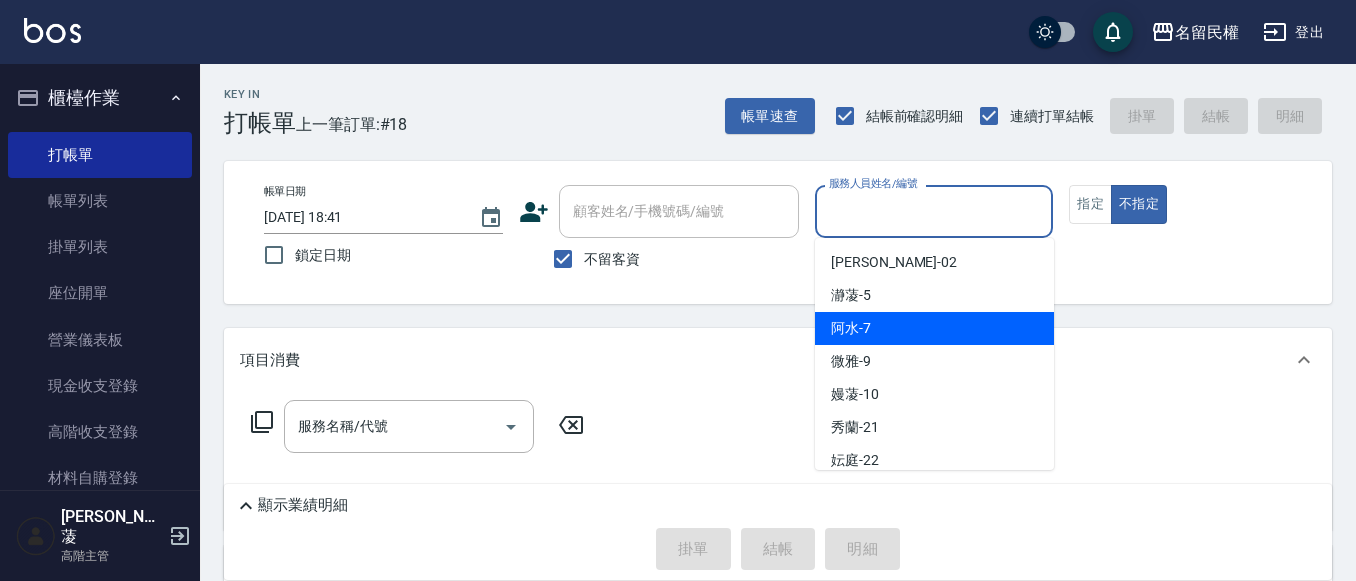 click on "阿水 -7" at bounding box center [851, 328] 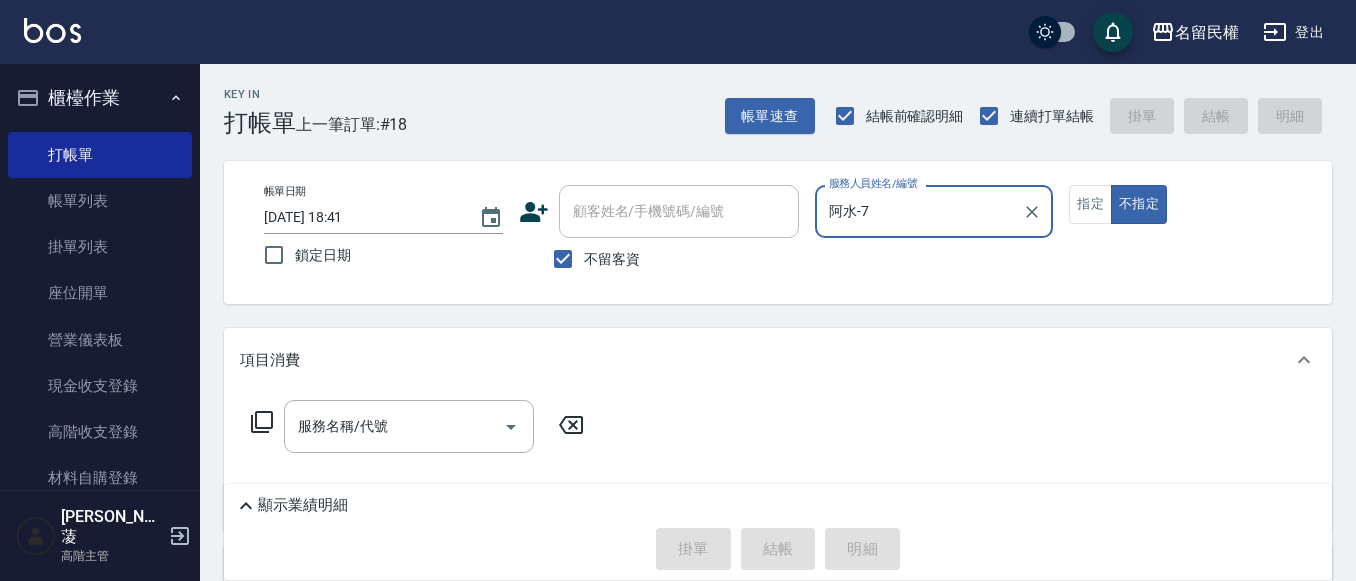 drag, startPoint x: 1081, startPoint y: 204, endPoint x: 960, endPoint y: 254, distance: 130.92365 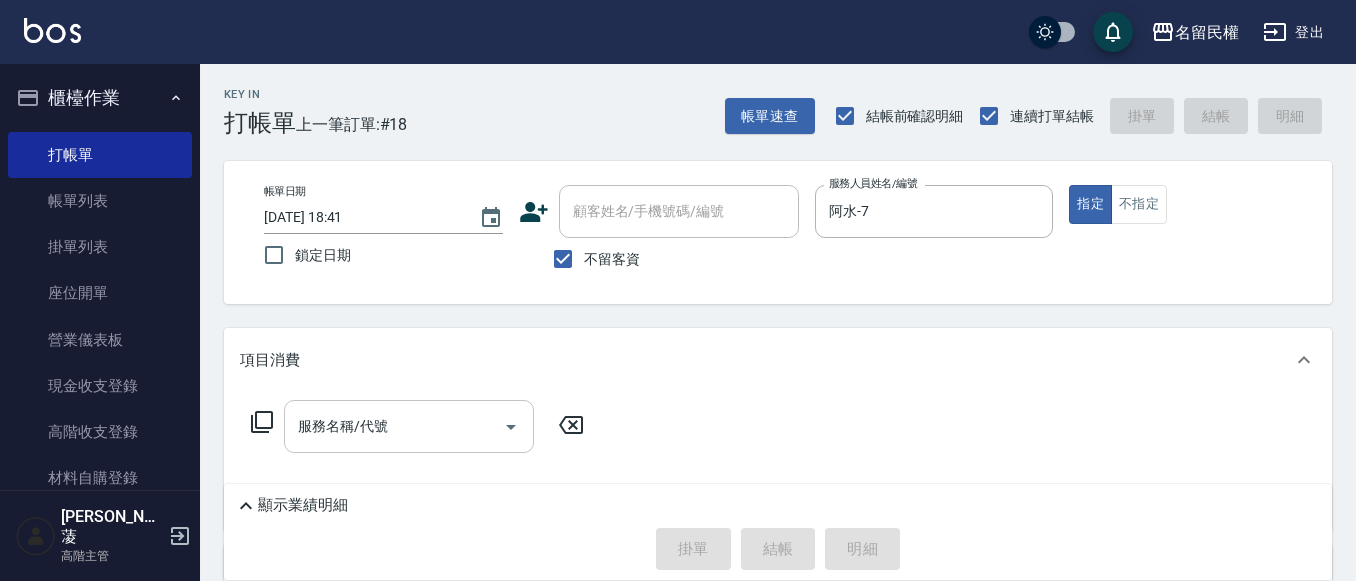 click on "項目消費 服務名稱/代號 服務名稱/代號" at bounding box center (778, 429) 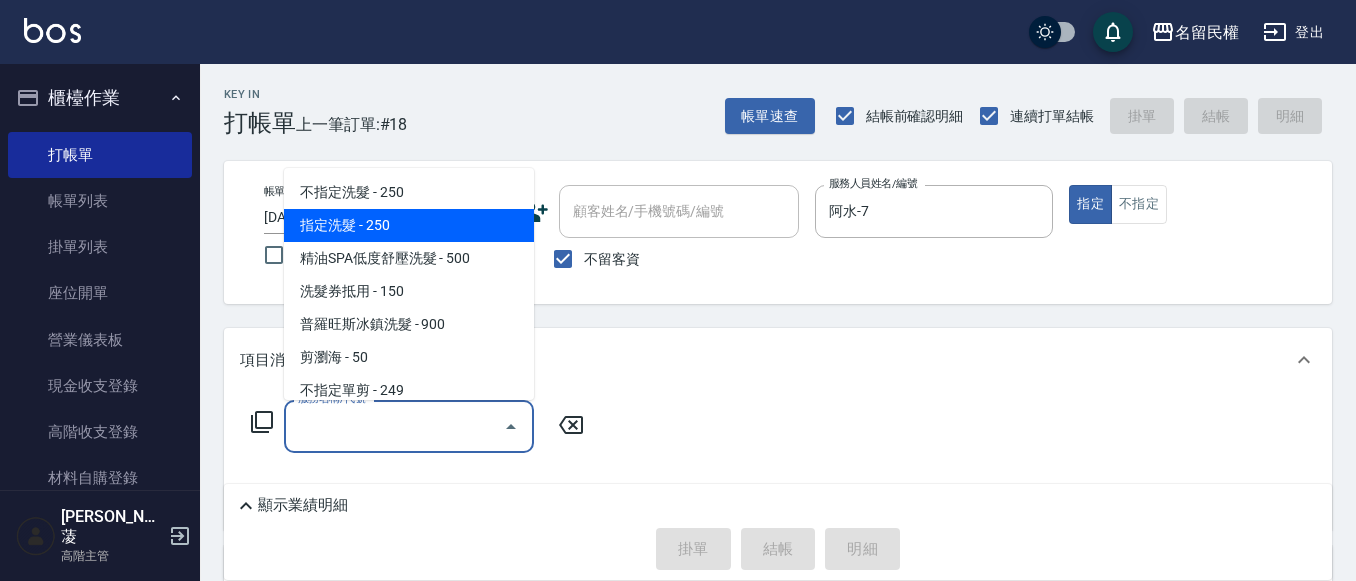 drag, startPoint x: 393, startPoint y: 237, endPoint x: 456, endPoint y: 300, distance: 89.09545 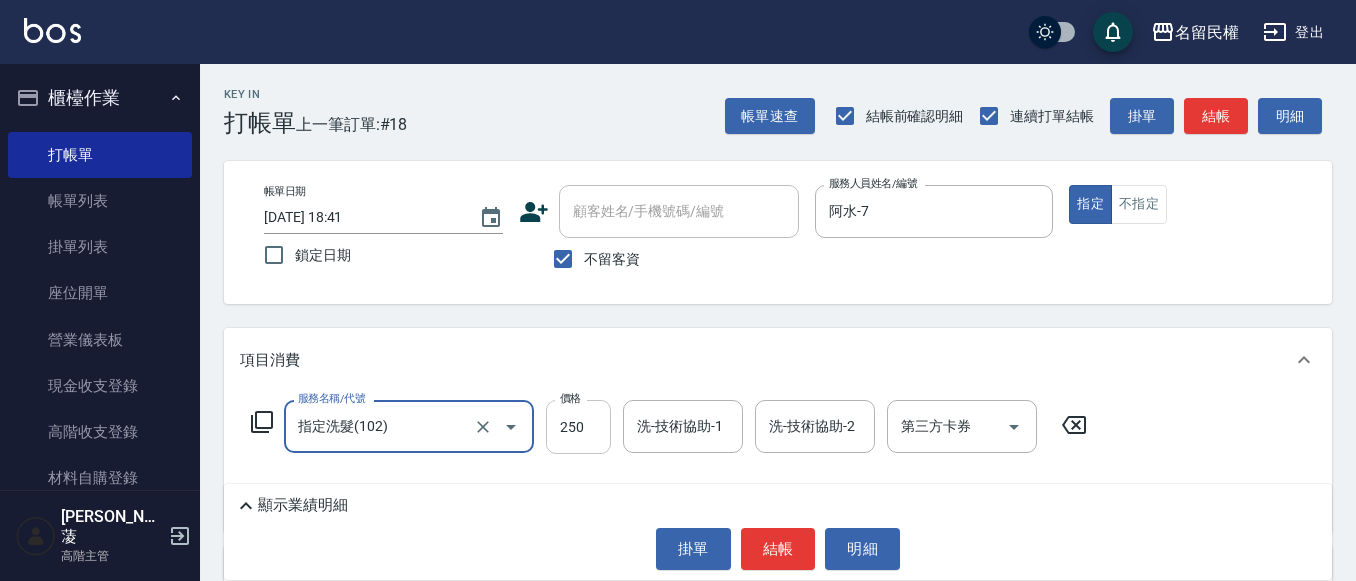 click on "250" at bounding box center [578, 427] 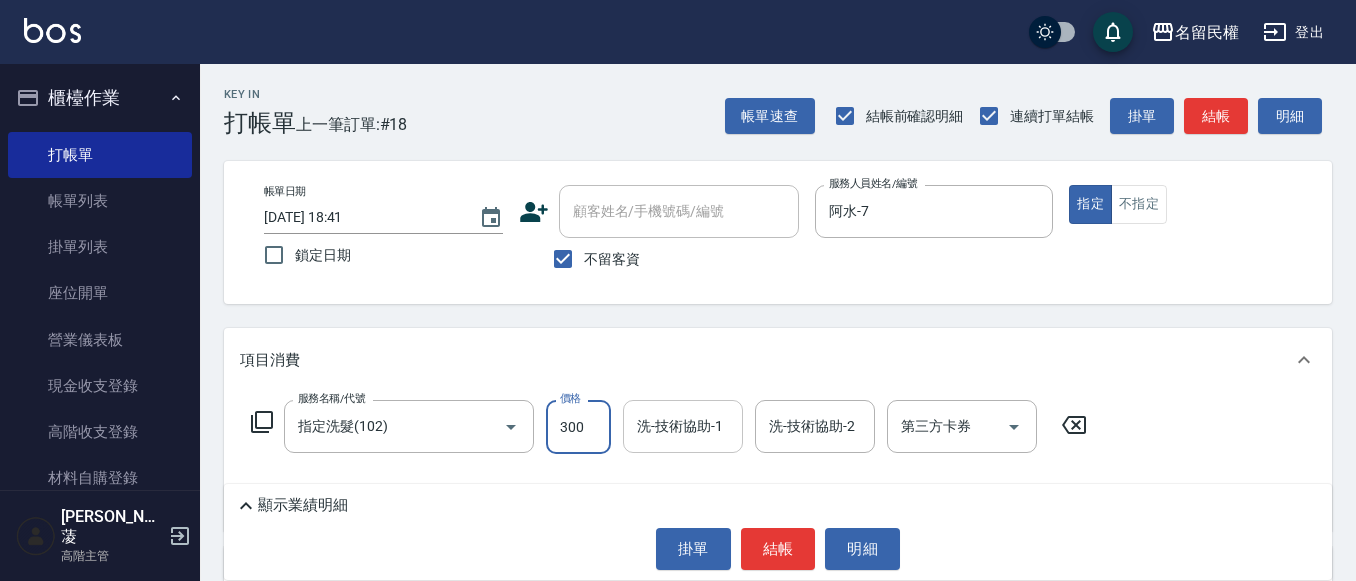 type on "300" 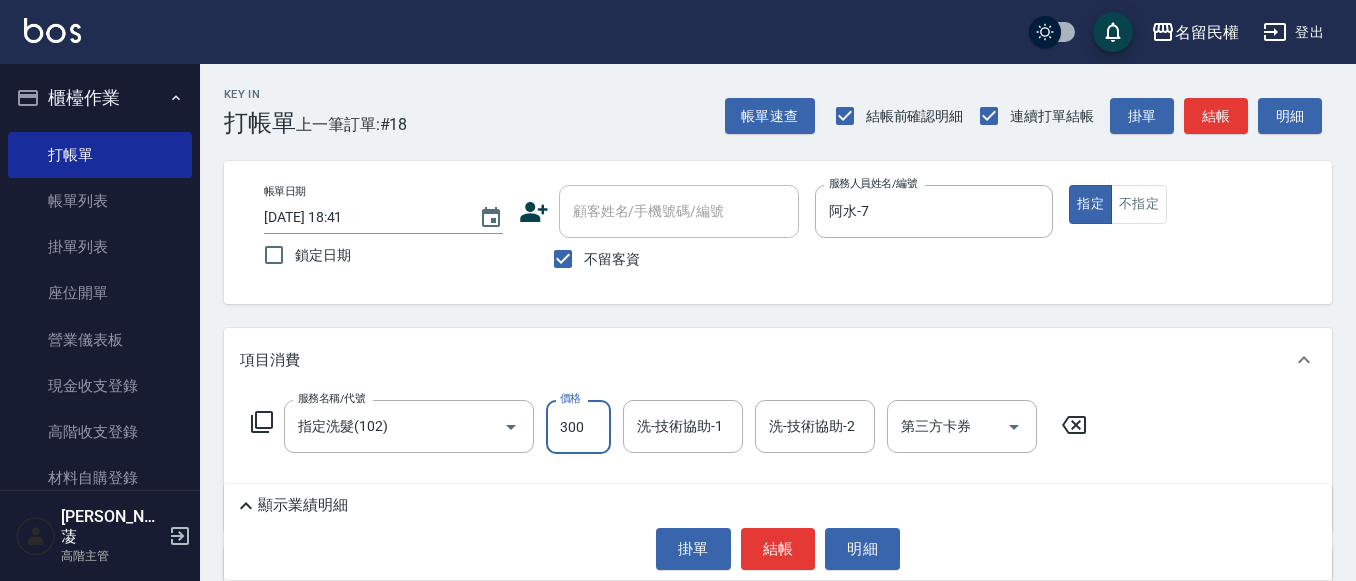 click on "洗-技術協助-1" at bounding box center [683, 426] 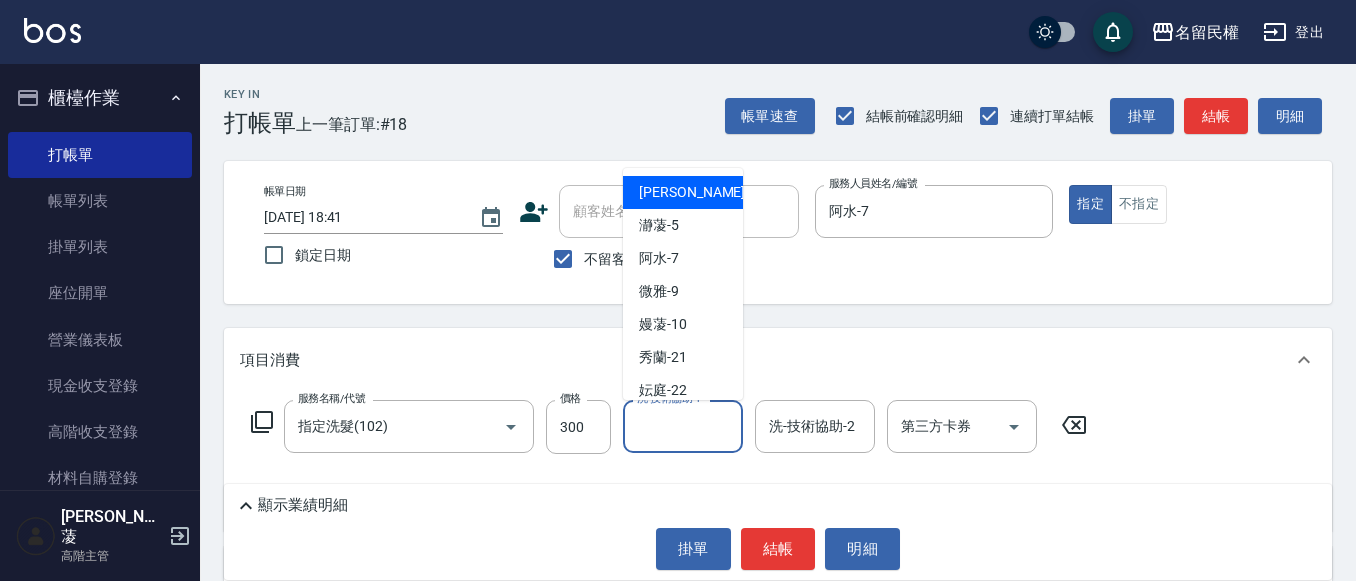type on "1" 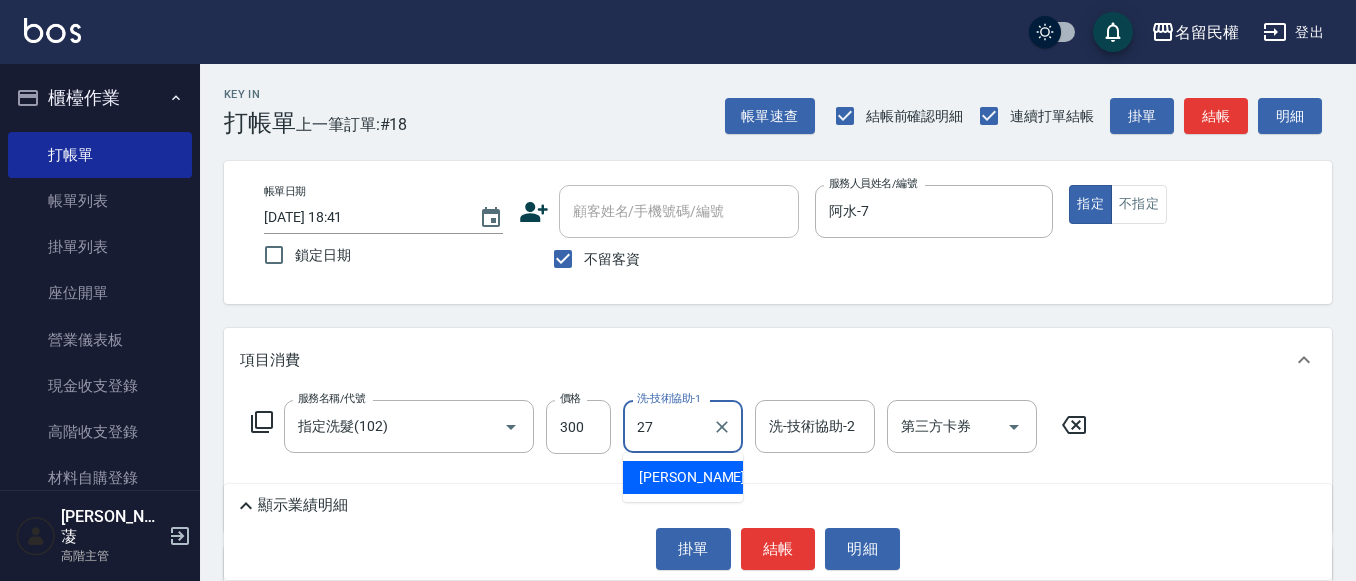 type on "[PERSON_NAME]-27" 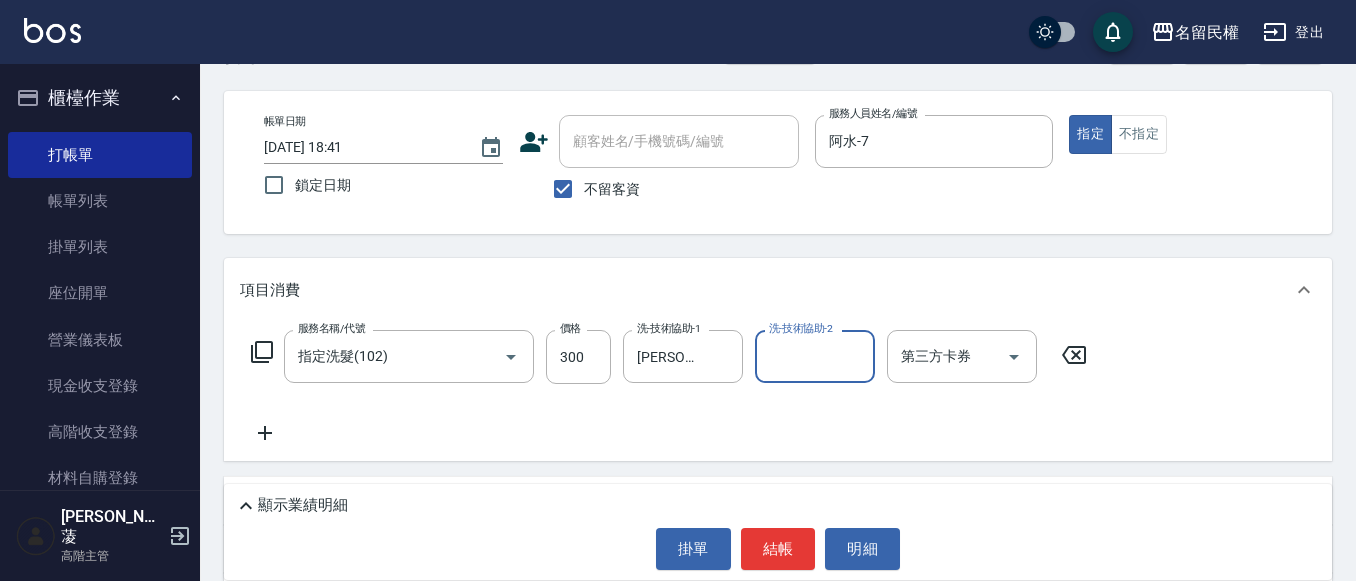 scroll, scrollTop: 100, scrollLeft: 0, axis: vertical 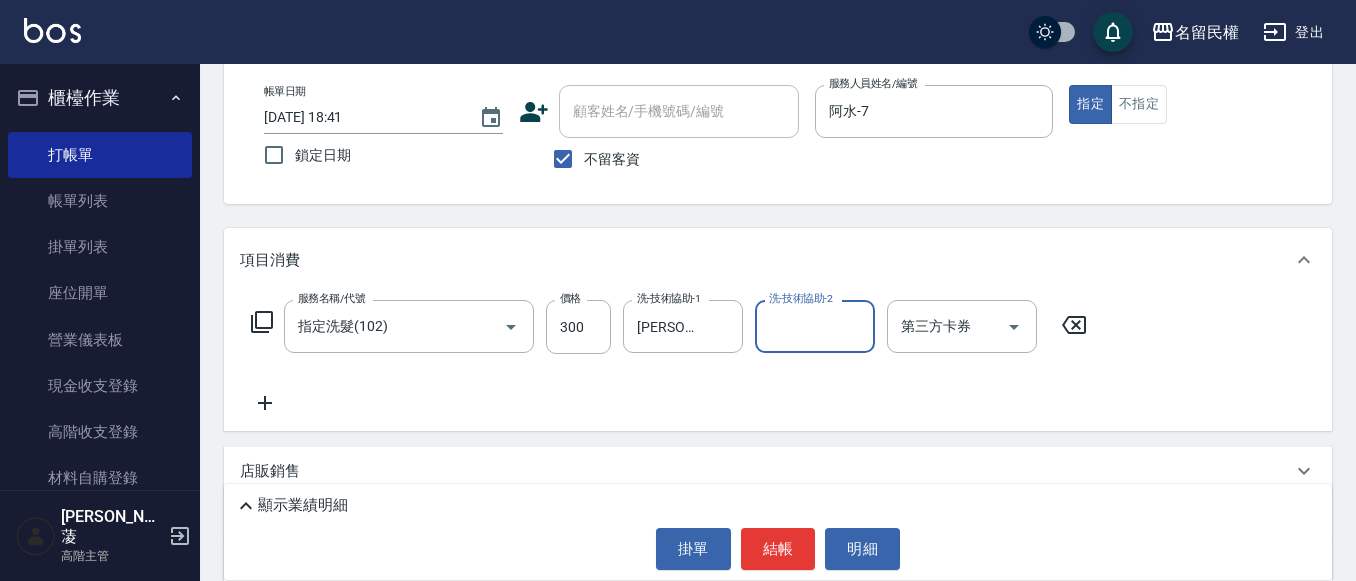 click 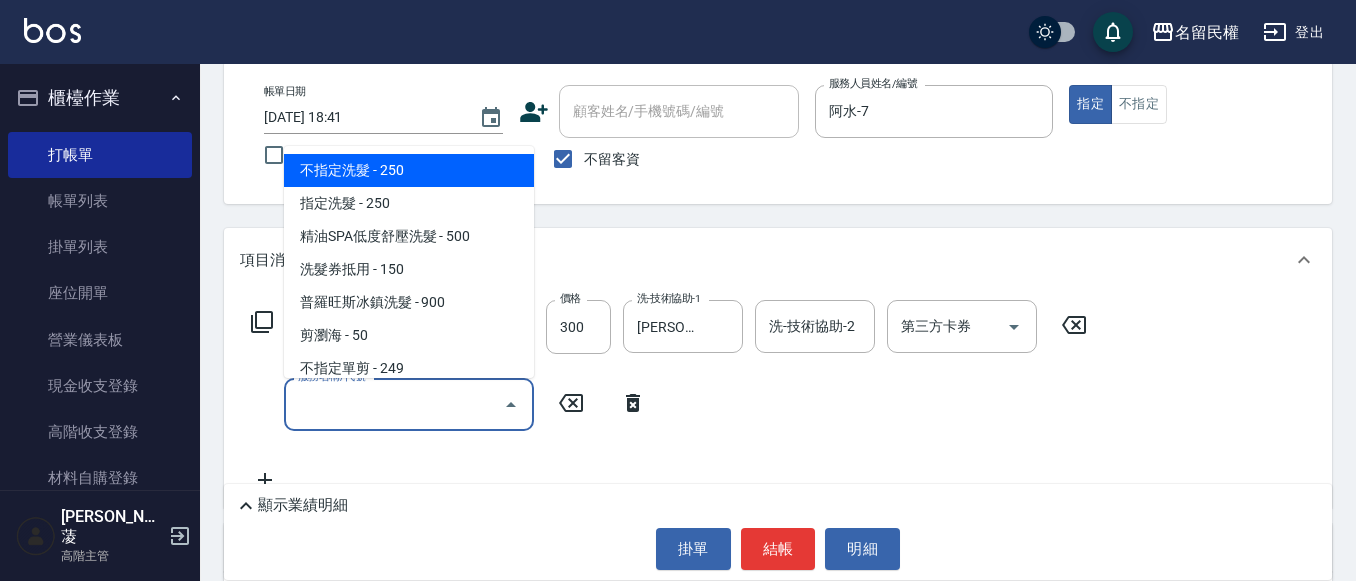 click on "服務名稱/代號" at bounding box center (394, 404) 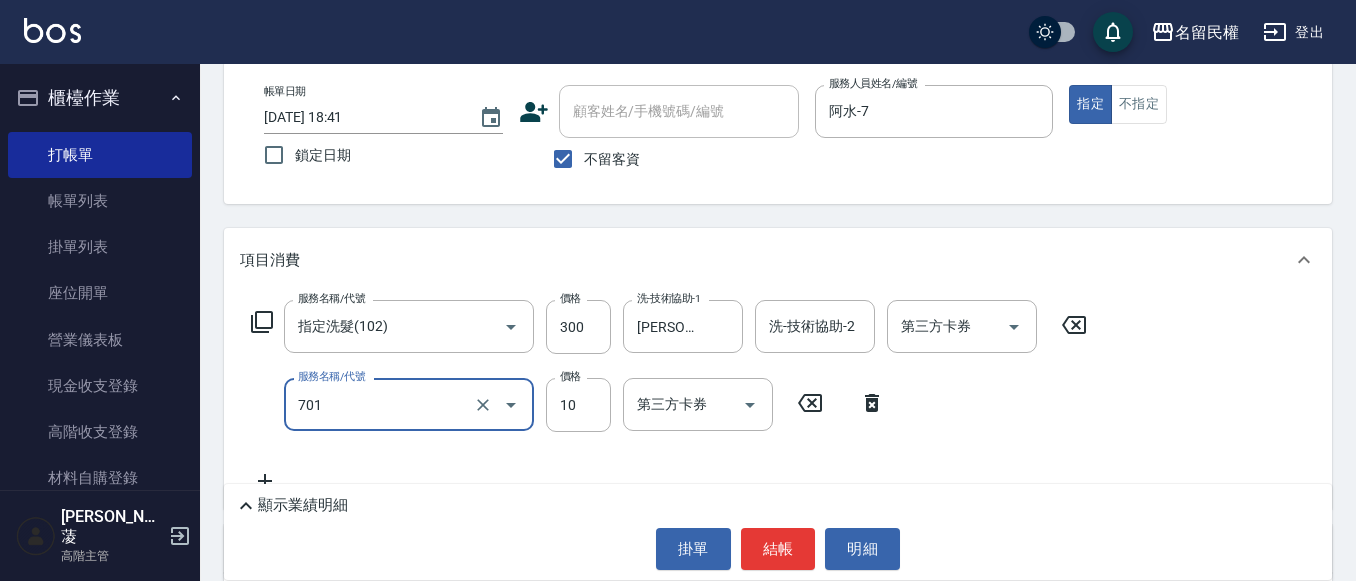 type on "[PERSON_NAME](701)" 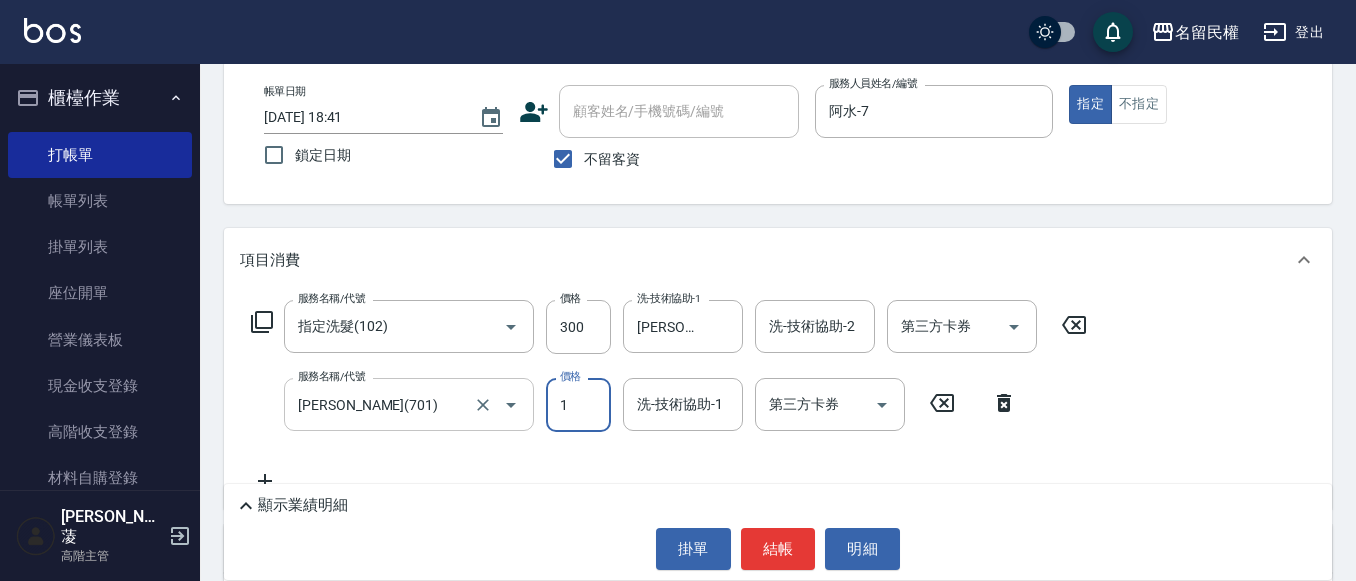 type on "10" 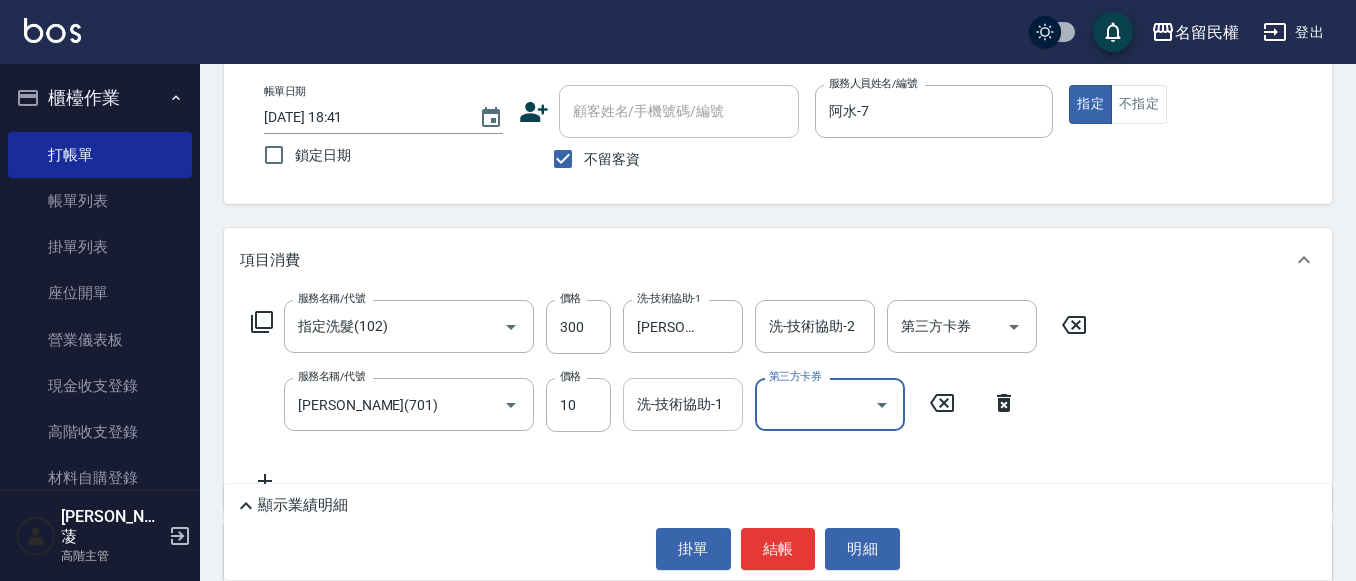 click on "洗-技術協助-1" at bounding box center [683, 404] 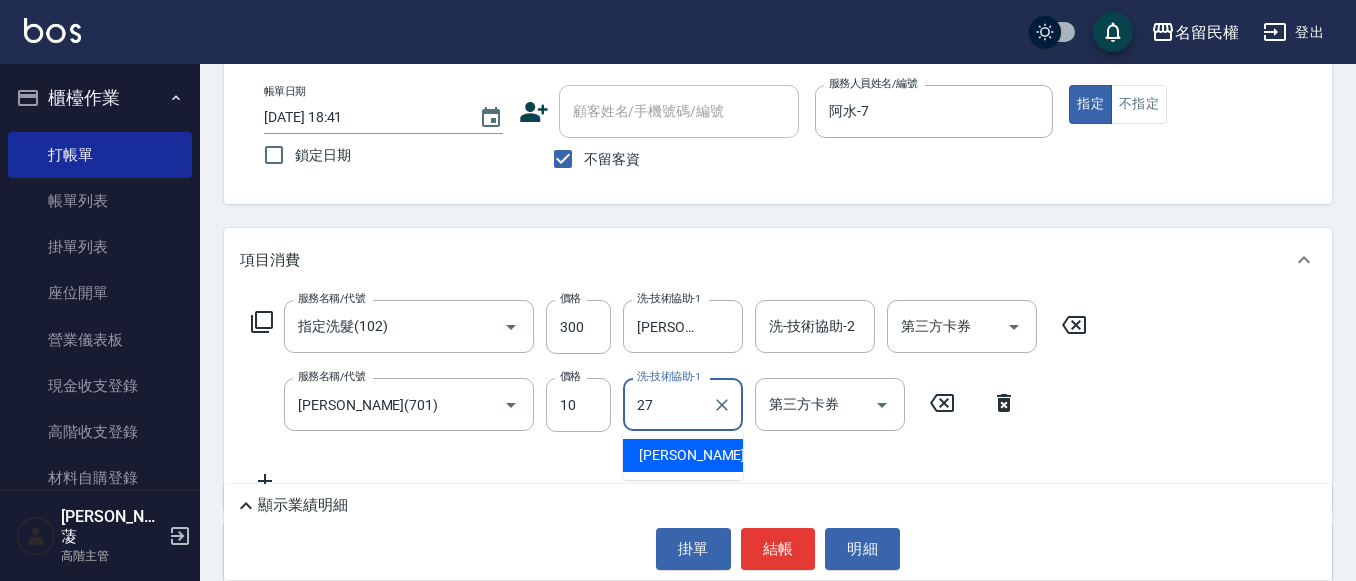 type on "[PERSON_NAME]-27" 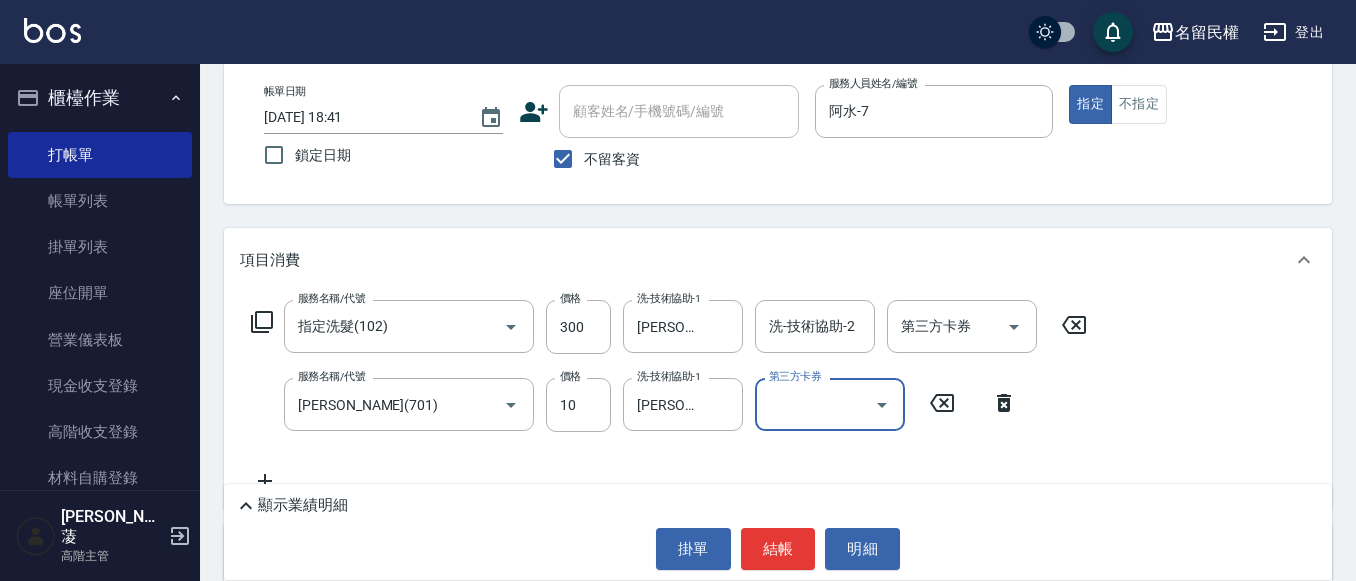 click on "帳單日期 [DATE] 18:41 鎖定日期 顧客姓名/手機號碼/編號 顧客姓名/手機號碼/編號 不留客資 服務人員姓名/編號 [PERSON_NAME]-7 服務人員姓名/編號 指定 不指定" at bounding box center [778, 132] 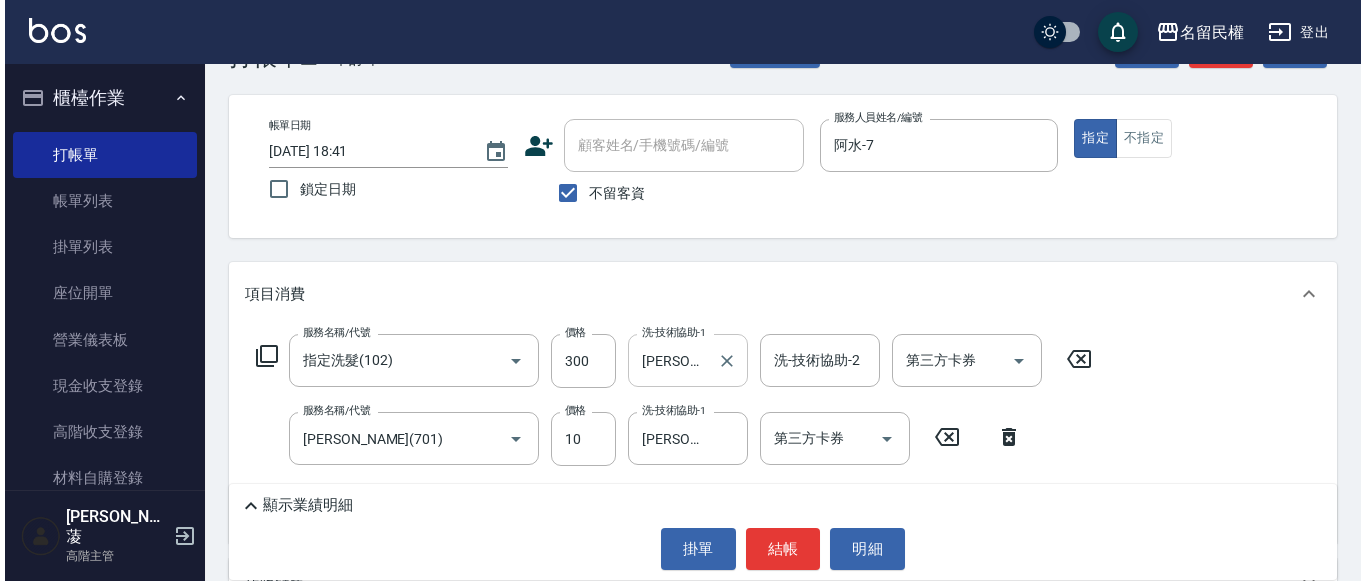 scroll, scrollTop: 100, scrollLeft: 0, axis: vertical 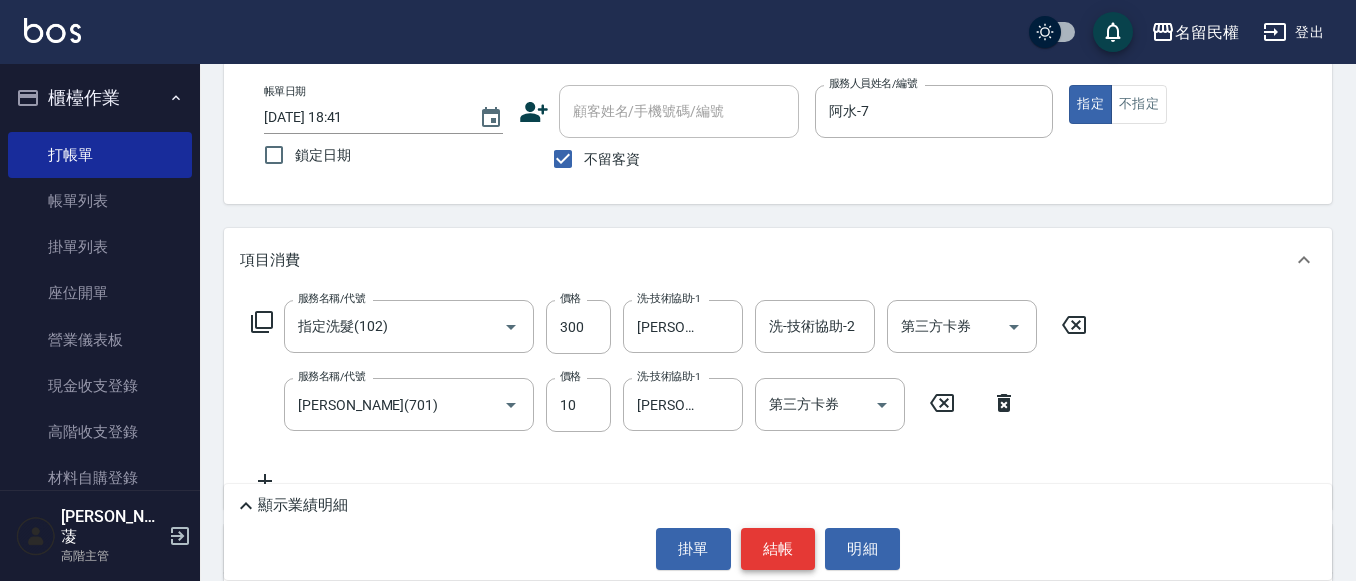 click on "結帳" at bounding box center [778, 549] 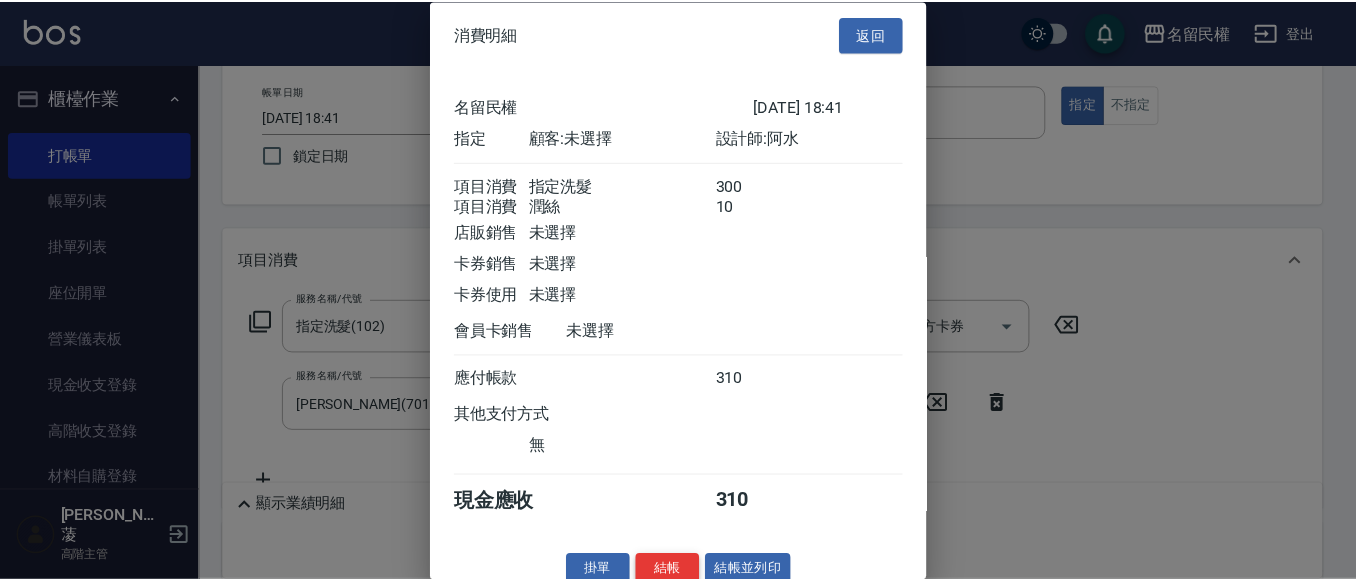 scroll, scrollTop: 50, scrollLeft: 0, axis: vertical 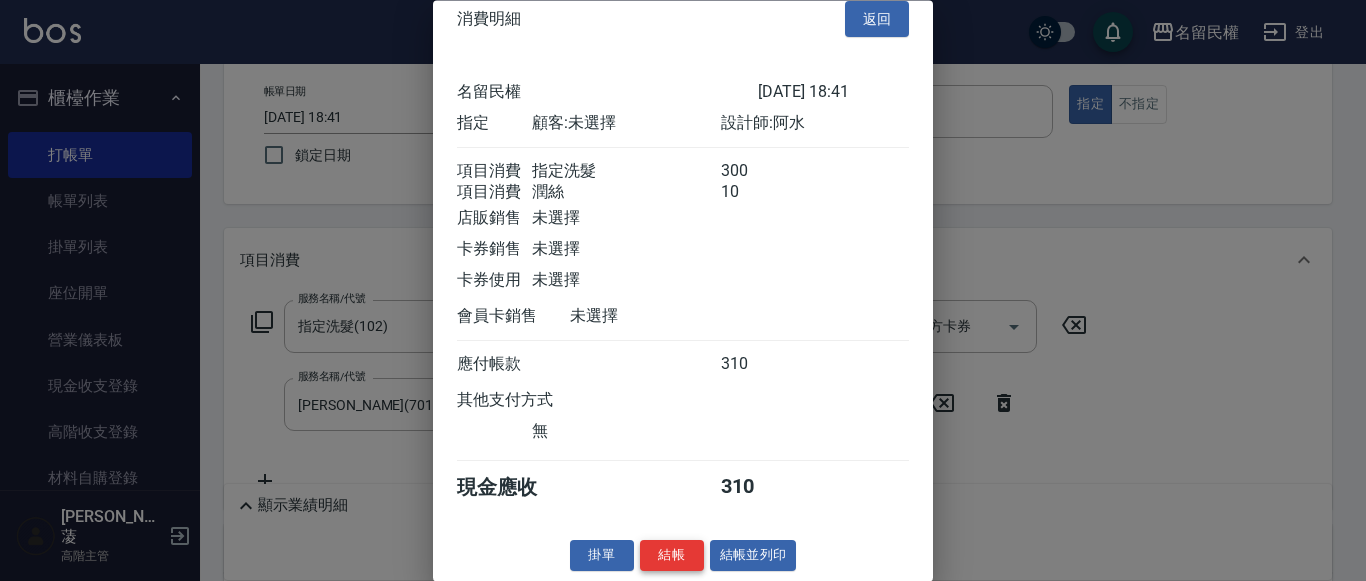 click on "結帳" at bounding box center (672, 556) 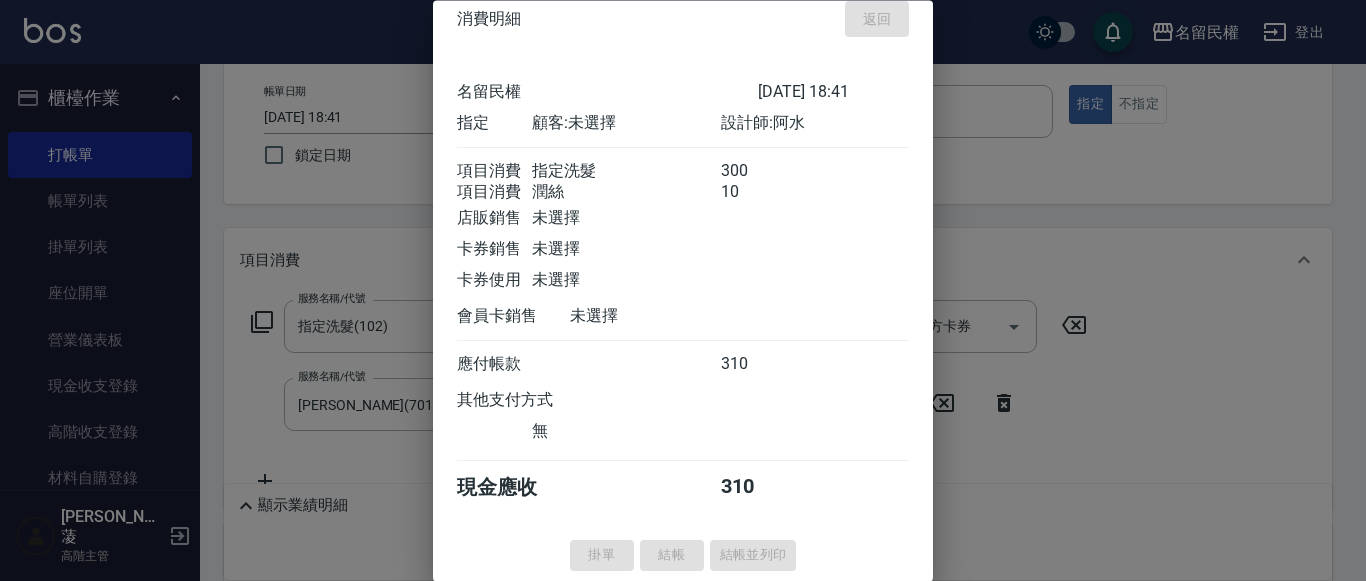 type on "[DATE] 19:09" 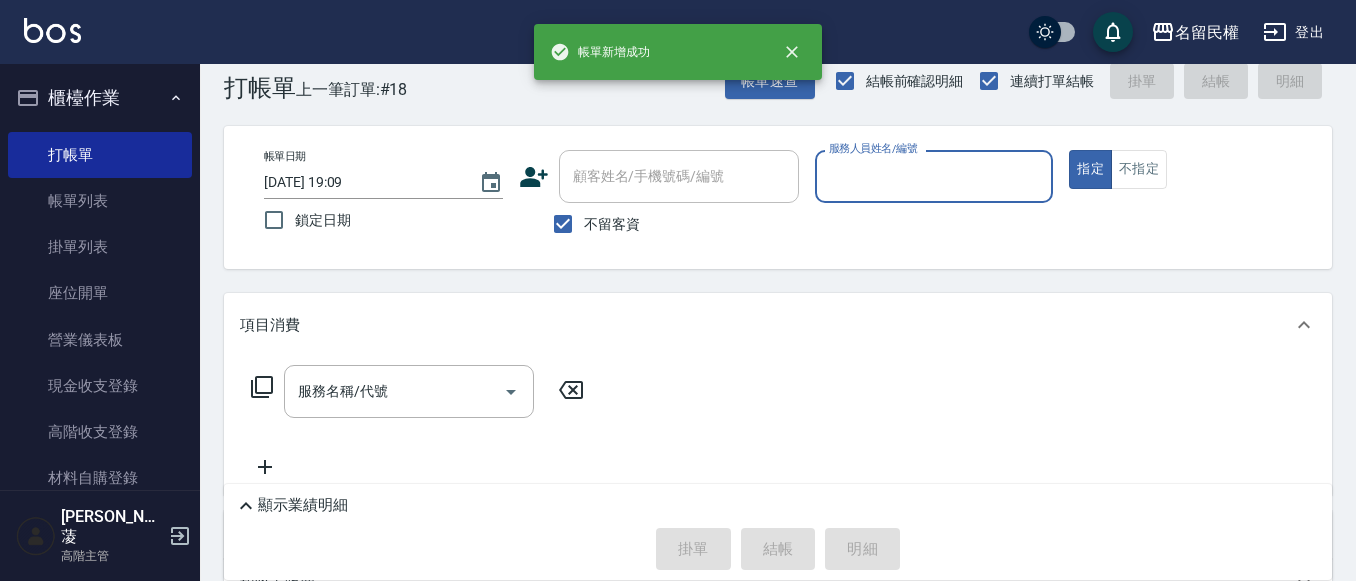 scroll, scrollTop: 0, scrollLeft: 0, axis: both 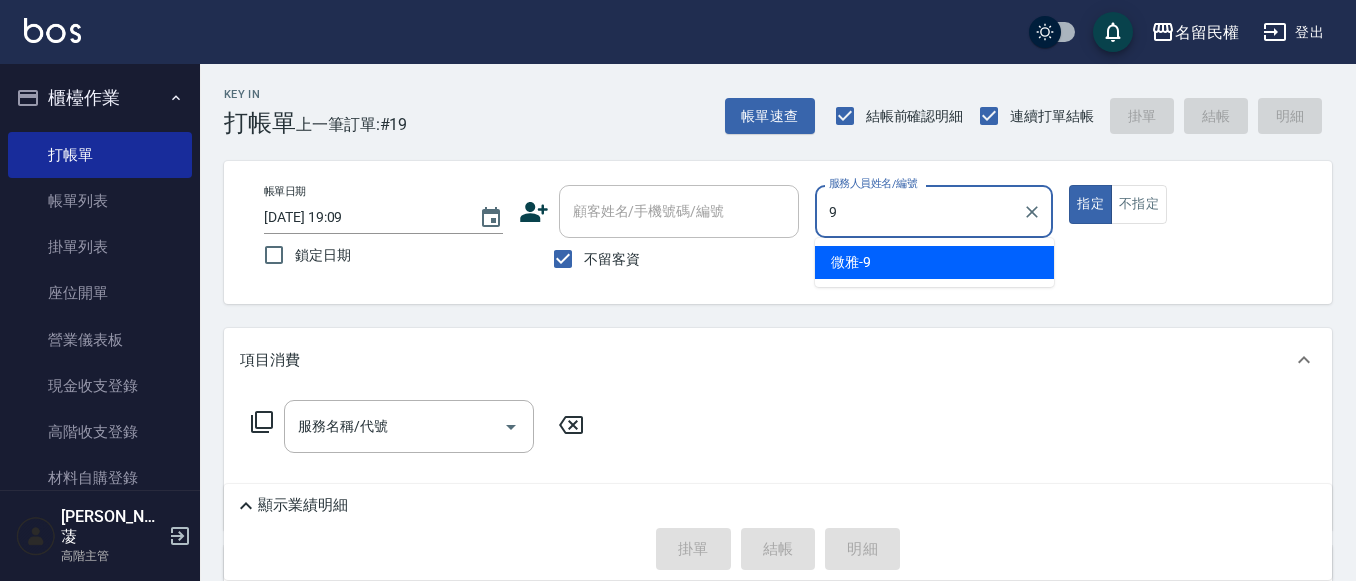 type on "微雅-9" 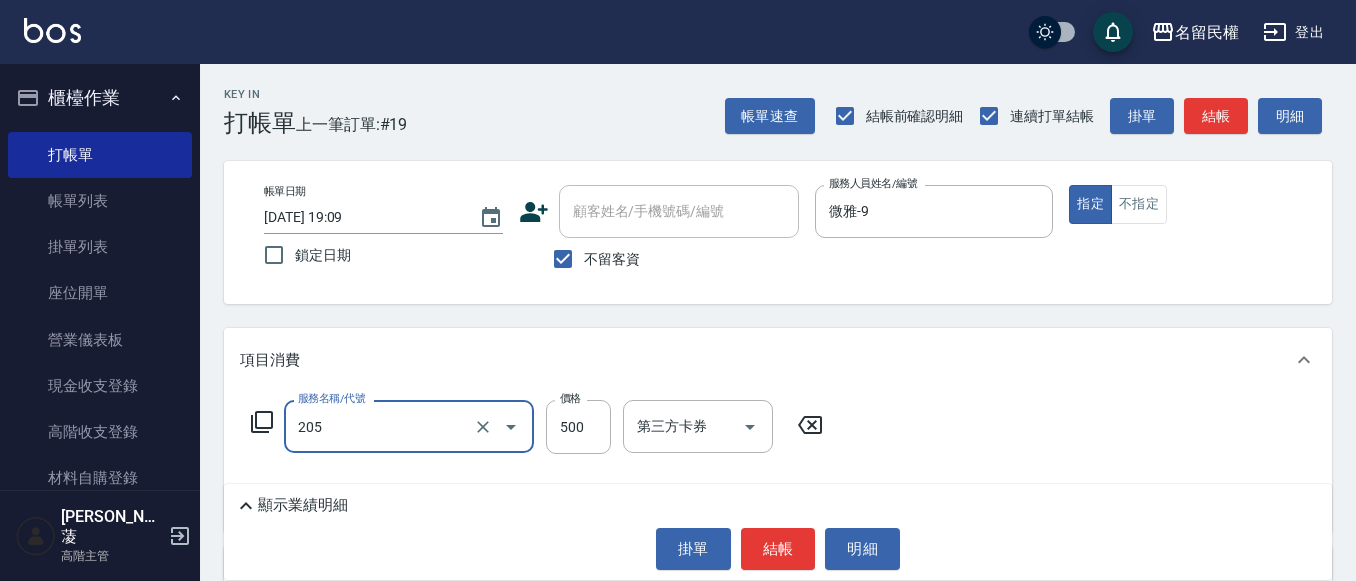type on "指定洗剪(205)" 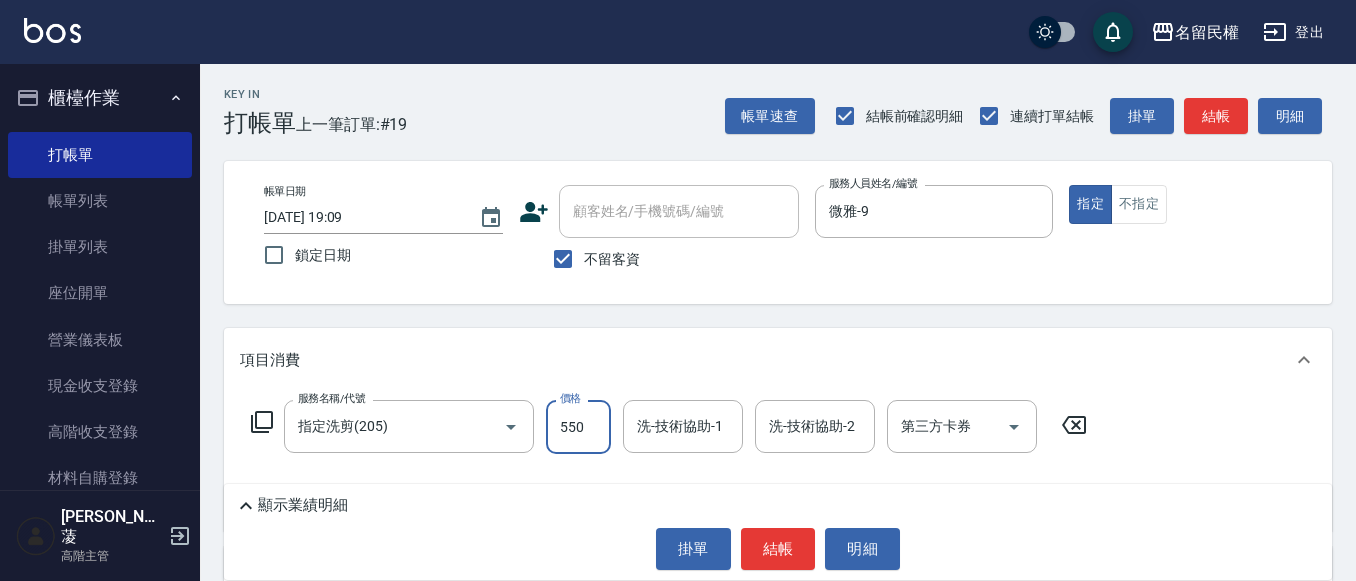 type on "550" 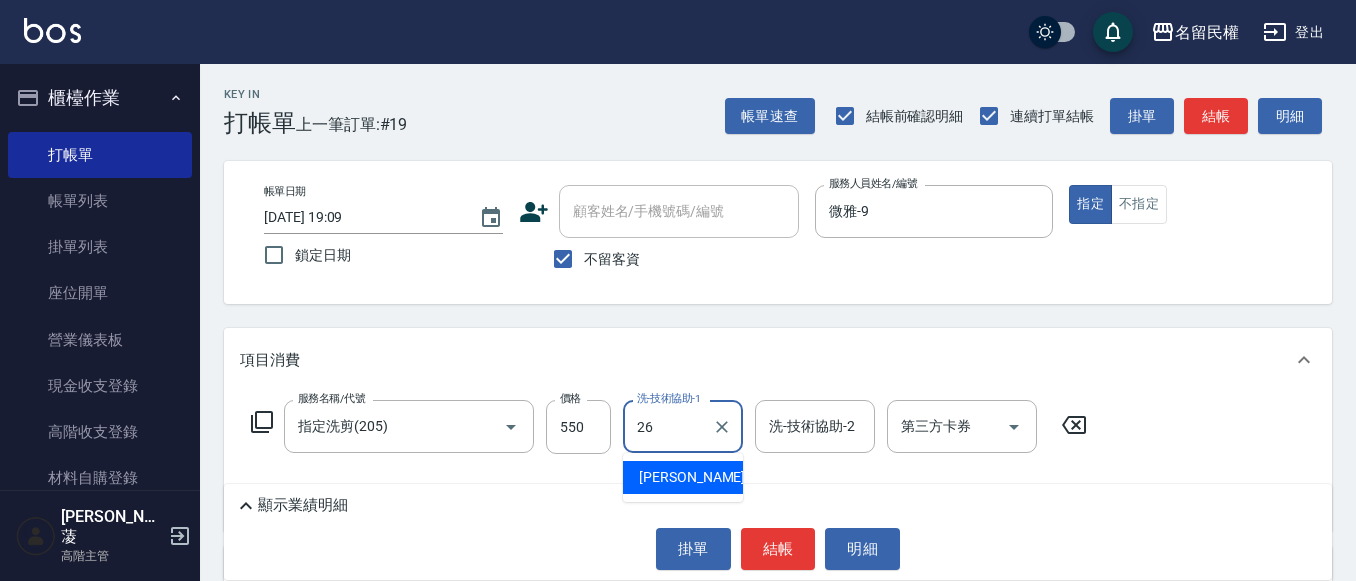 type on "沅莘-26" 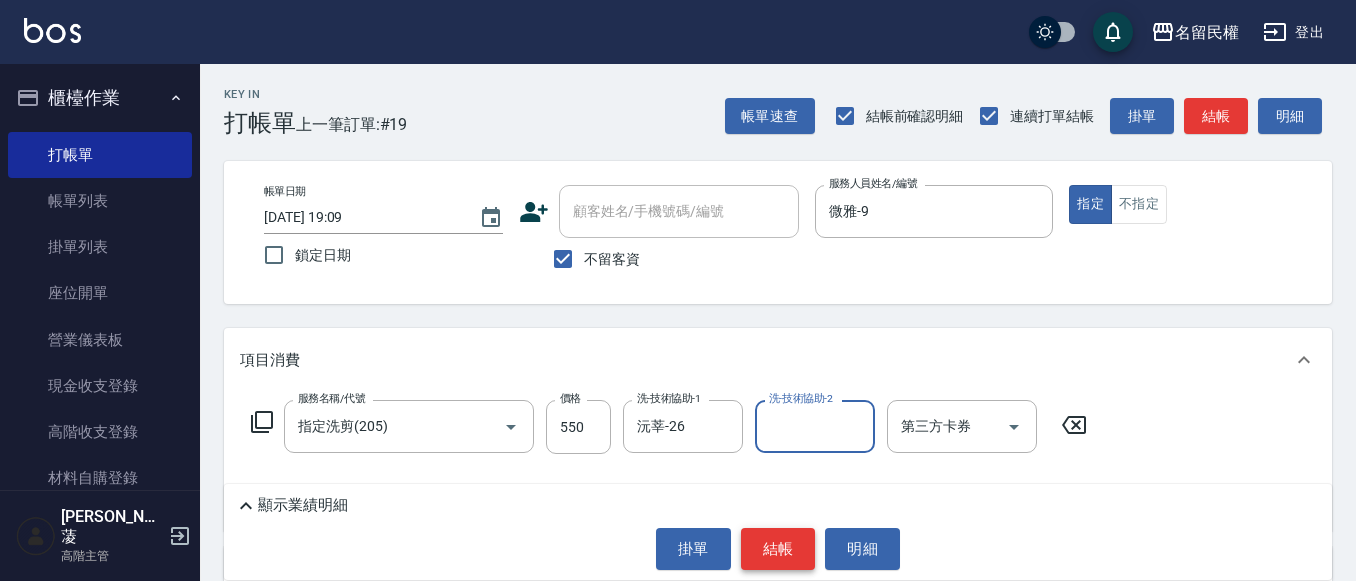 click on "結帳" at bounding box center [778, 549] 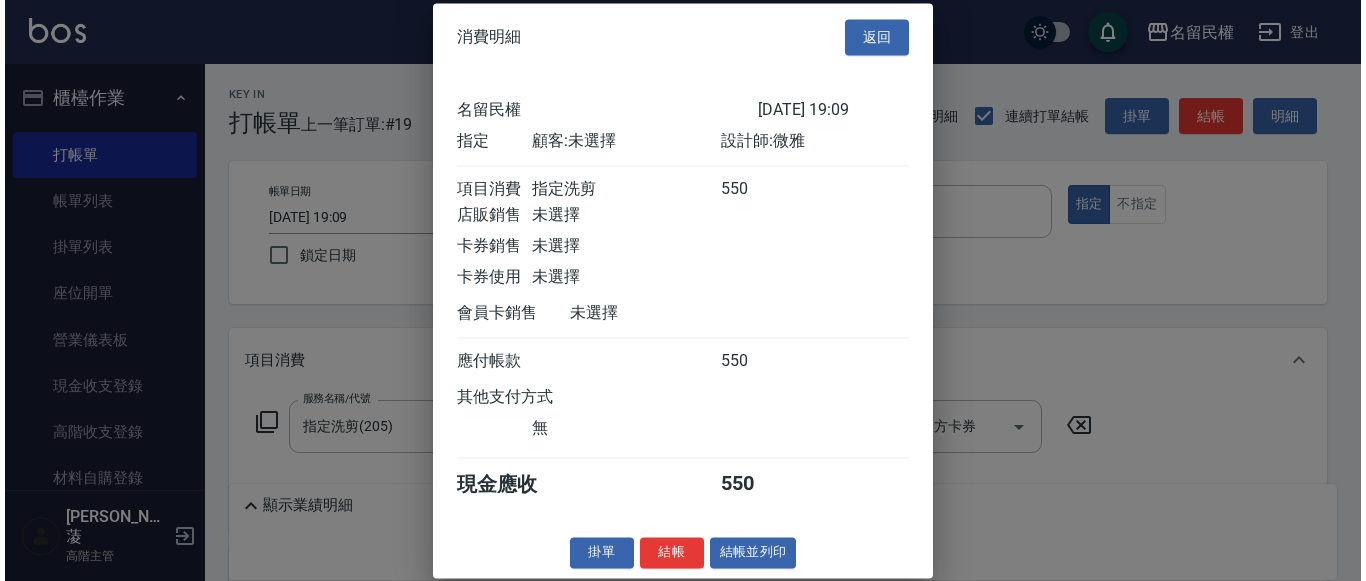 scroll, scrollTop: 268, scrollLeft: 0, axis: vertical 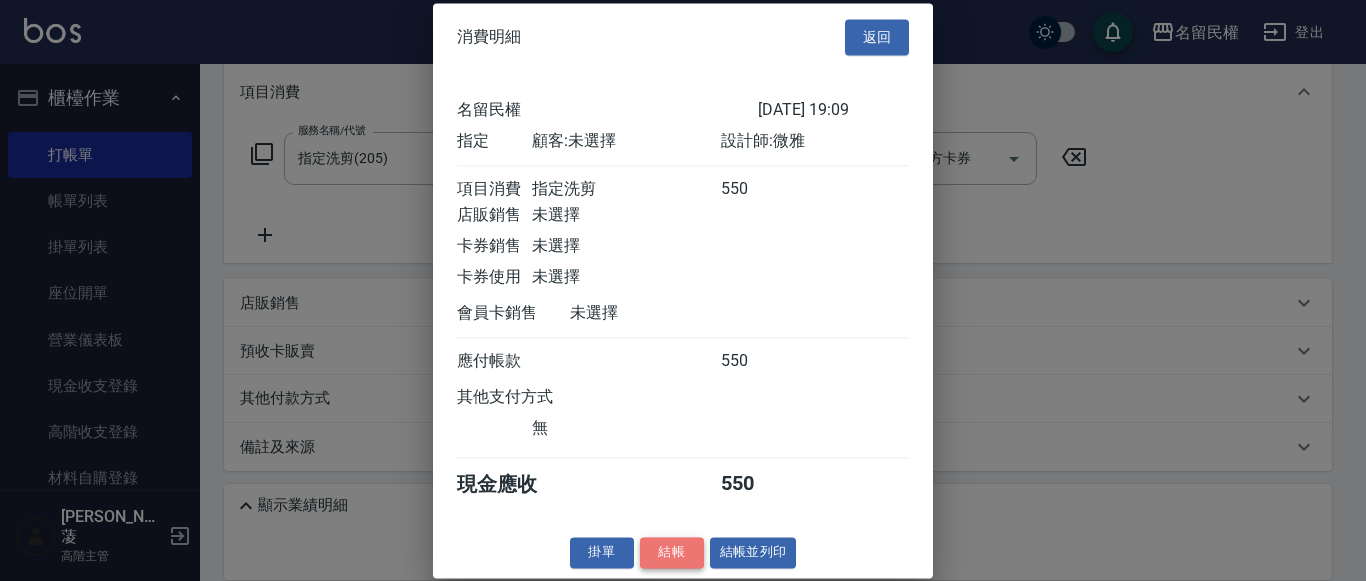 click on "結帳" at bounding box center [672, 552] 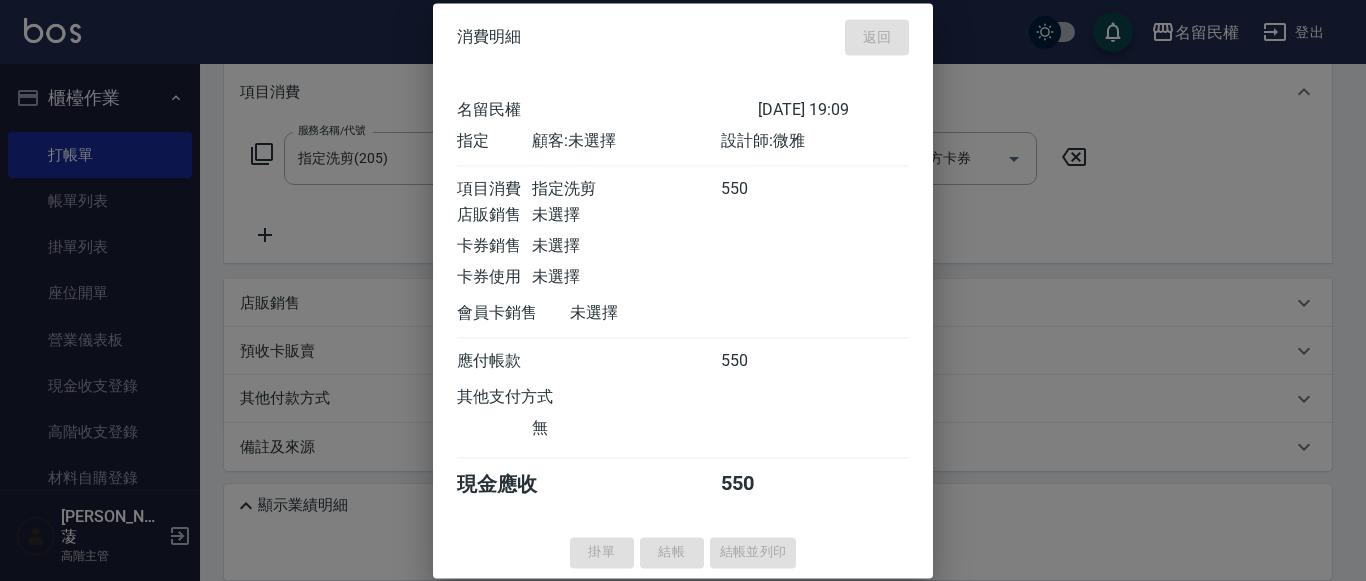type on "[DATE] 19:10" 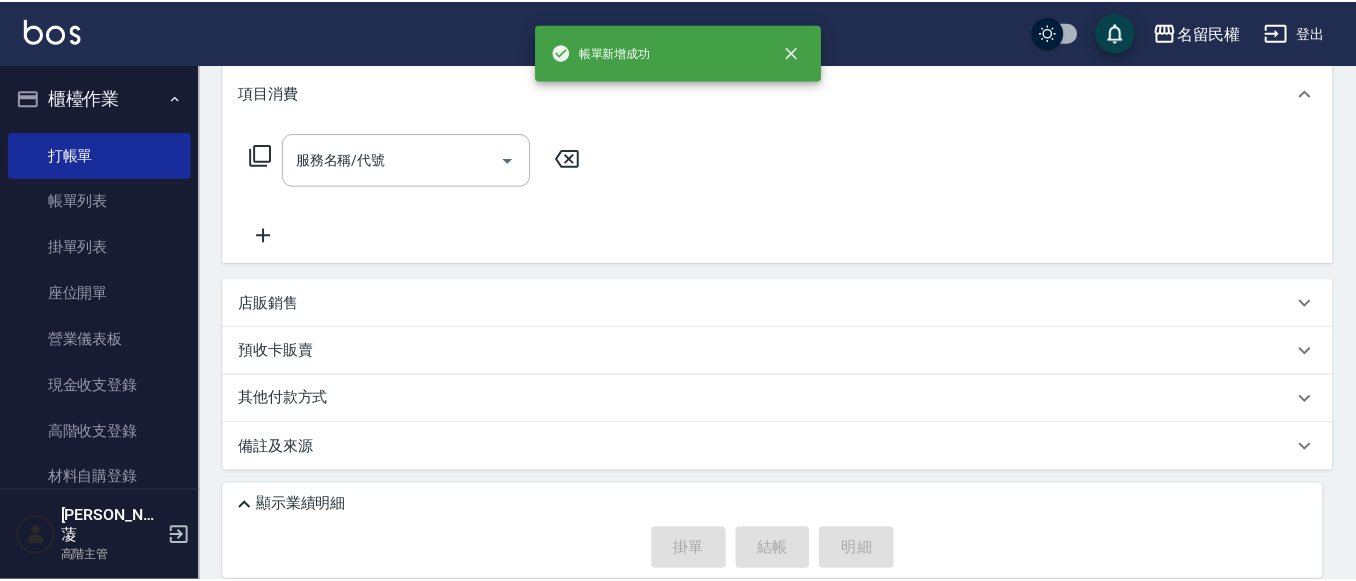 scroll, scrollTop: 0, scrollLeft: 0, axis: both 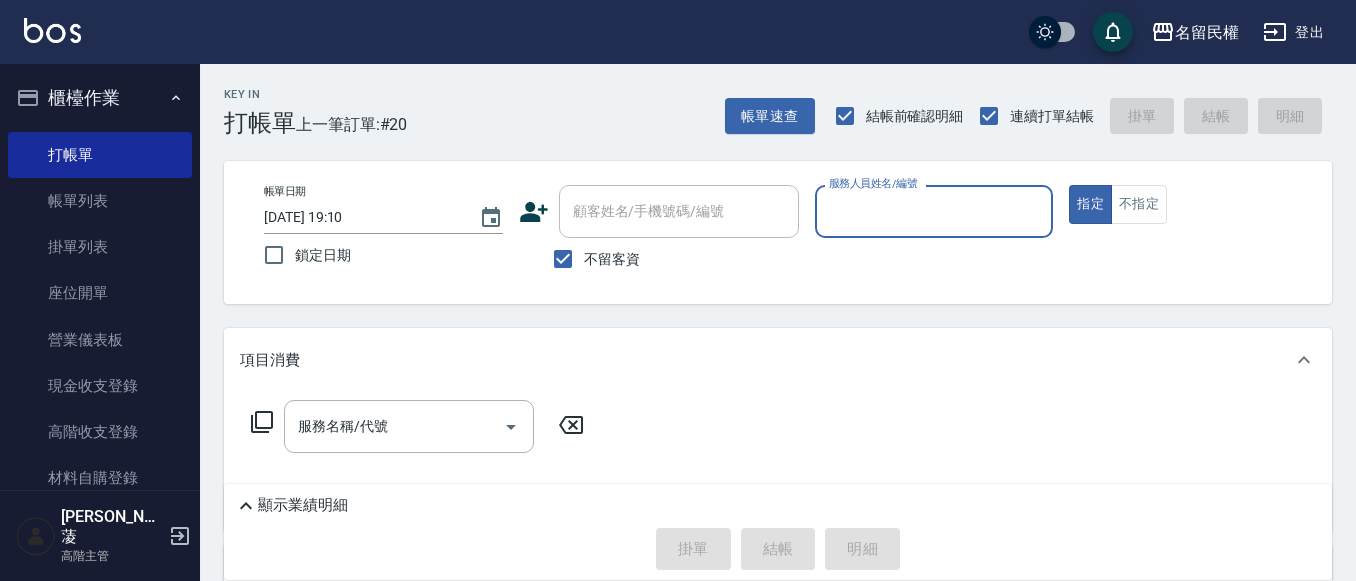 drag, startPoint x: 122, startPoint y: 194, endPoint x: 630, endPoint y: 471, distance: 578.613 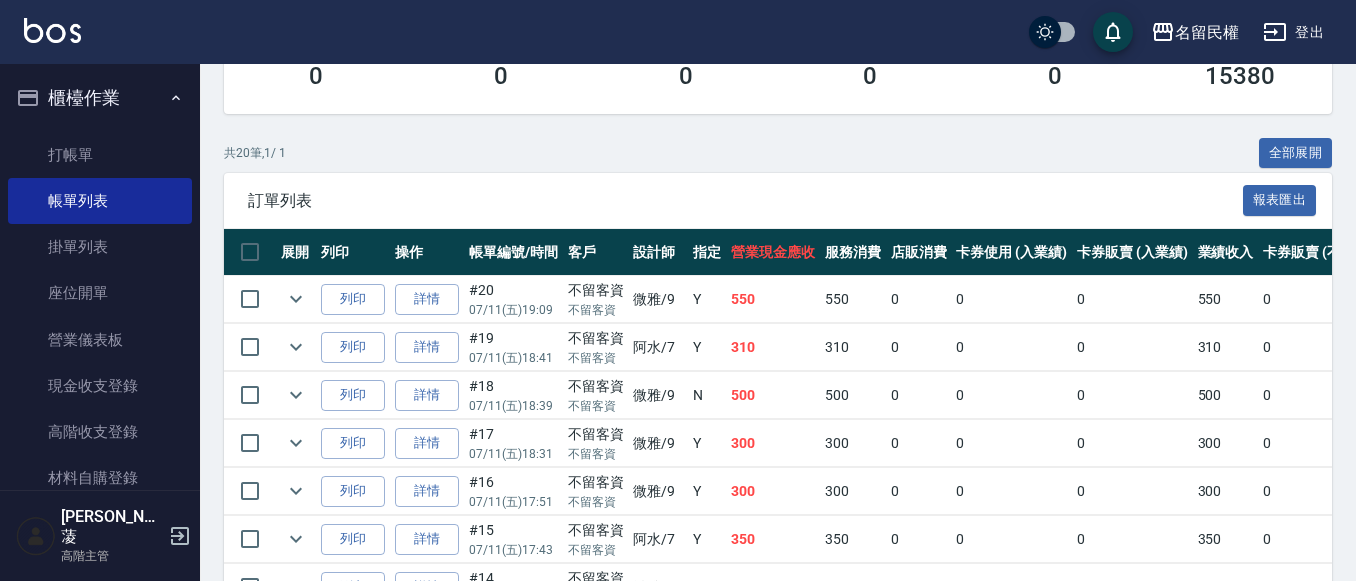 scroll, scrollTop: 600, scrollLeft: 0, axis: vertical 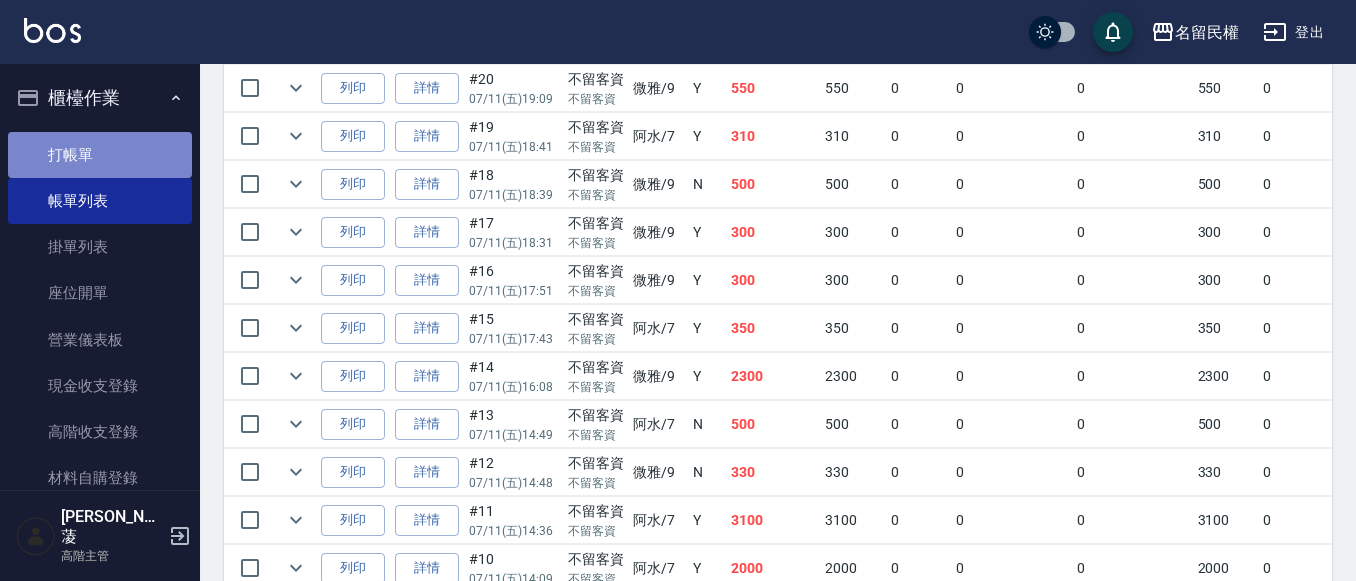 click on "打帳單" at bounding box center (100, 155) 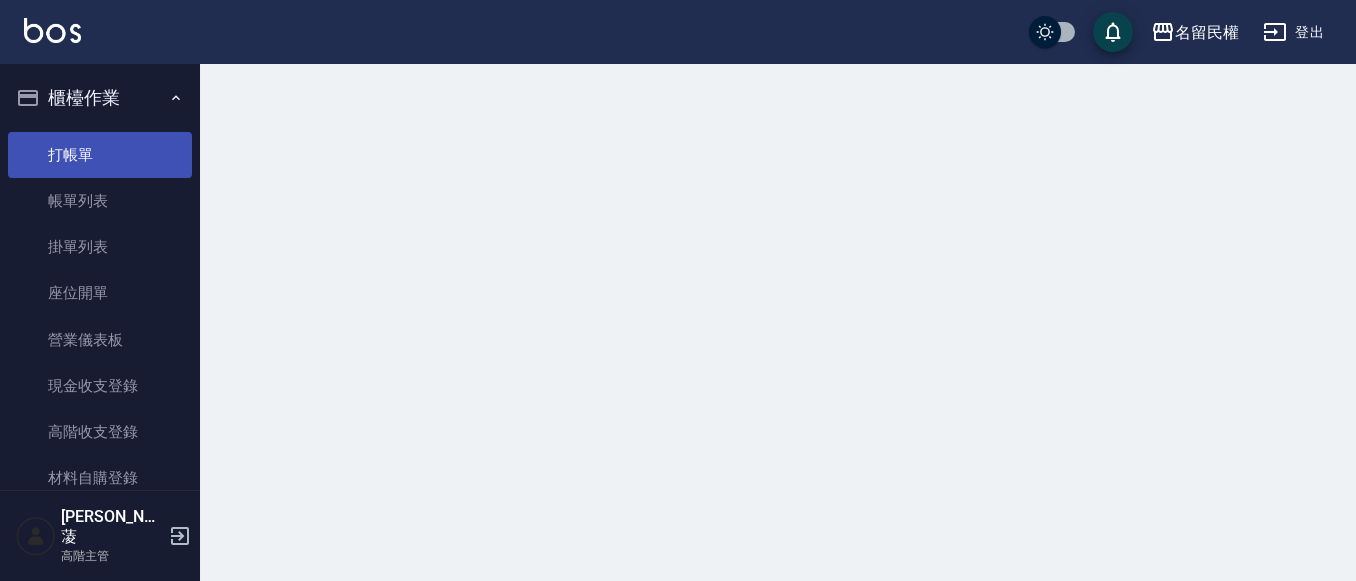 scroll, scrollTop: 0, scrollLeft: 0, axis: both 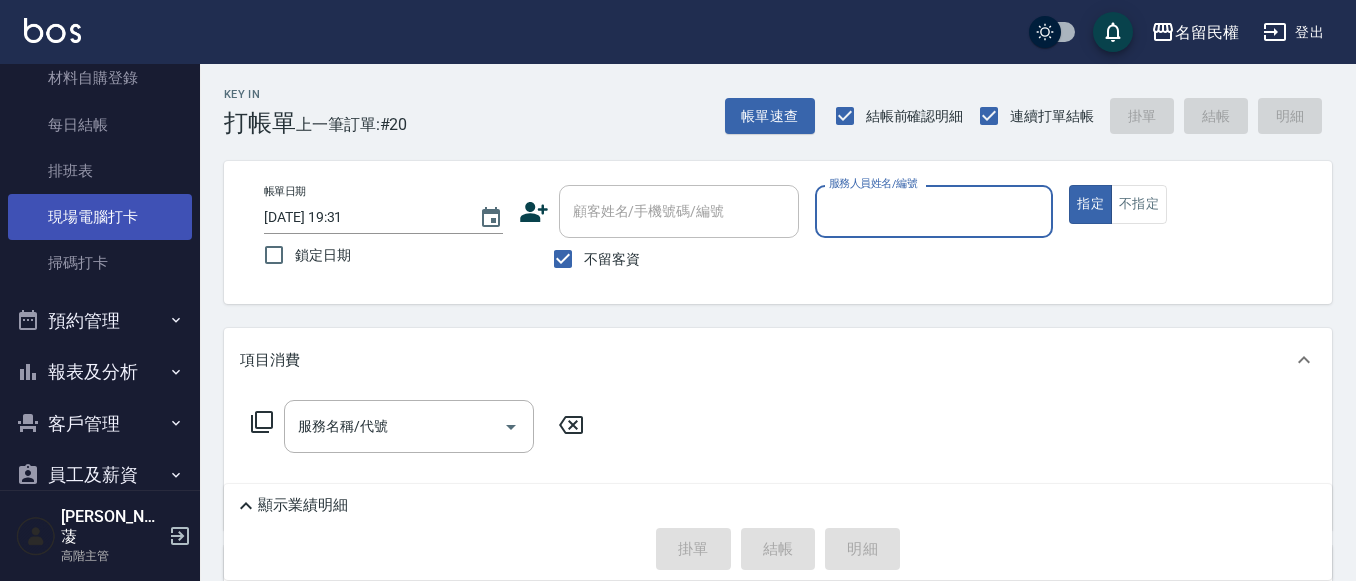 click on "現場電腦打卡" at bounding box center [100, 217] 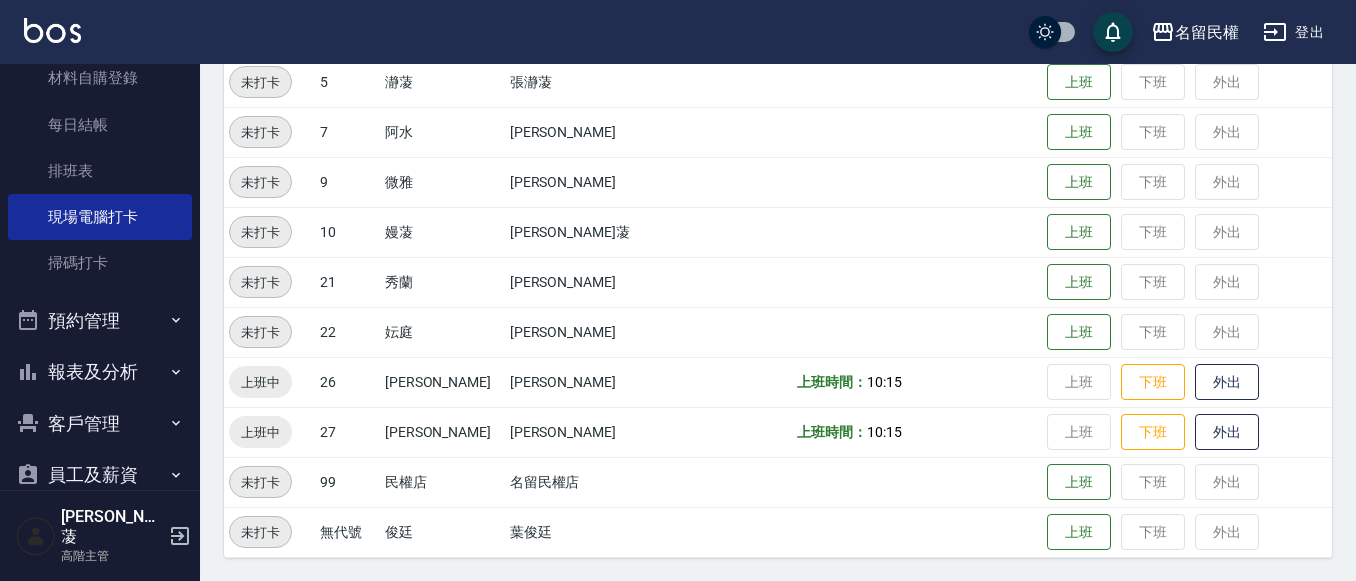 scroll, scrollTop: 367, scrollLeft: 0, axis: vertical 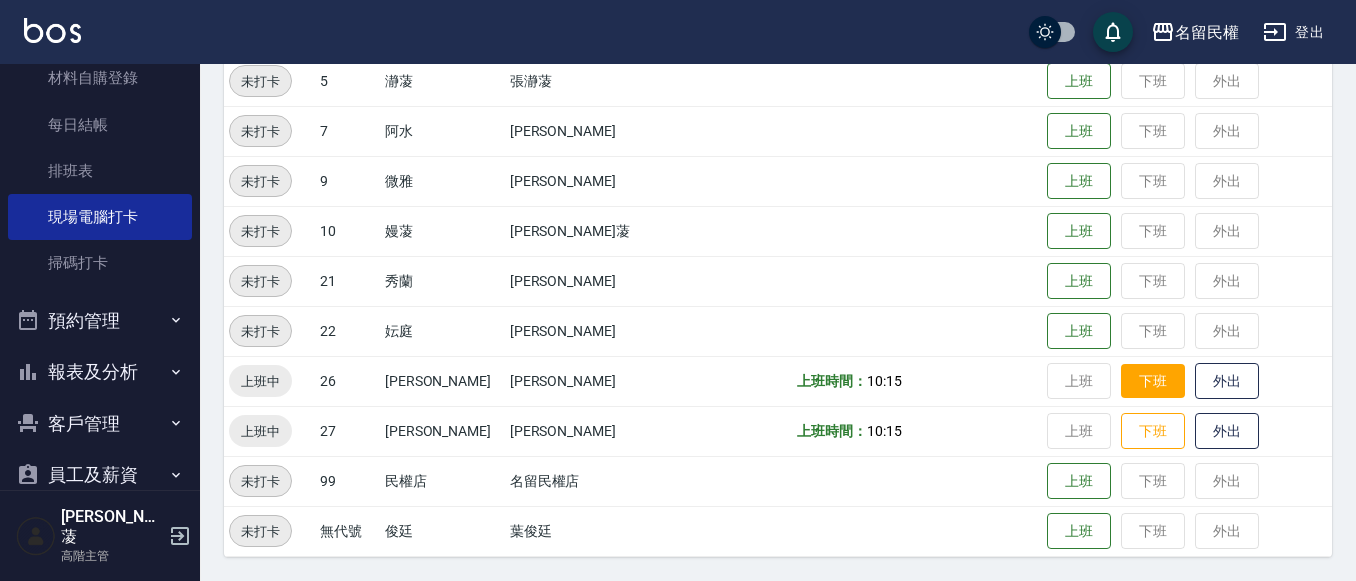 click on "下班" at bounding box center [1153, 381] 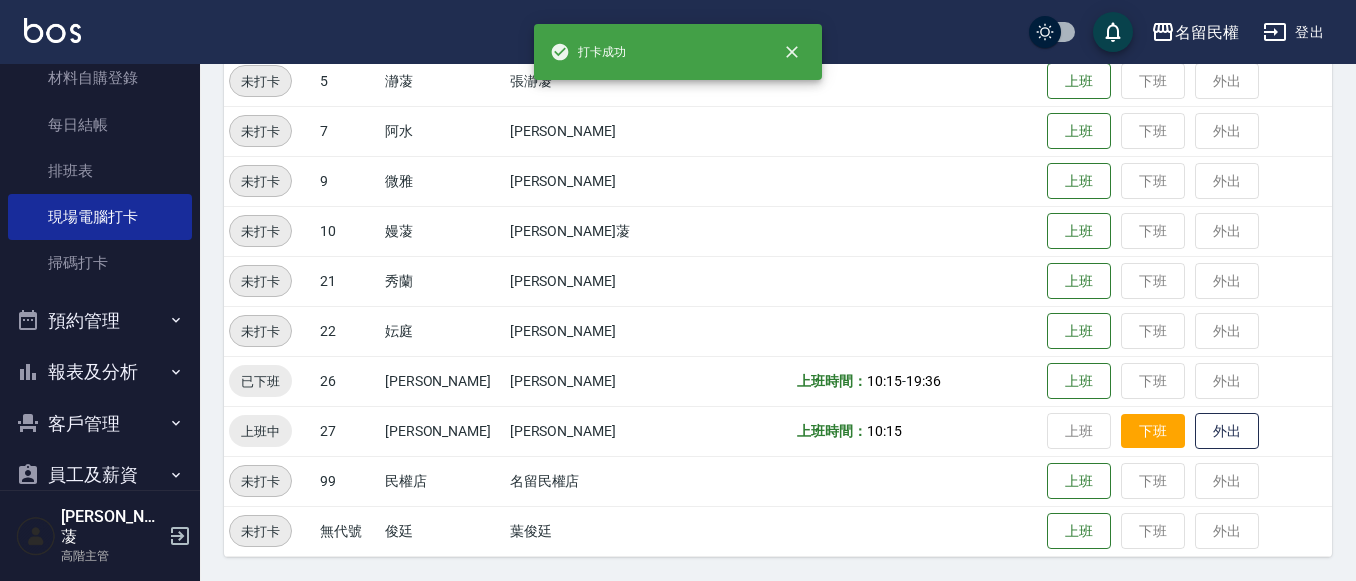 click on "下班" at bounding box center (1153, 431) 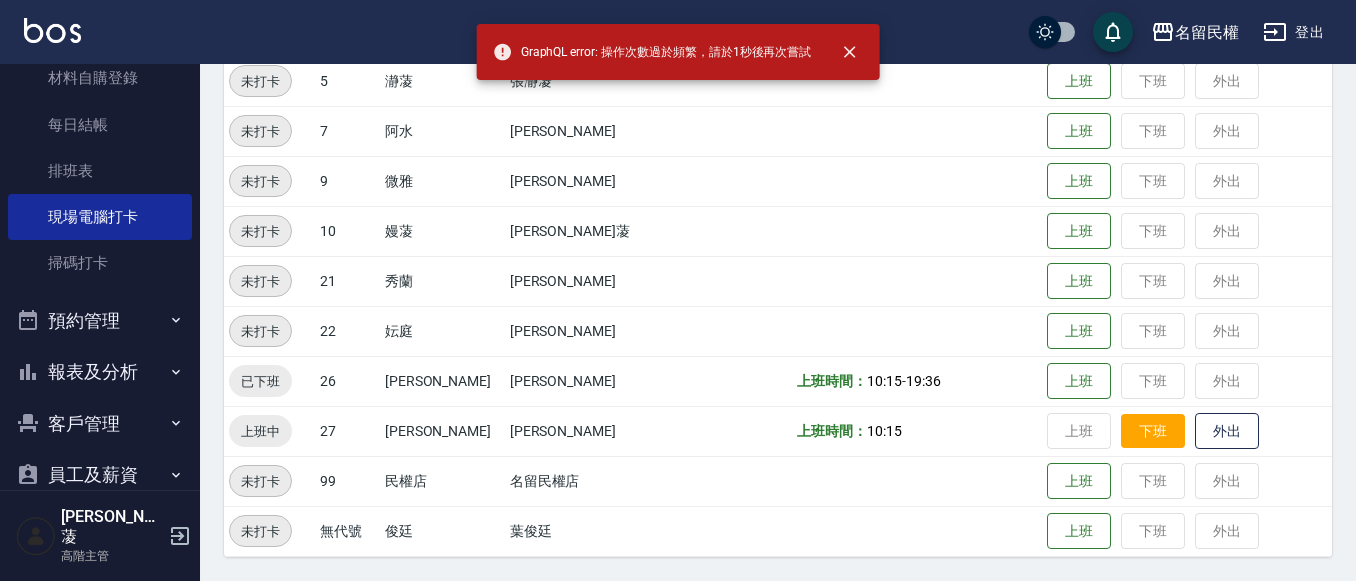 click on "下班" at bounding box center [1153, 431] 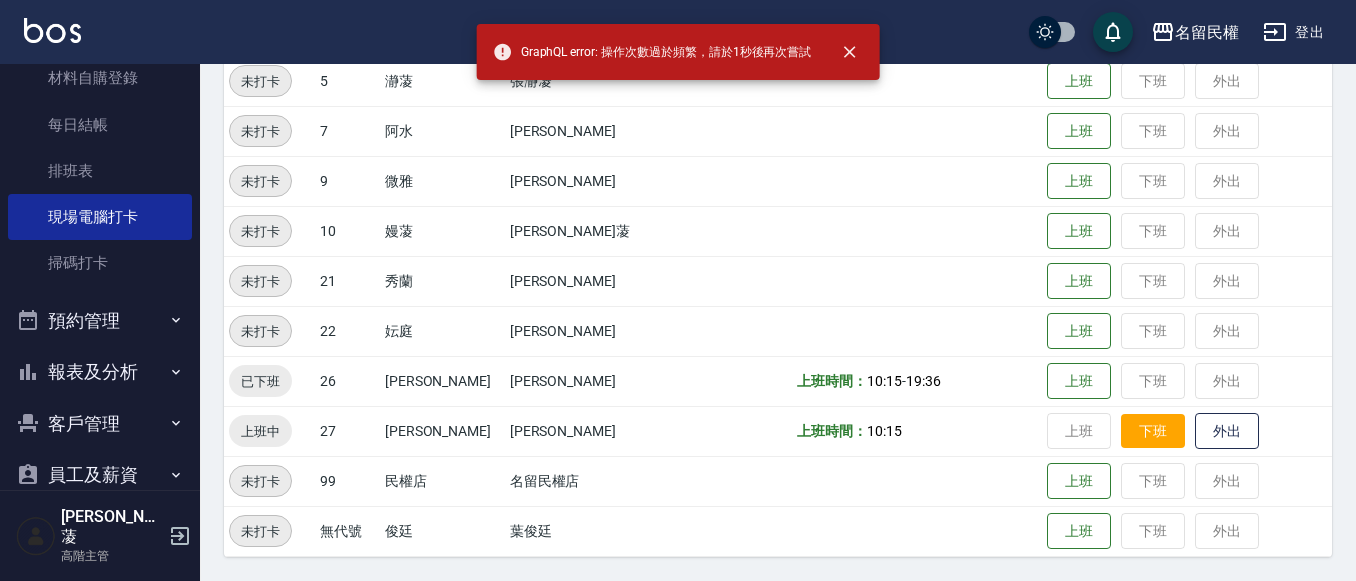 click on "下班" at bounding box center (1153, 431) 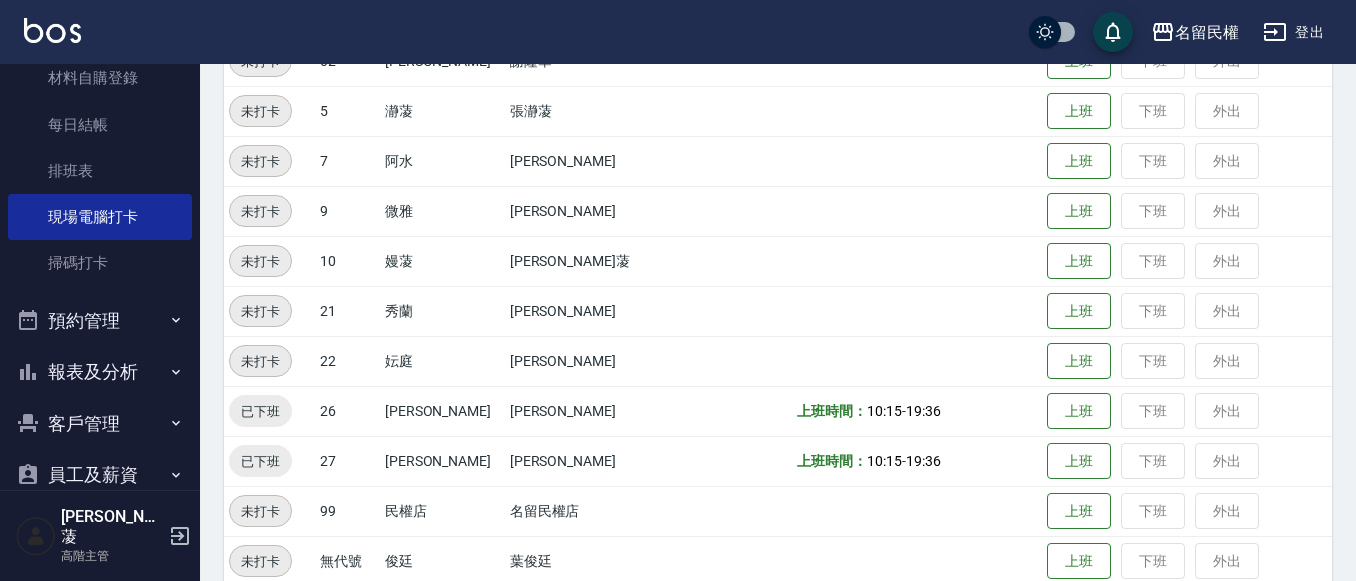 scroll, scrollTop: 367, scrollLeft: 0, axis: vertical 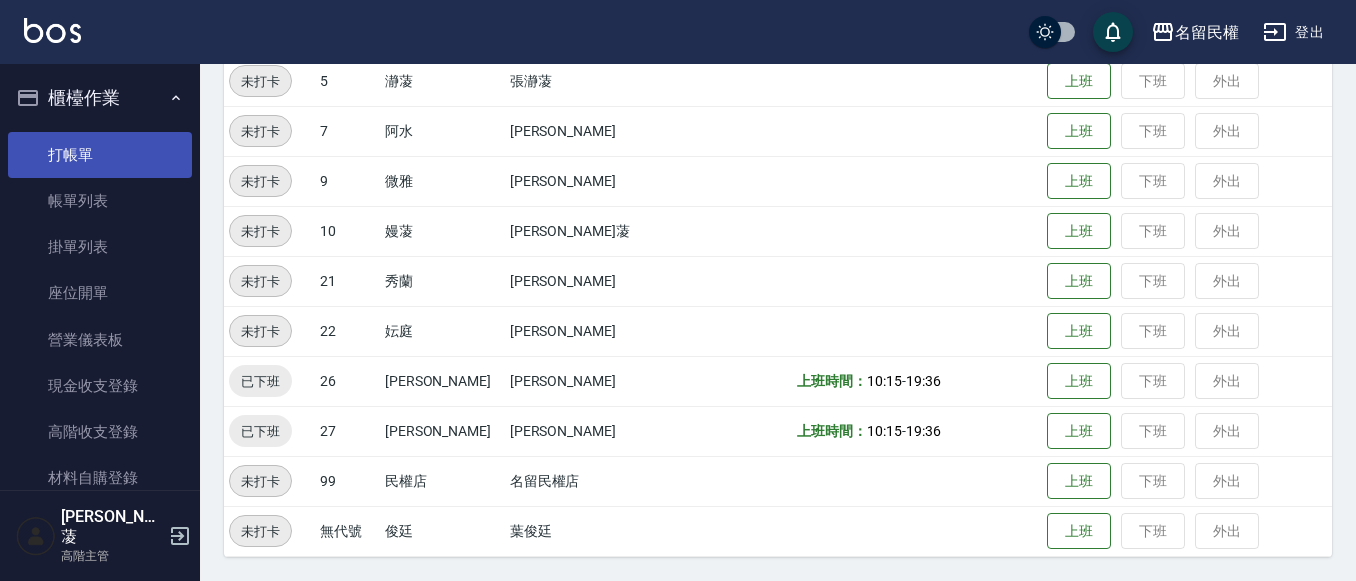 click on "打帳單" at bounding box center (100, 155) 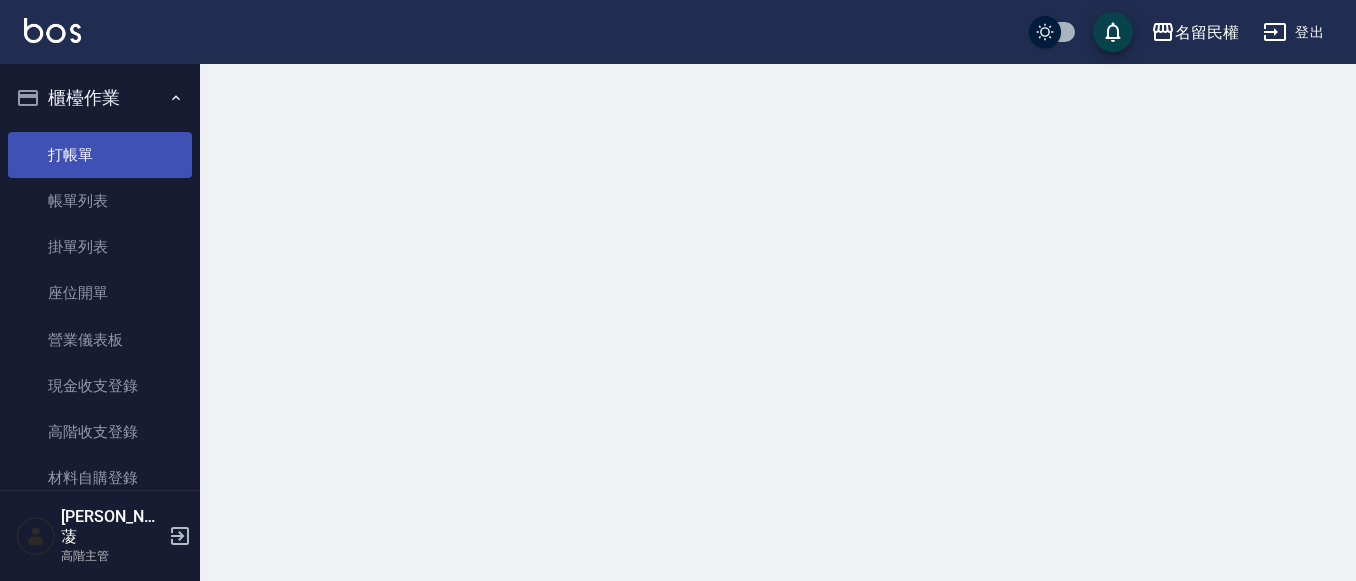 scroll, scrollTop: 0, scrollLeft: 0, axis: both 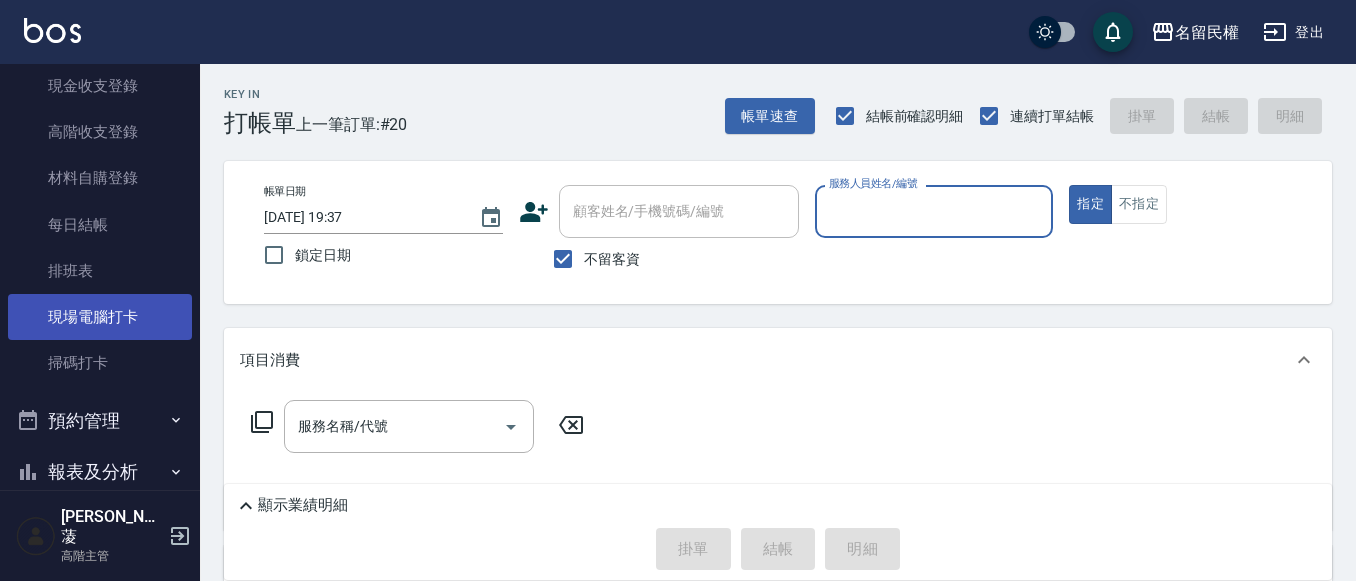 click on "現場電腦打卡" at bounding box center [100, 317] 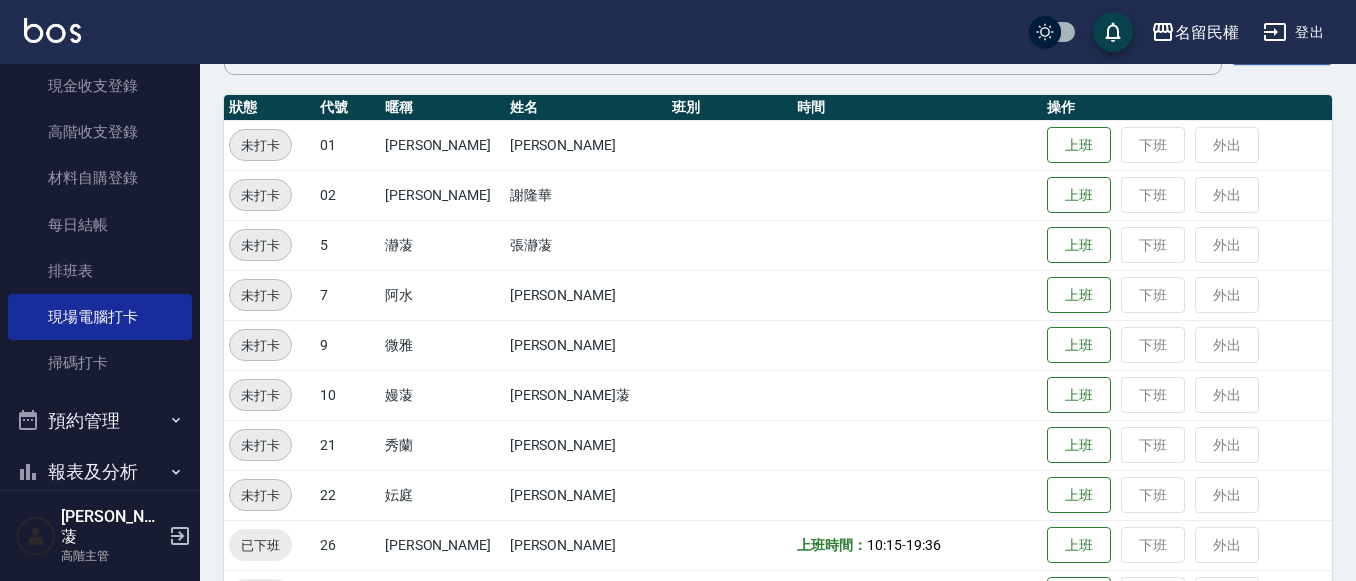 scroll, scrollTop: 367, scrollLeft: 0, axis: vertical 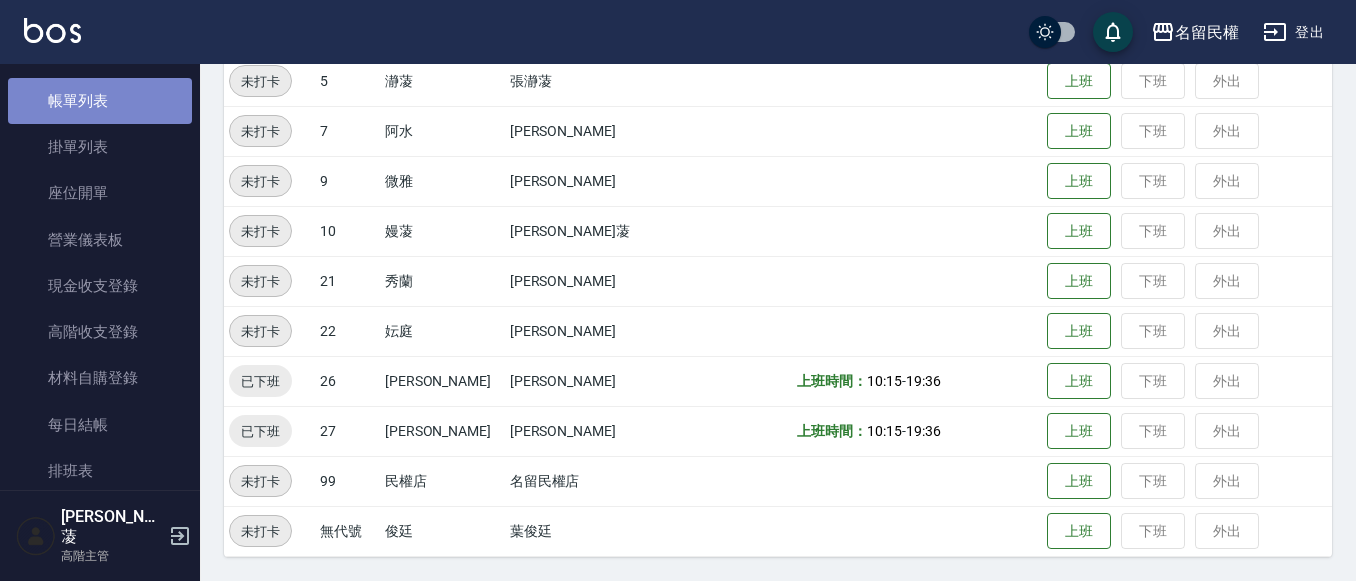 click on "帳單列表" at bounding box center [100, 101] 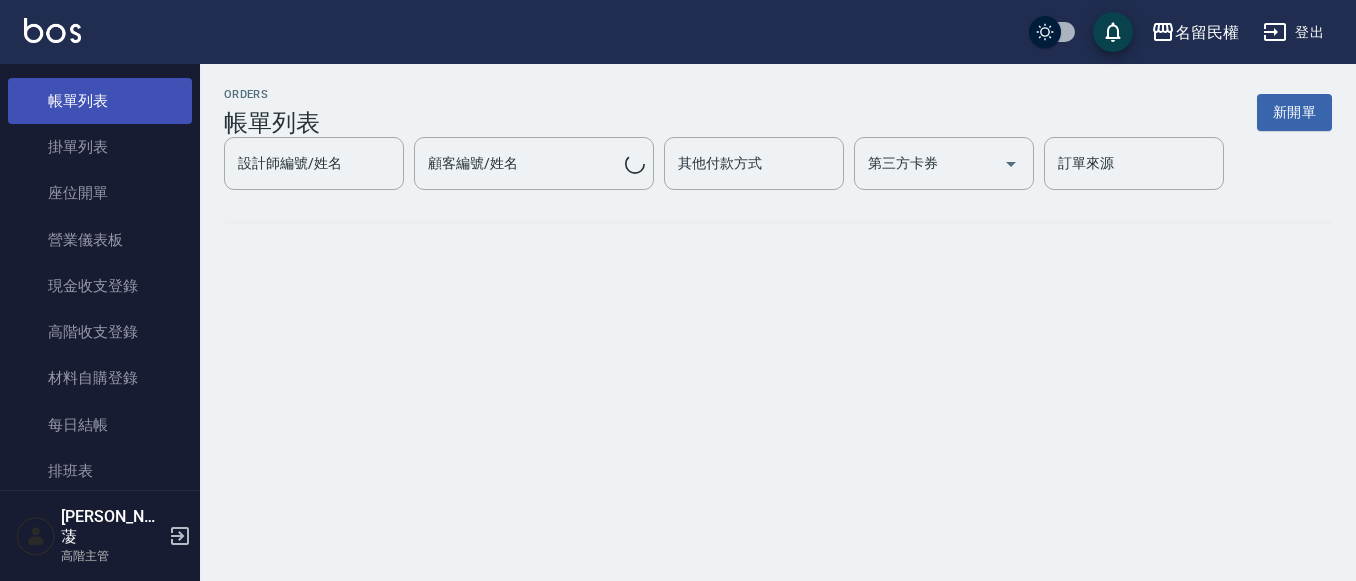 scroll, scrollTop: 0, scrollLeft: 0, axis: both 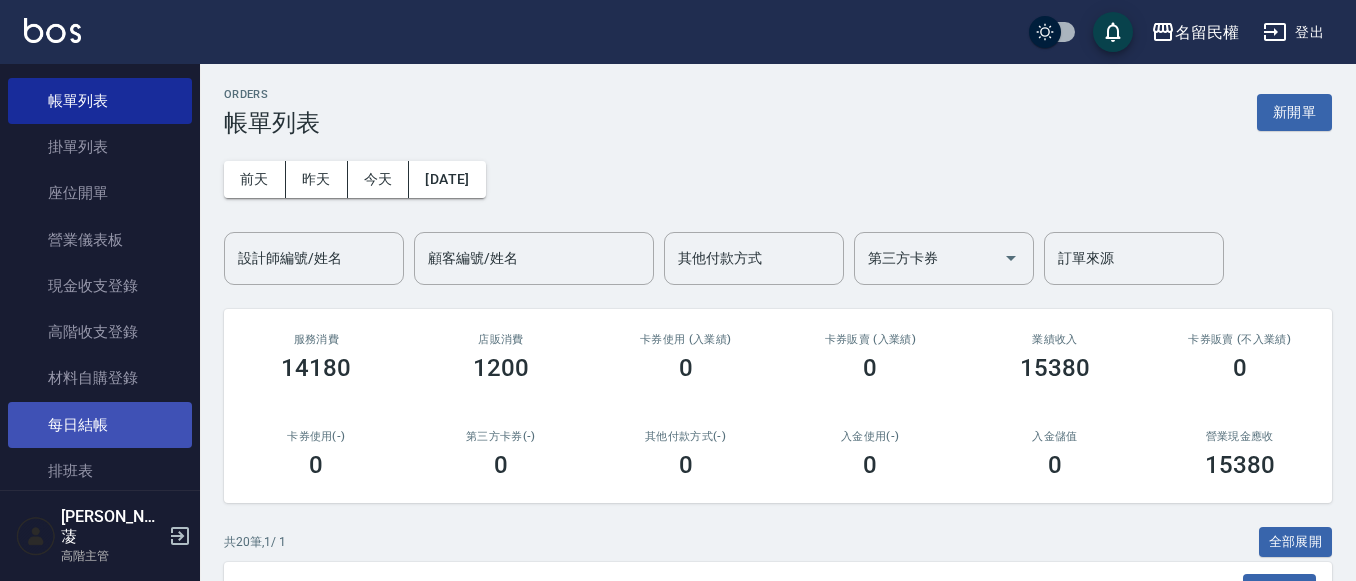 click on "每日結帳" at bounding box center (100, 425) 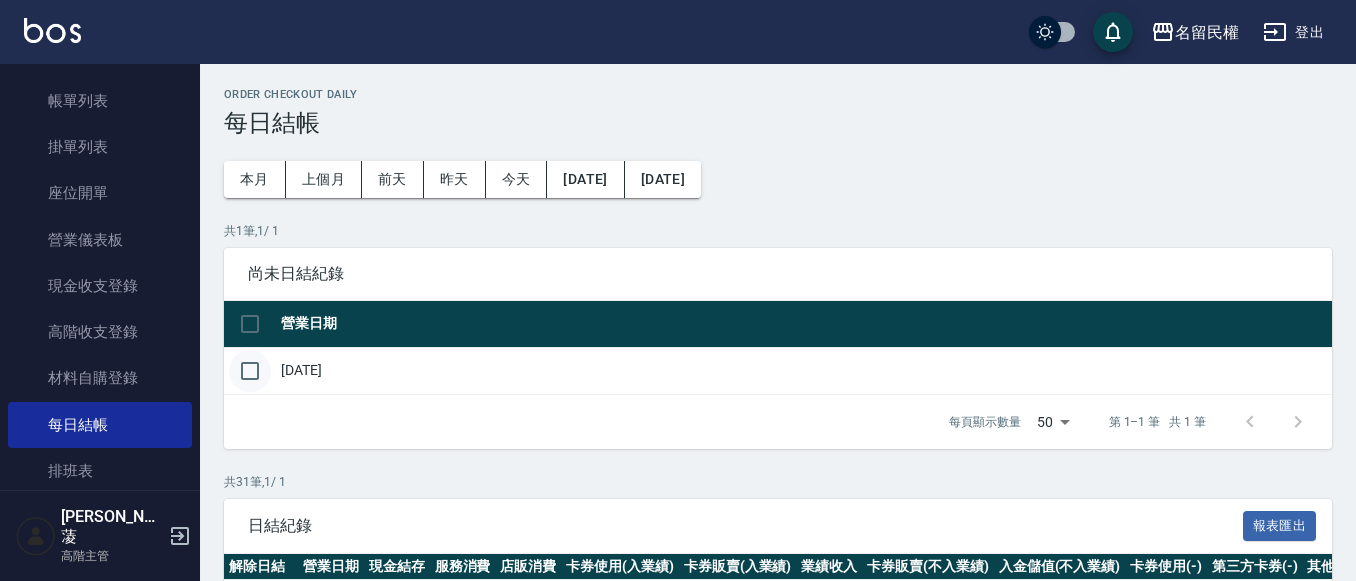 click at bounding box center [250, 371] 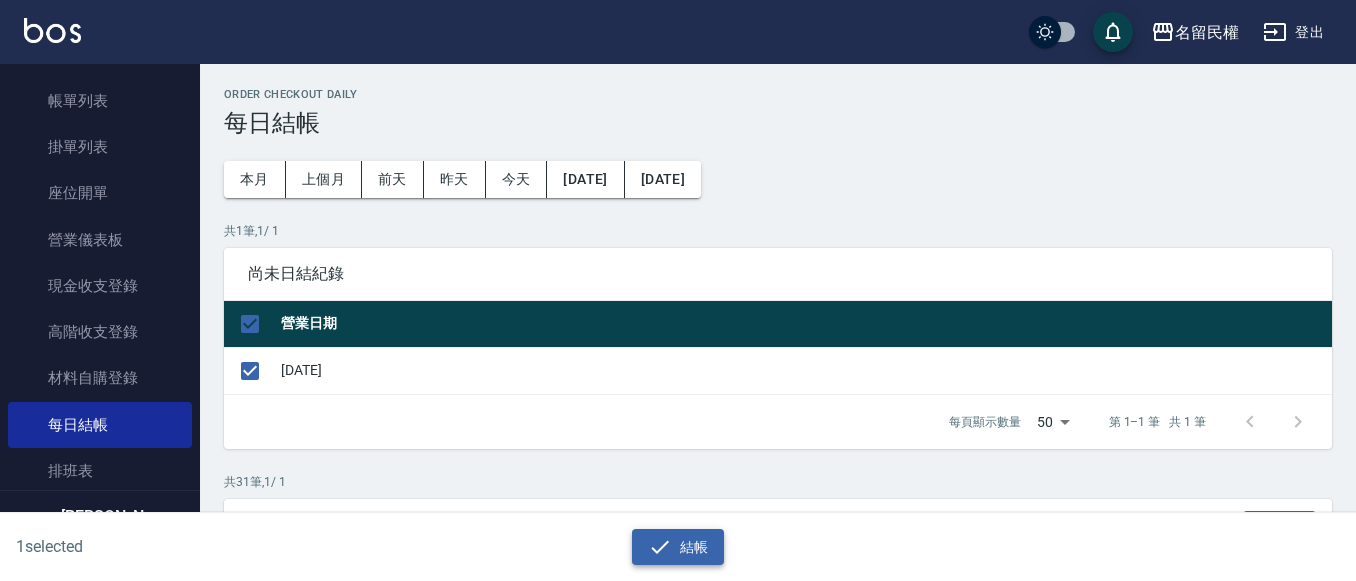 click 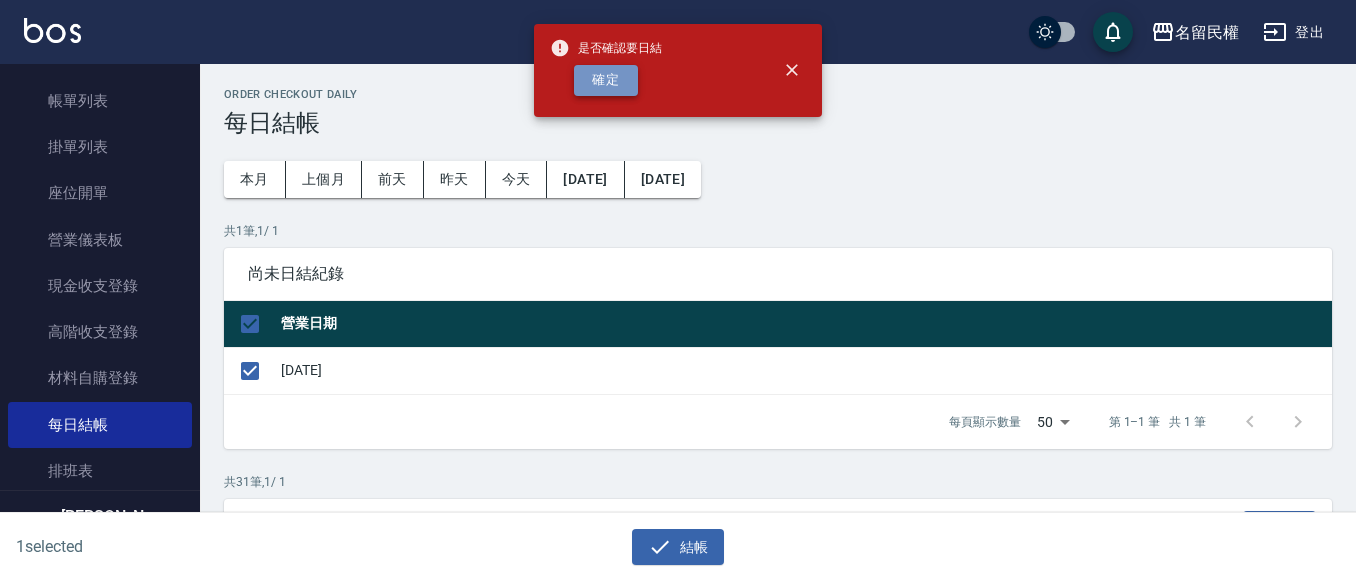 click on "確定" at bounding box center (606, 80) 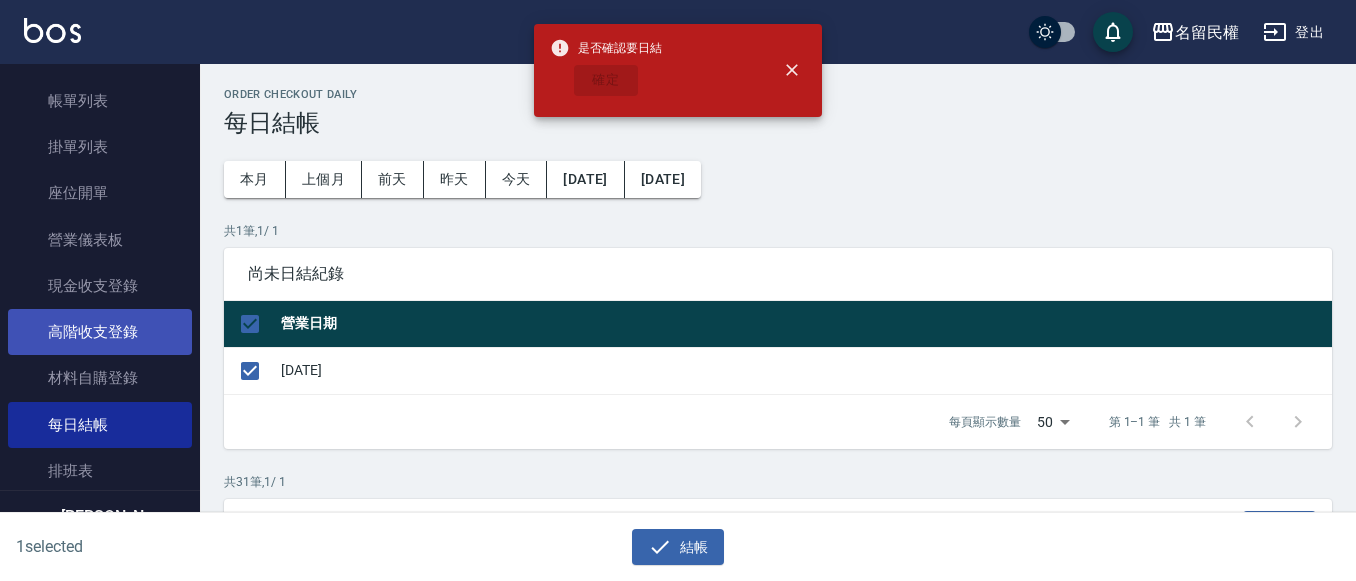 checkbox on "false" 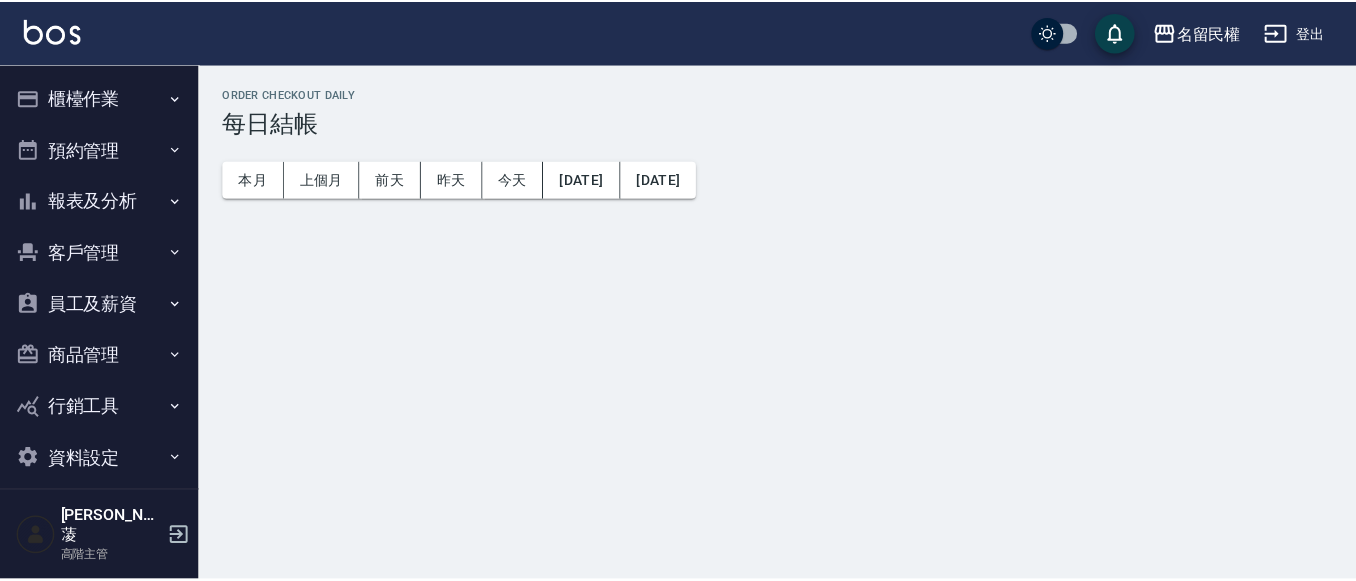scroll, scrollTop: 0, scrollLeft: 0, axis: both 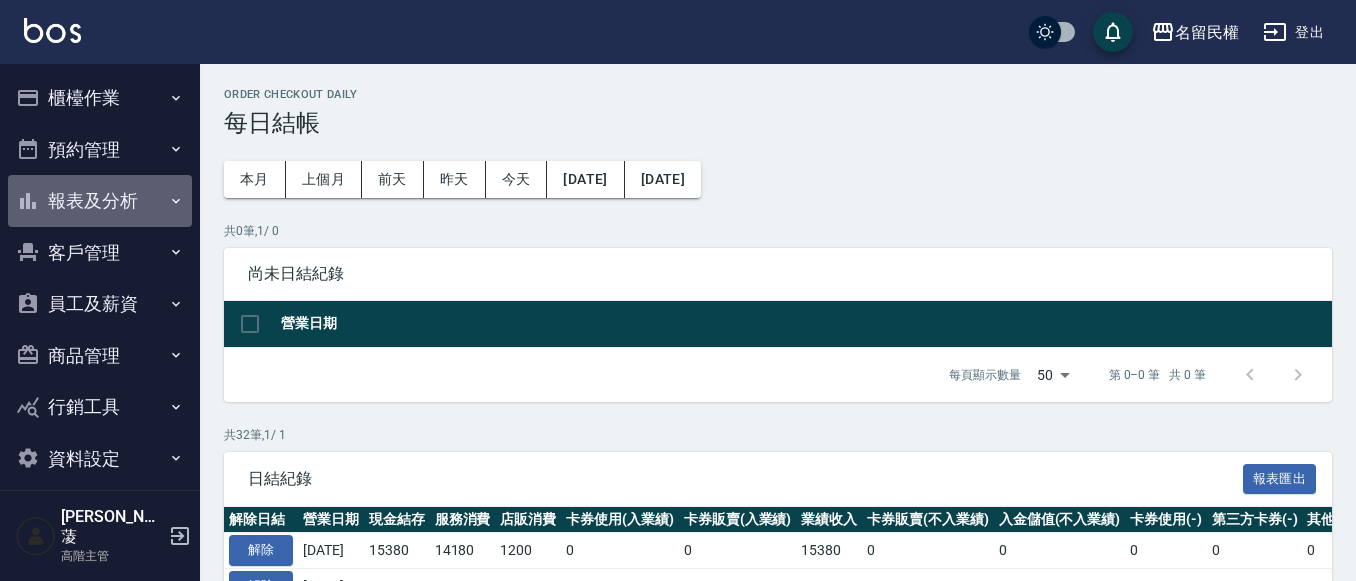 click on "報表及分析" at bounding box center [100, 201] 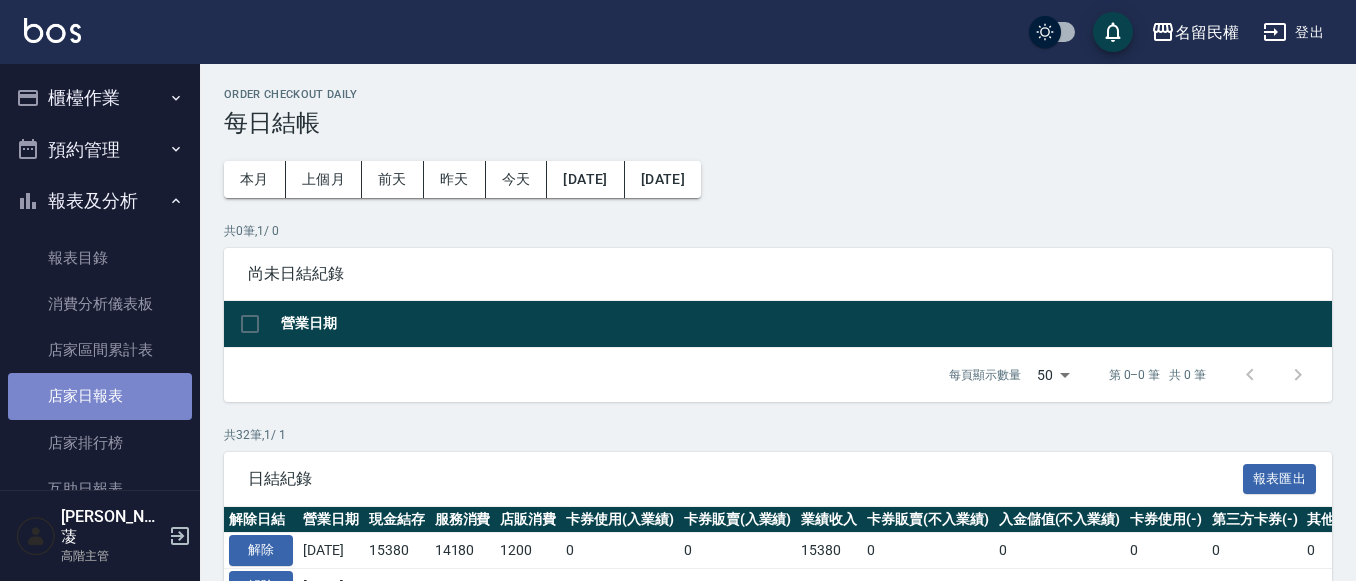 click on "店家日報表" at bounding box center [100, 396] 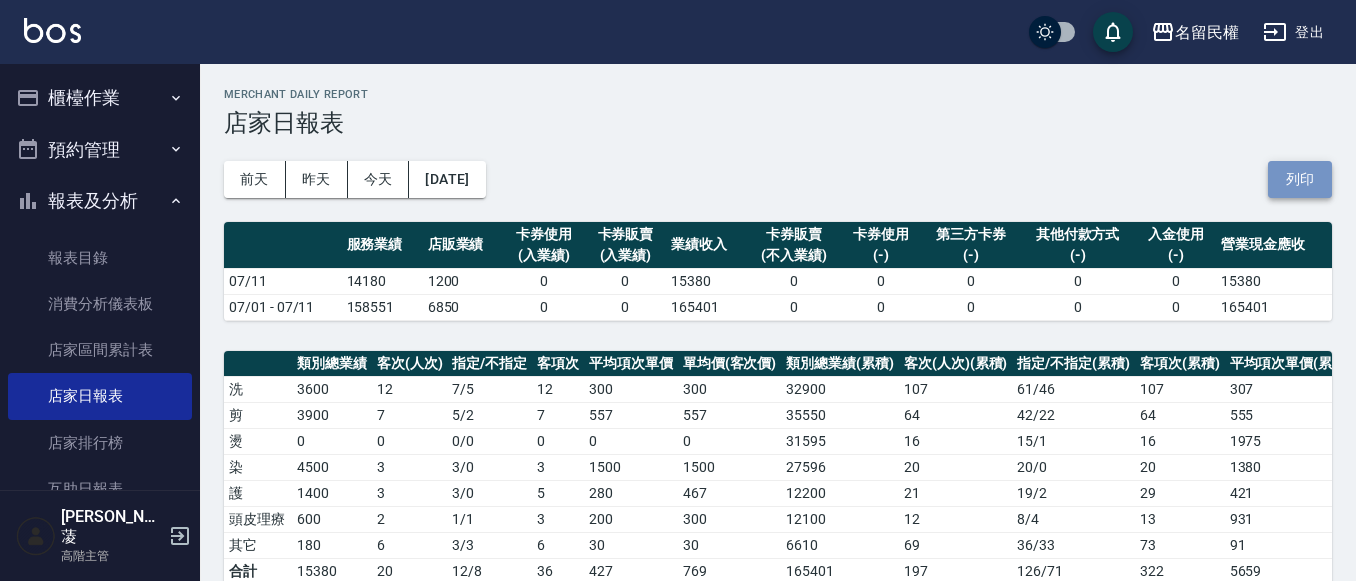 click on "列印" at bounding box center [1300, 179] 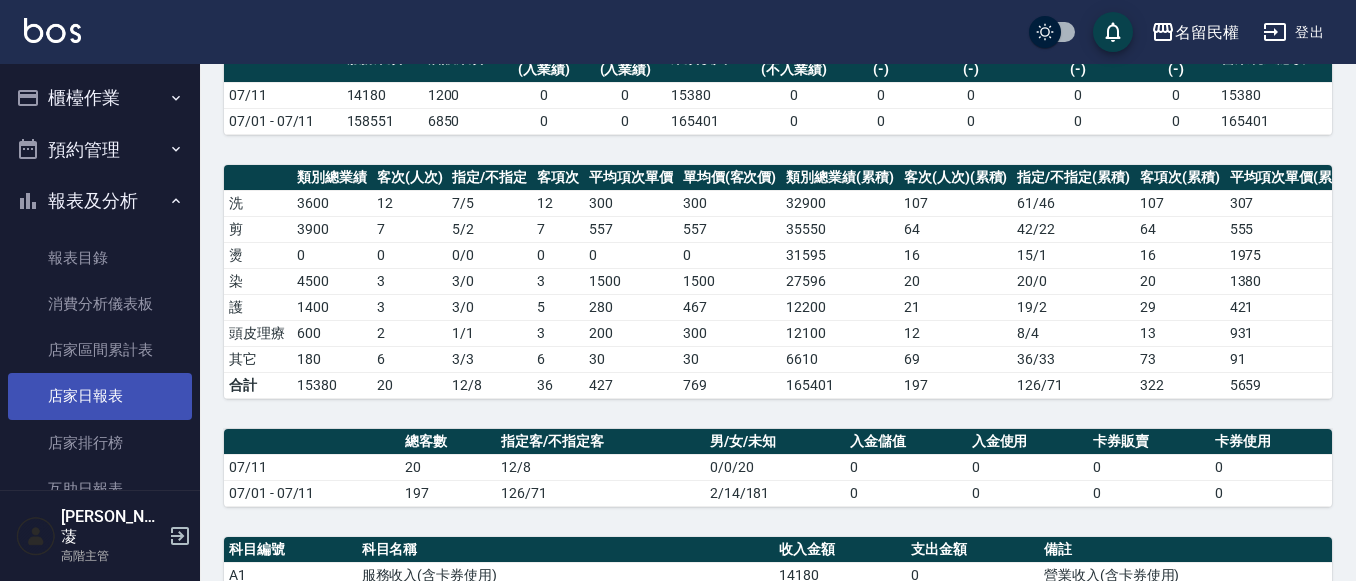 scroll, scrollTop: 200, scrollLeft: 0, axis: vertical 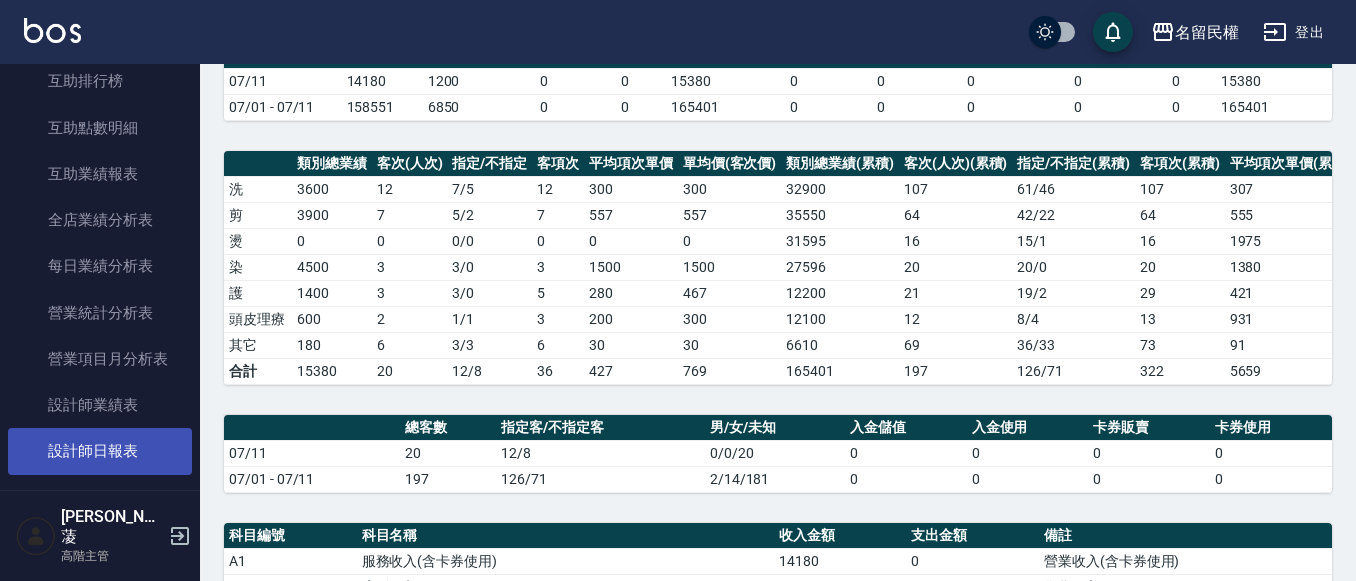 click on "設計師日報表" at bounding box center (100, 451) 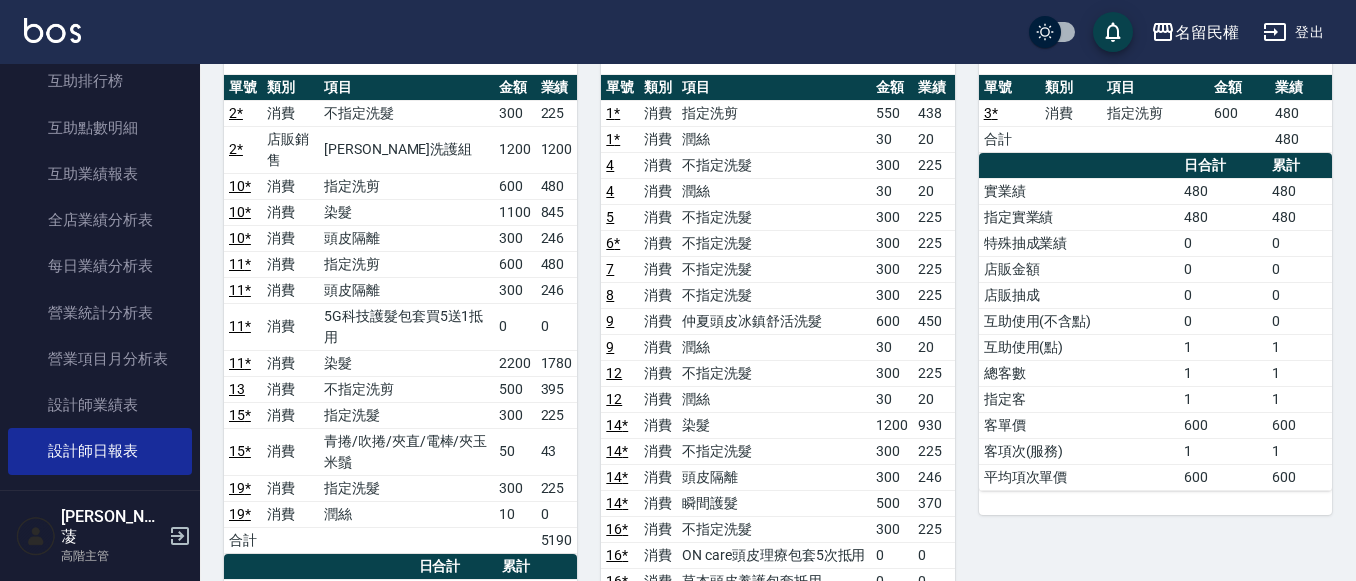 scroll, scrollTop: 0, scrollLeft: 0, axis: both 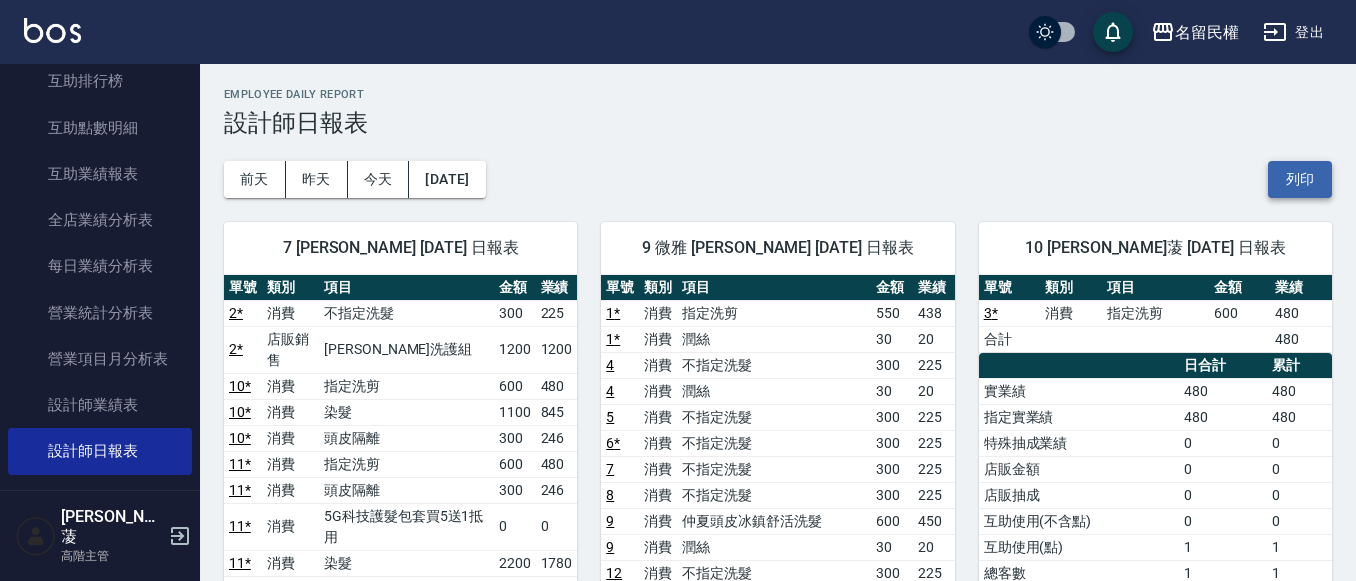 click on "列印" at bounding box center [1300, 179] 